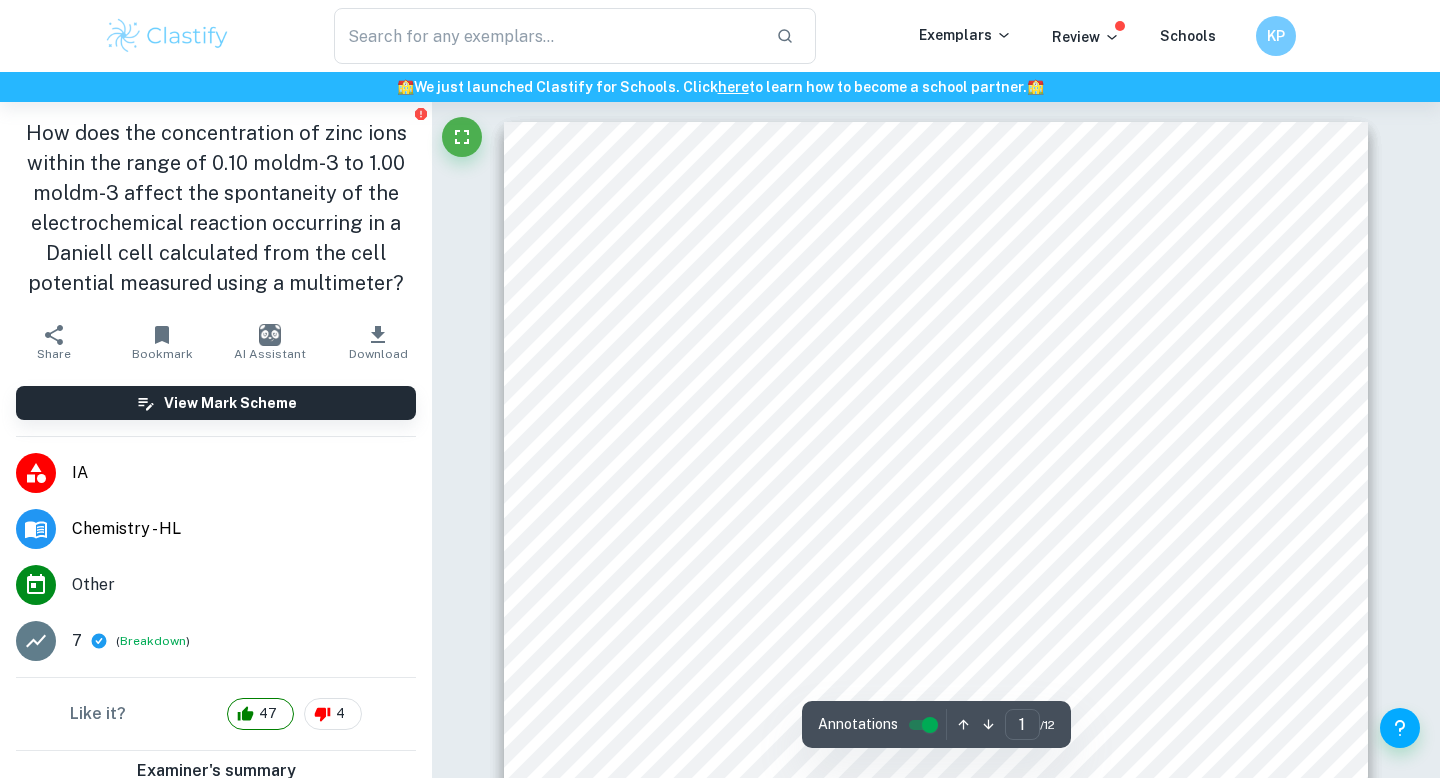 scroll, scrollTop: 33, scrollLeft: 0, axis: vertical 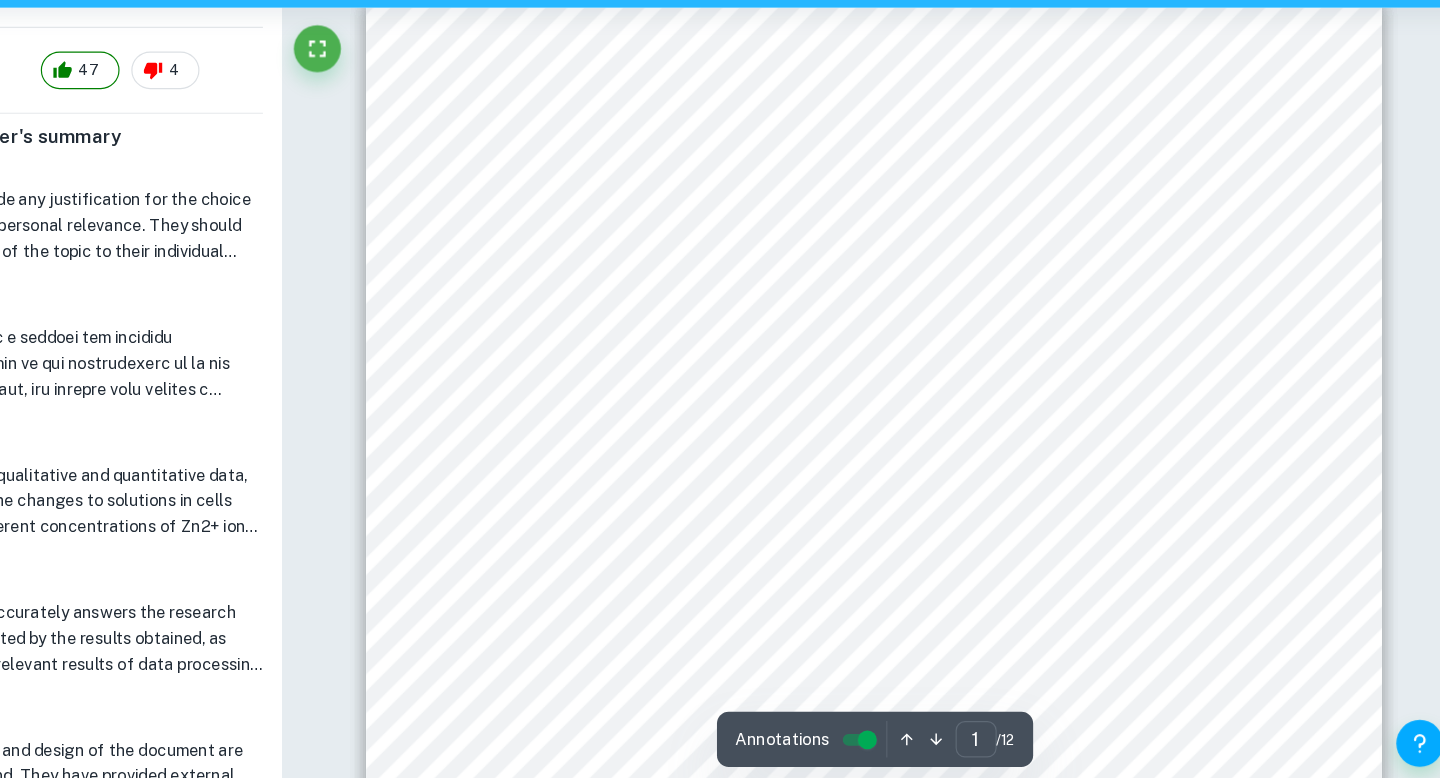 click on "Personal Code: gqj596 Research Question How does the concentration of zinc ions within the range of 0.10 moldm -3   to 1.00 moldm -3   affect the spontaneity of the electrochemical reaction occurring in a Daniell cell calculated from the cell potential measured using a multimeter? Introduction A galvanic cell converts the energy released from a spontaneous exothermic reaction into electrical energy 1 . Galvanic cells rely on redox reactions occurring in two half-cells to generate electricity. A half-cell is a piece of metal in a solution of its ions. If two half-cells are connected using a wire, then a redox reaction occurs and electrons have a tendency to flow spontaneously from the half-cell with the more reactive metal to the half- cell with the less reactive metal. The electrode at which oxidation occurs is called the anode and the electrode at which reduction occurs is called the cathode. The more reactive metal has a higher tendency to be oxidized and form ions and so it 2   When two half-cells are 2+" at bounding box center (936, 700) 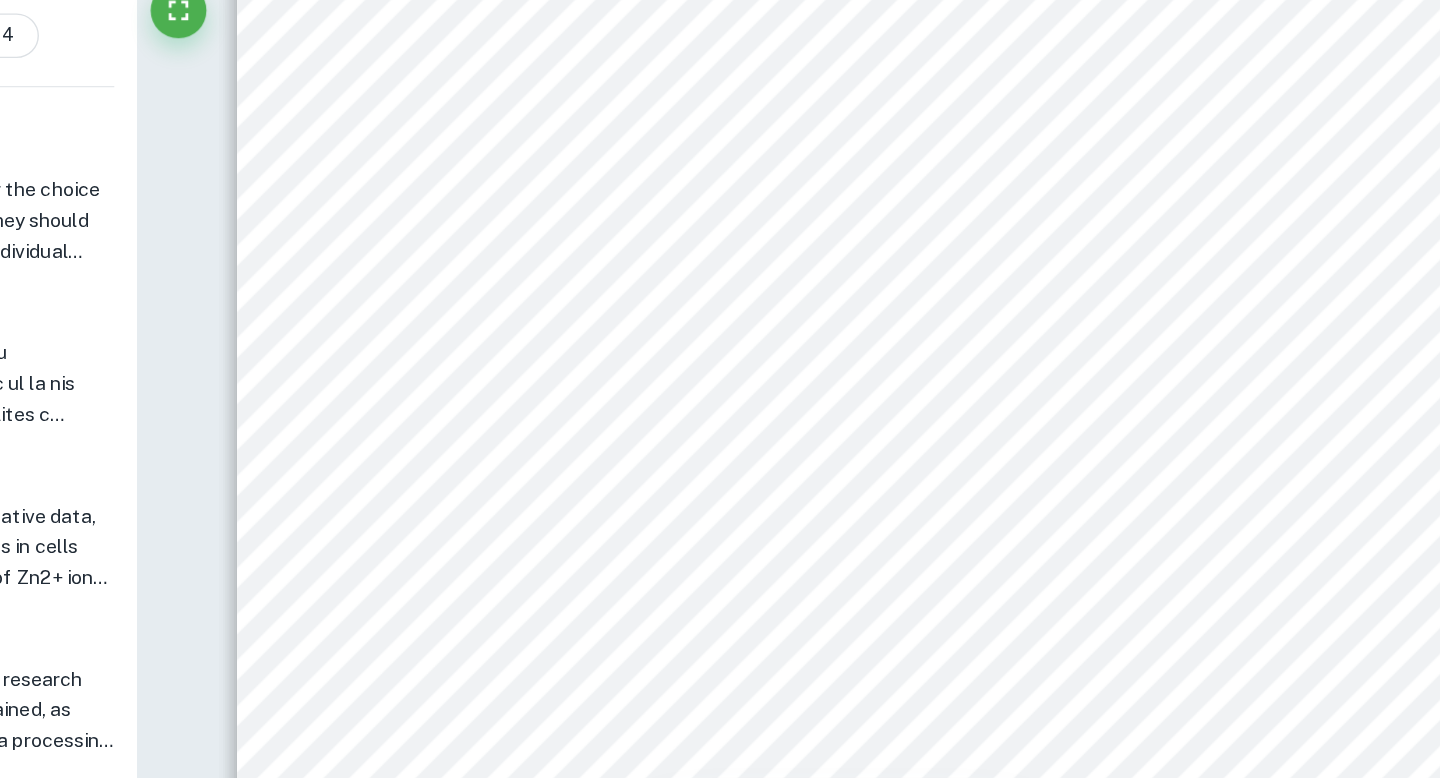 scroll, scrollTop: 48, scrollLeft: 0, axis: vertical 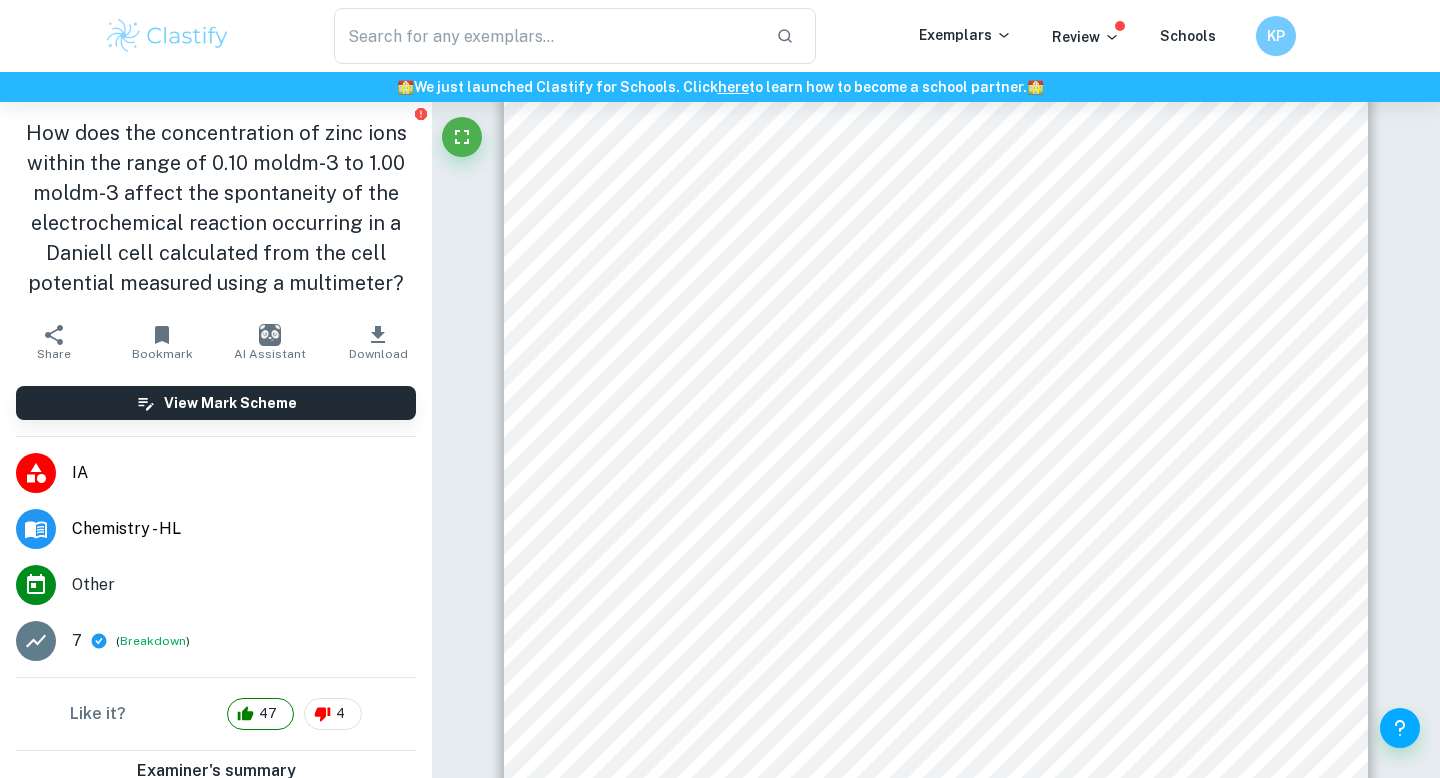 click on "Bookmark" at bounding box center [162, 342] 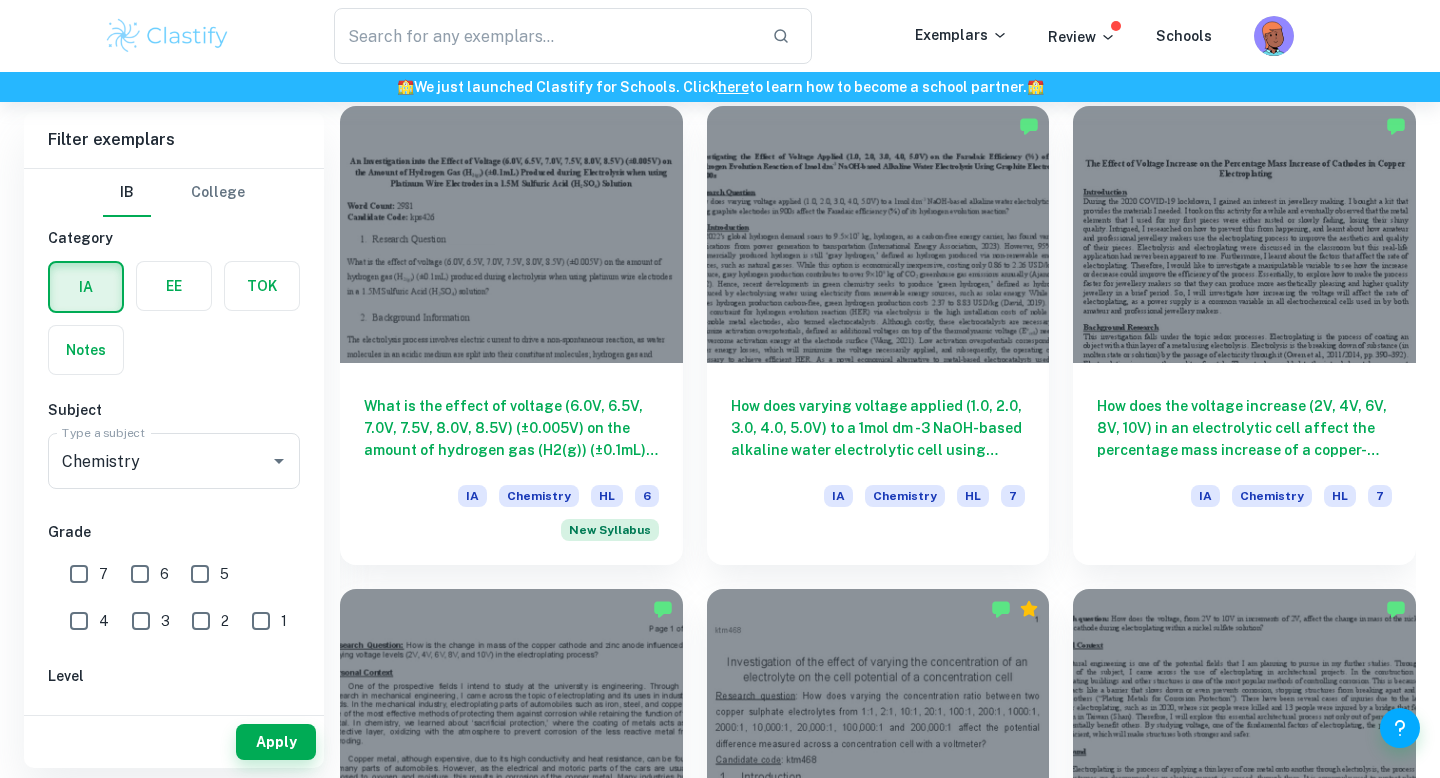 scroll, scrollTop: 1149, scrollLeft: 0, axis: vertical 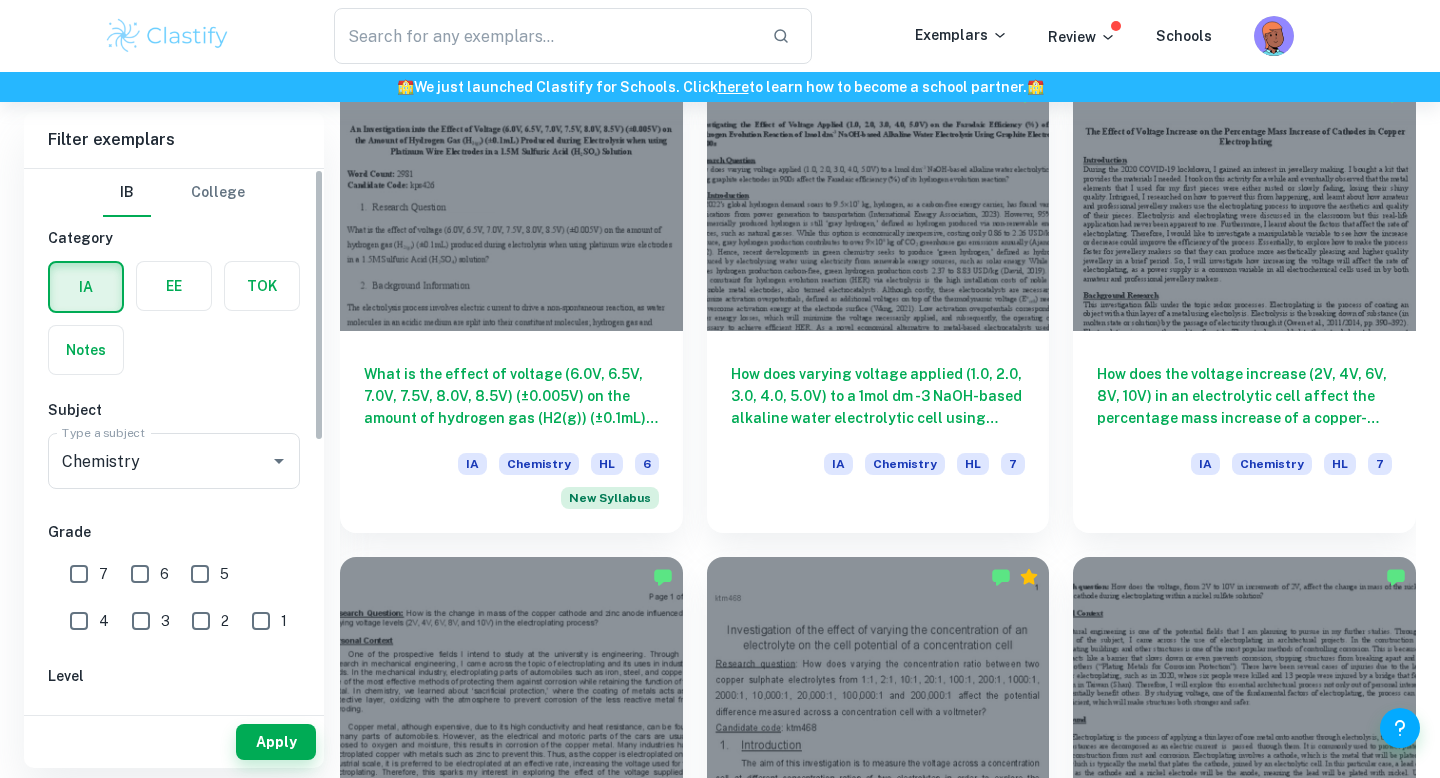 click on "7" at bounding box center [79, 574] 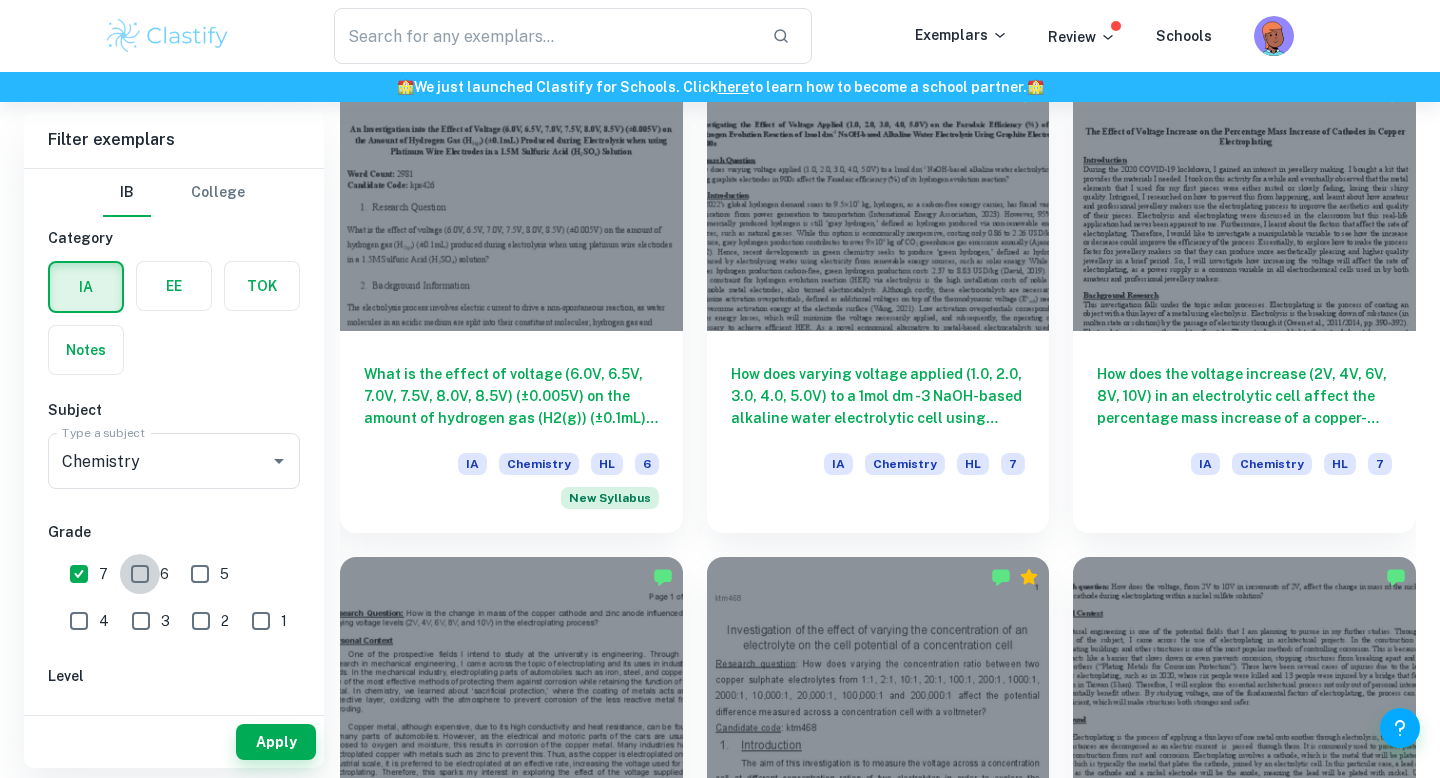 click on "6" at bounding box center (140, 574) 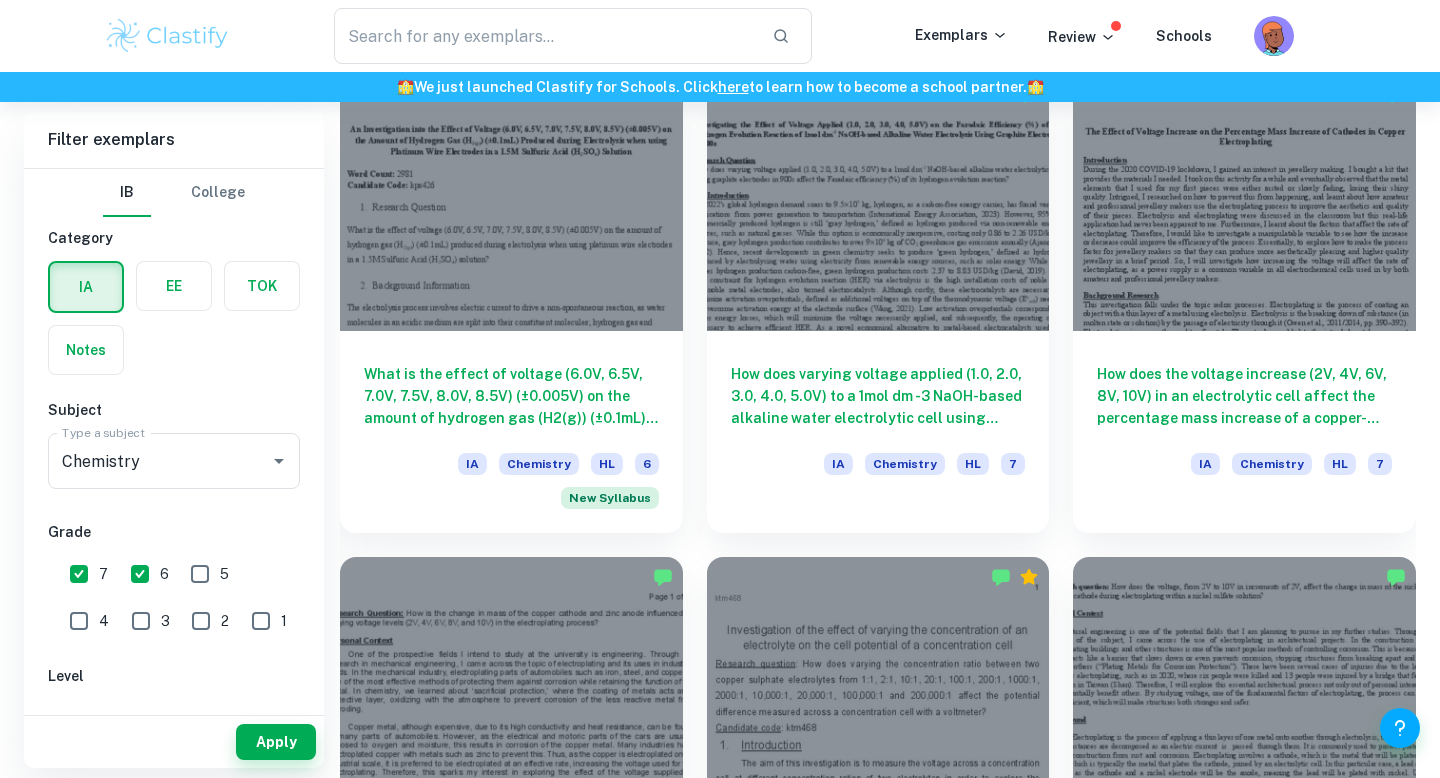 click on "6" at bounding box center (140, 574) 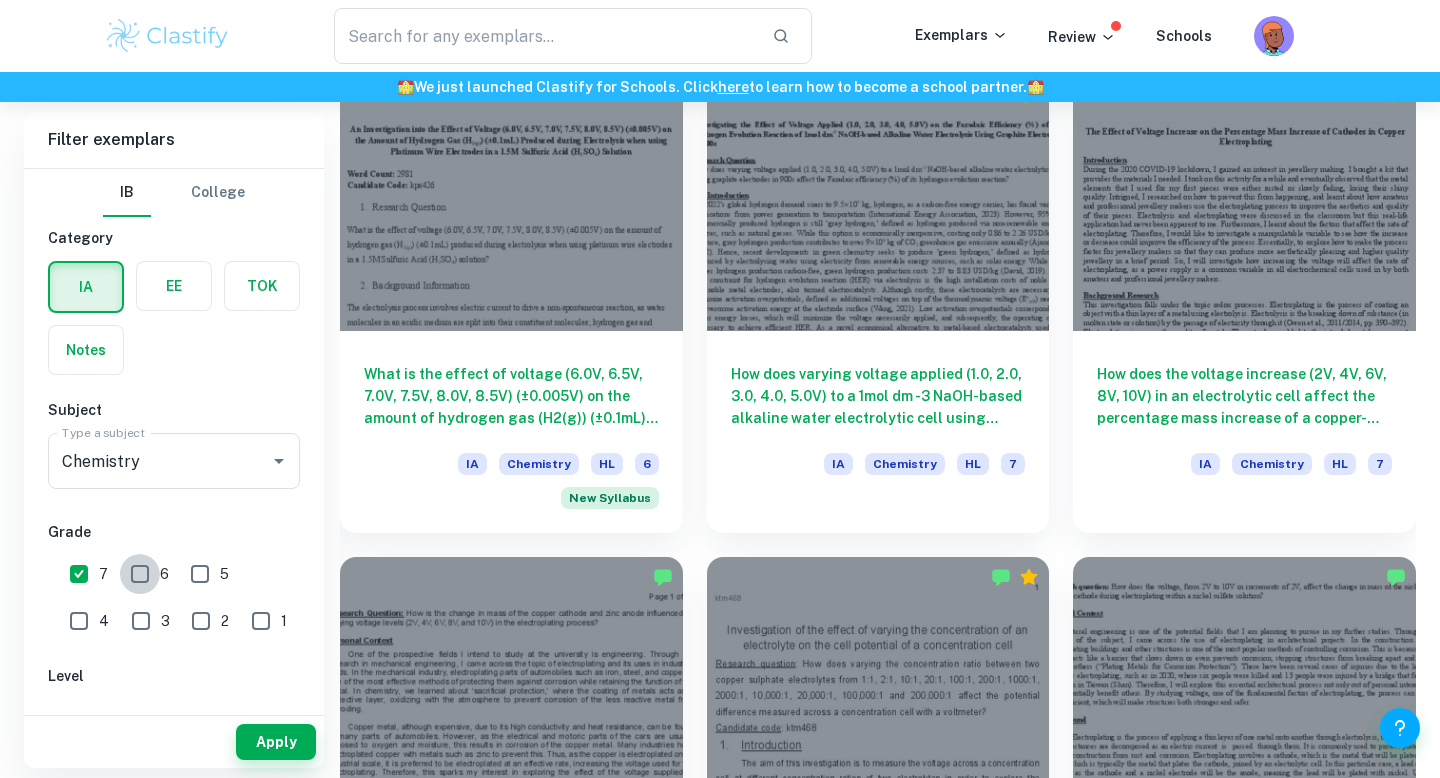 click on "6" at bounding box center (140, 574) 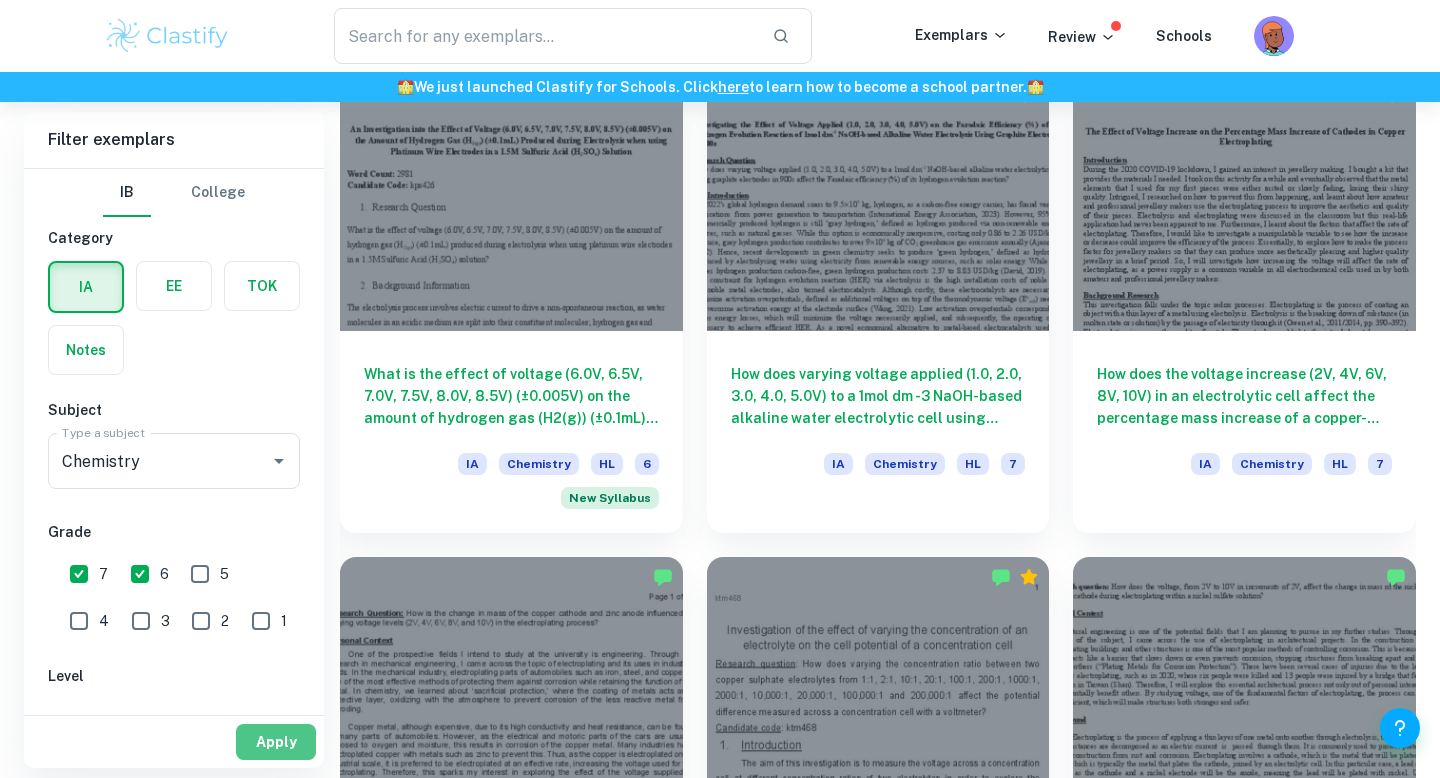 click on "Apply" at bounding box center [276, 742] 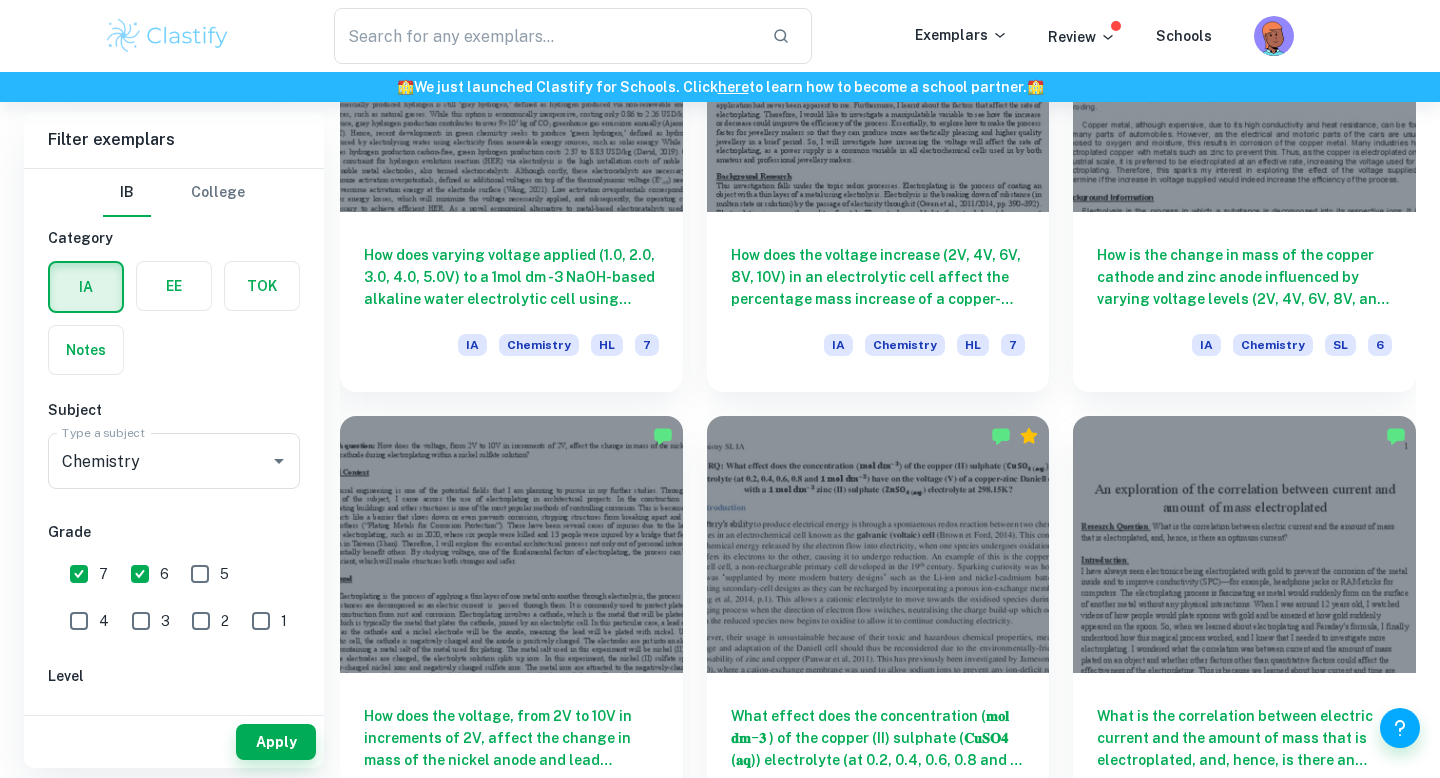 scroll, scrollTop: 1215, scrollLeft: 0, axis: vertical 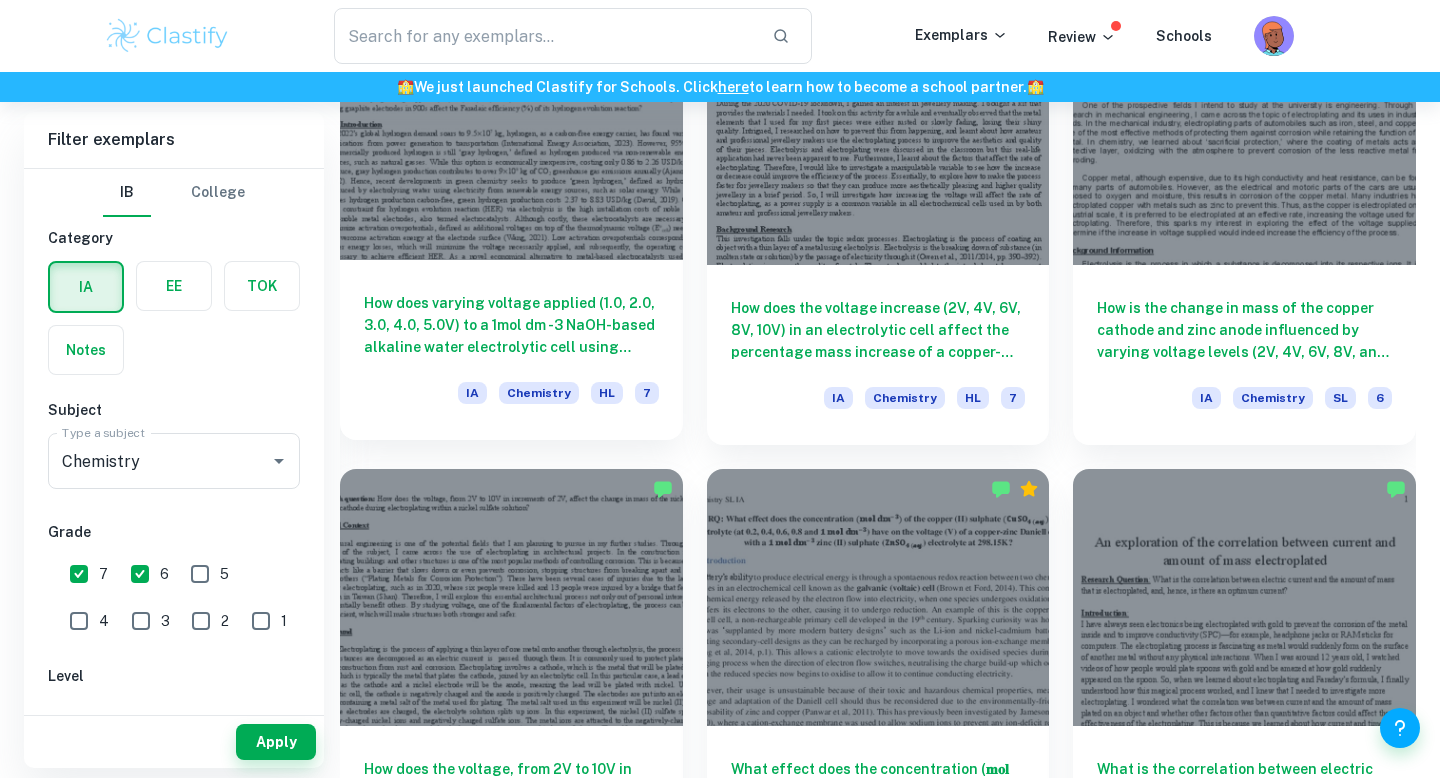 click on "How does varying voltage applied (1.0, 2.0, 3.0, 4.0, 5.0V) to a 1mol dm -3 NaOH-based alkaline water electrolytic cell using graphite electrodes in 900s affect the Faradaic efficiency (%) of its hydrogen evolution reaction?" at bounding box center [511, 325] 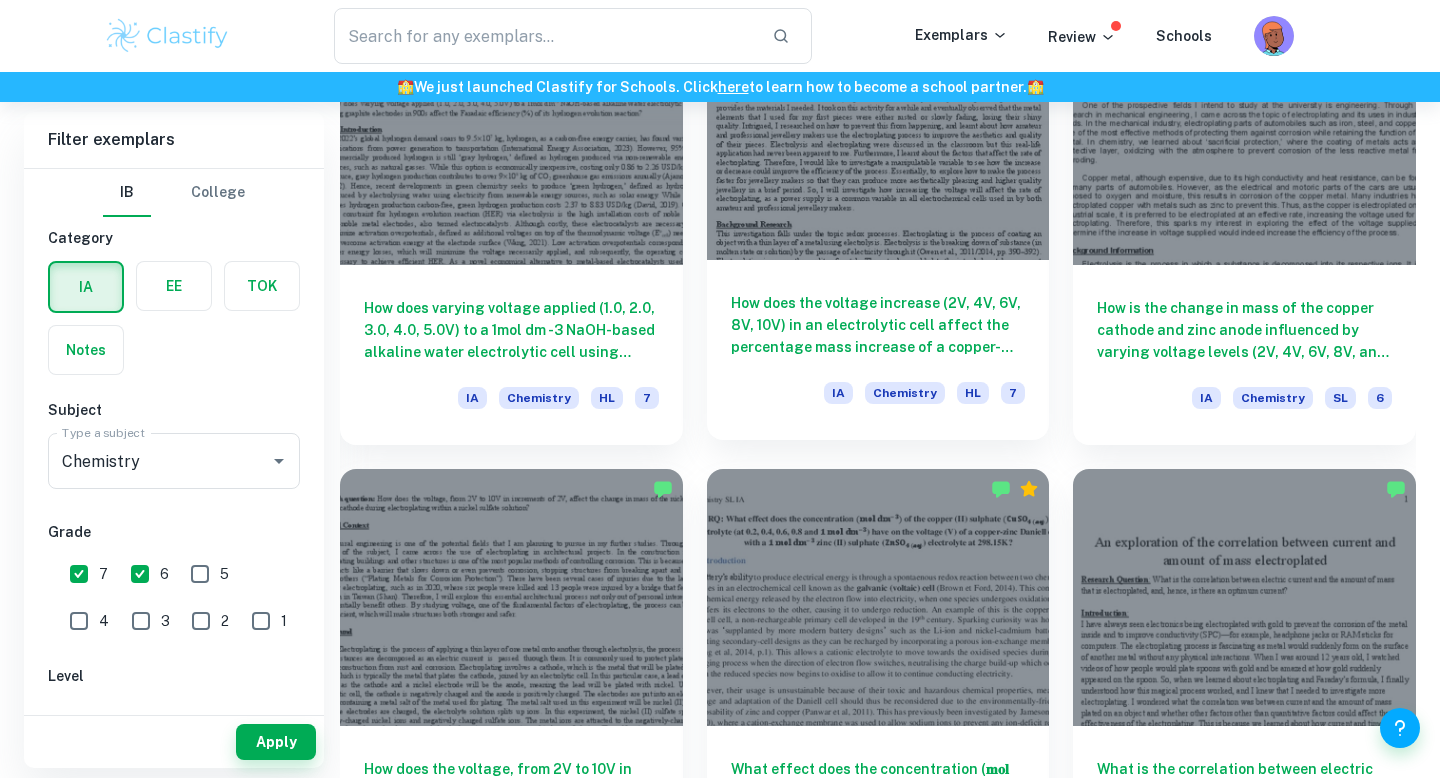 click on "How does the voltage increase (2V, 4V, 6V, 8V, 10V) in an electrolytic cell affect the percentage mass increase of a copper-nickel cathode after a 10-minute interval? IA Chemistry HL 7" at bounding box center (878, 350) 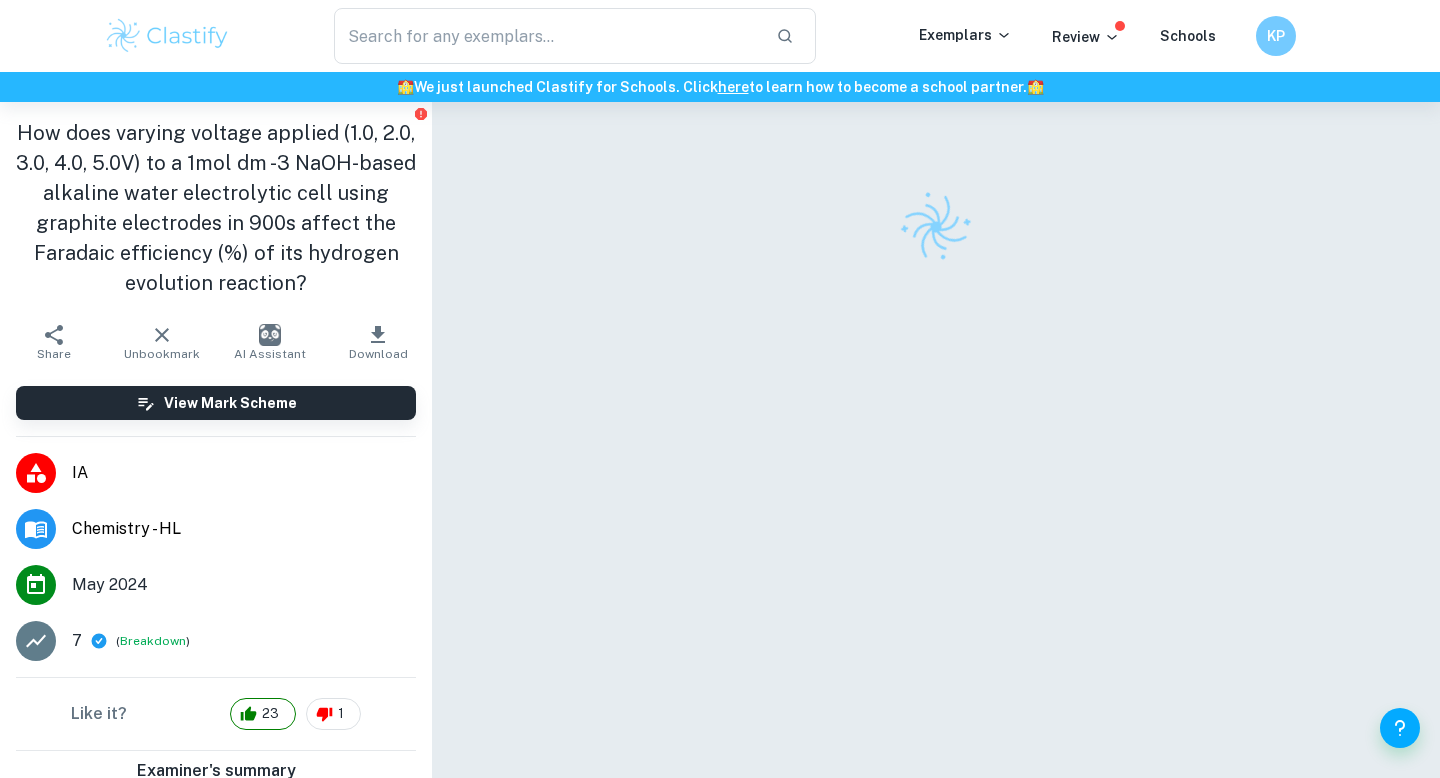 scroll, scrollTop: 0, scrollLeft: 0, axis: both 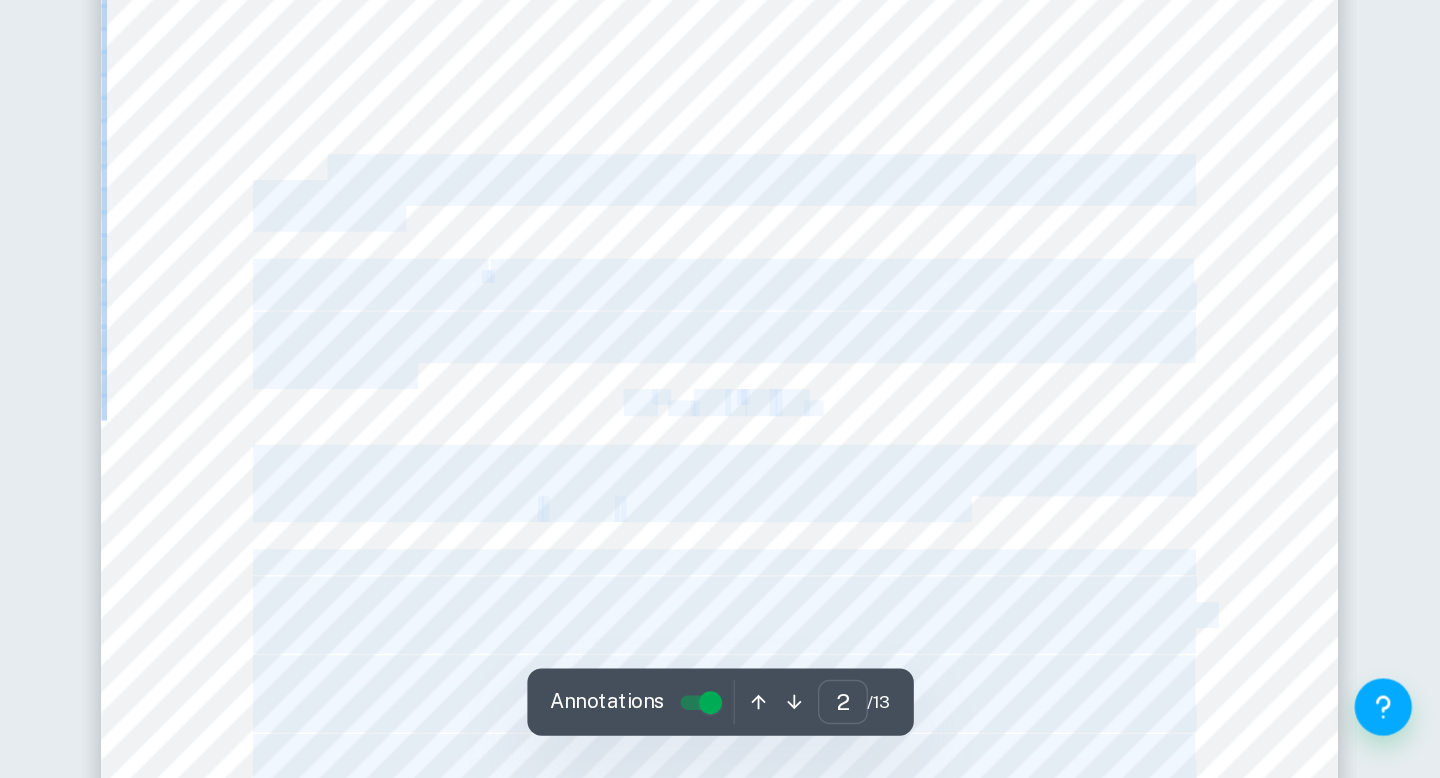 drag, startPoint x: 662, startPoint y: 353, endPoint x: 719, endPoint y: 380, distance: 63.07139 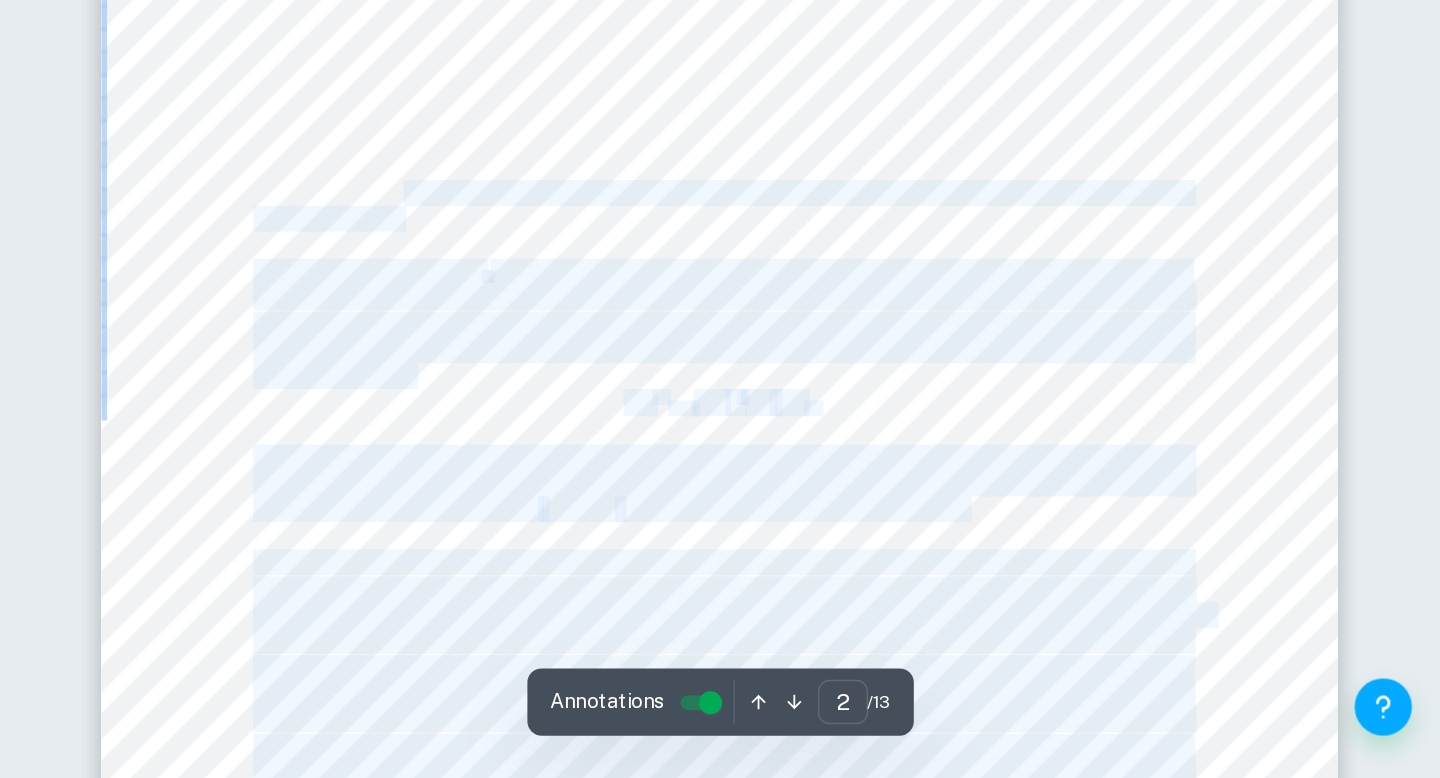 click on "2 chemical energy (More, 2019b). Key parts of the cell are the anode, cathode, electrolyte, and the power supply.   The anode is a positively charged electrode while the cathode is the negatively charged electrode. Both electrodes are submerged in an electrolyte. An electrolyte is an ionic substance that can conduct electricity. It is broken down through electrolysis (BBC Bitesize, n.d.). The electrolyte solution and the electrodes are carefully selected according the metal intended to be plated. In copper plating, the electrolyte solution must be copper based and the process must include a copper anode. For this investigation, Copper Sulphate solution (CuSO 4 ) will be used as the electrolyte, a copper strip will be the anode and a copper-nickel alloy (a coin) will be the cathode. Electrolysis decomposes CuSO 4   solution into Cu 2+   ions (cations) and SO 4 2-   ions (anions) which move freely in the solution. These copper ions in the solution are deposited onto the cathode when a current is provided. (s)" at bounding box center [936, 386] 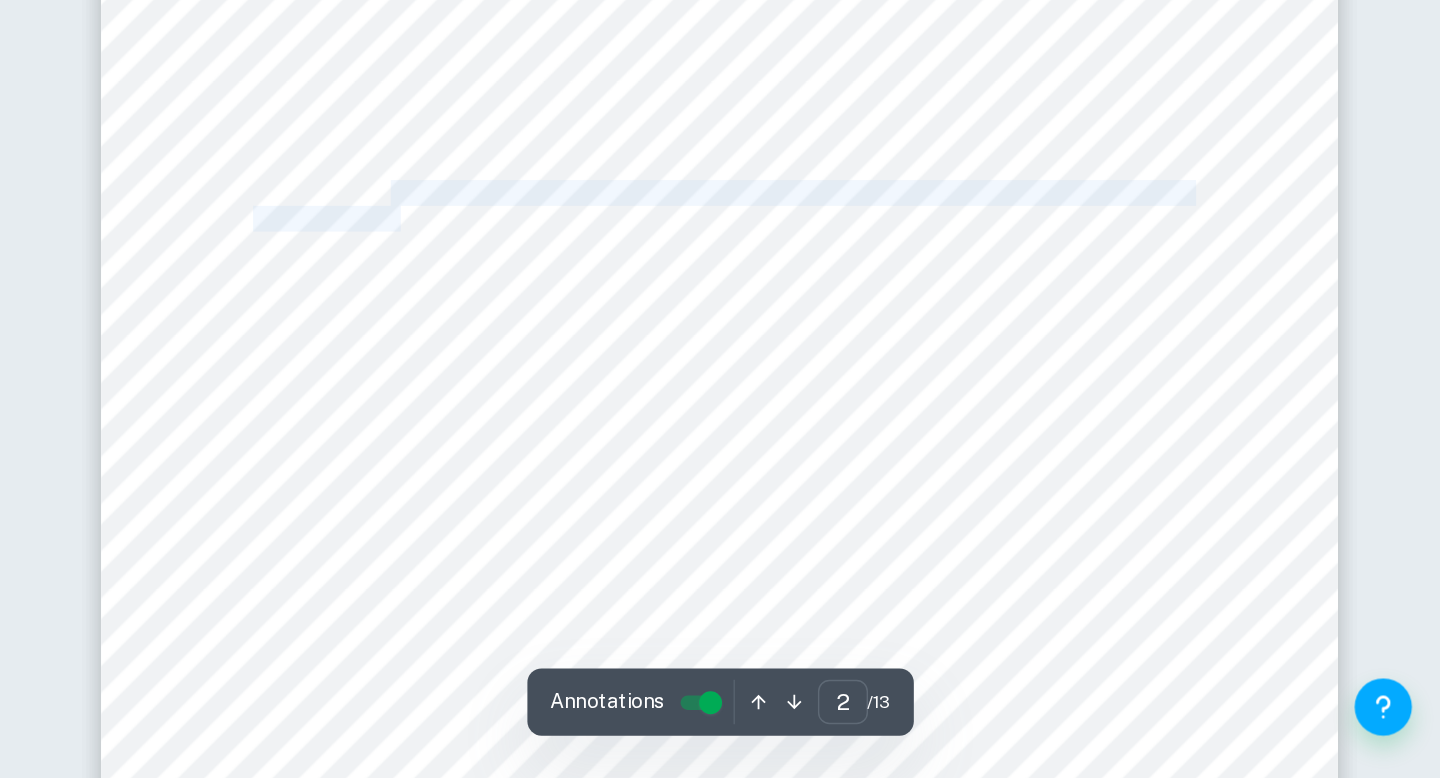 drag, startPoint x: 709, startPoint y: 372, endPoint x: 712, endPoint y: 390, distance: 18.248287 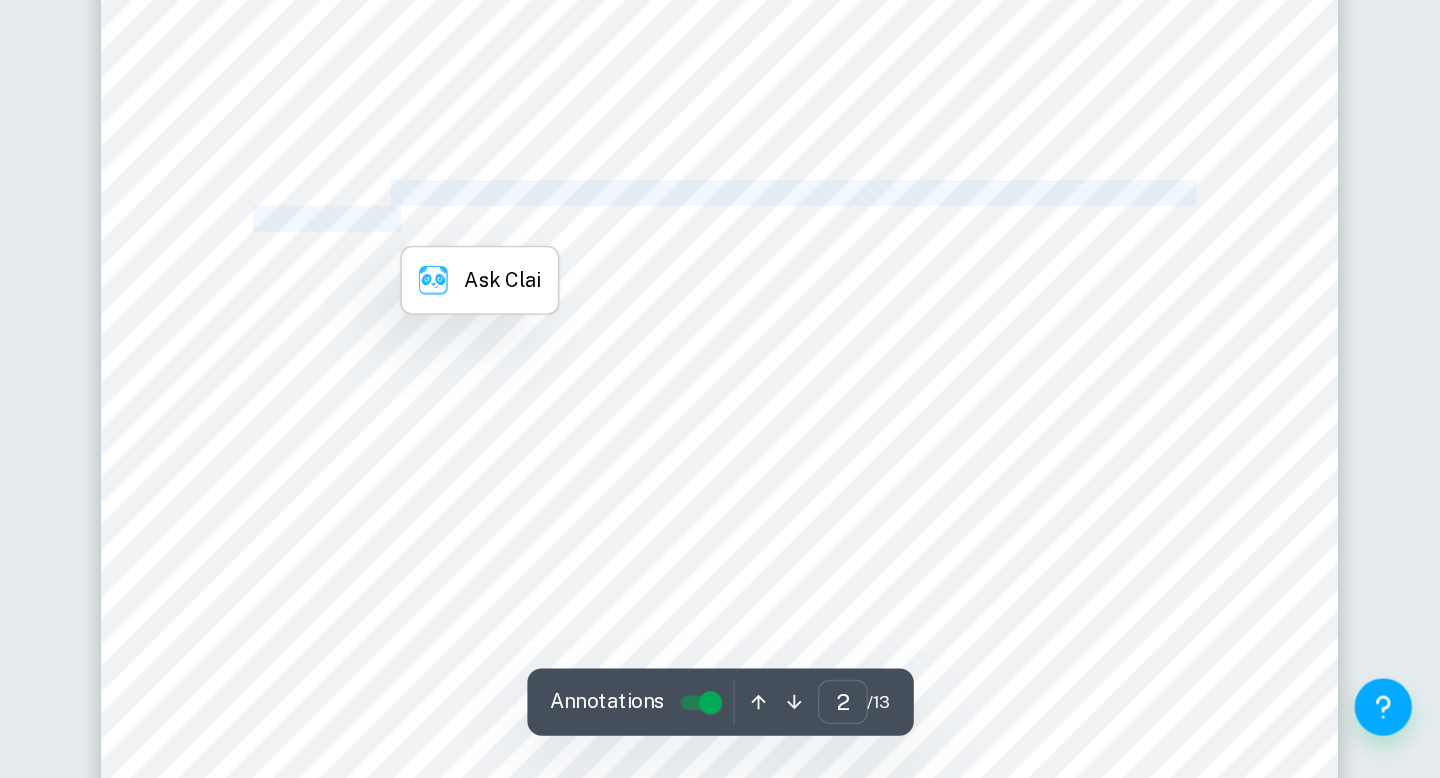 click on "electrolytic cell." at bounding box center [661, 387] 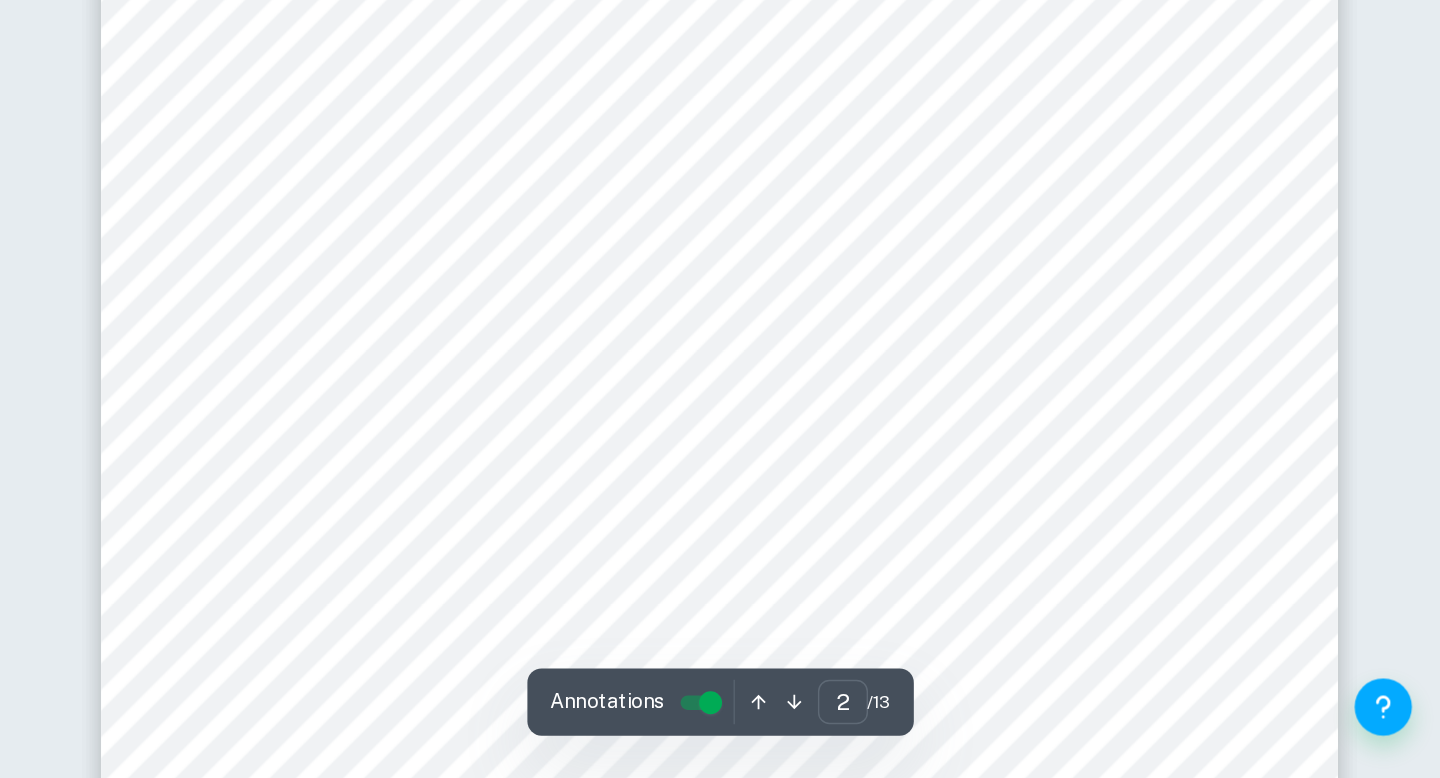 scroll, scrollTop: 1906, scrollLeft: 0, axis: vertical 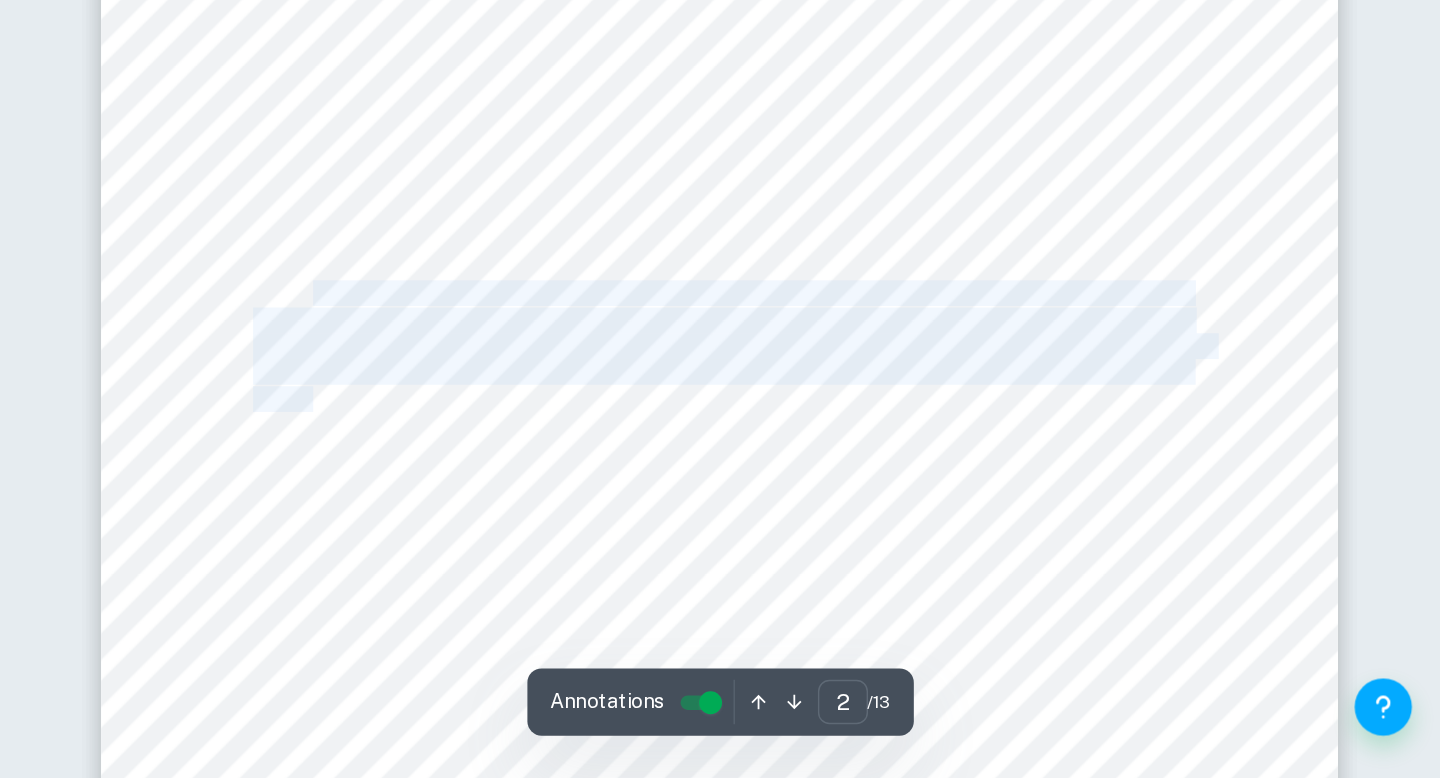 drag, startPoint x: 652, startPoint y: 435, endPoint x: 655, endPoint y: 518, distance: 83.0542 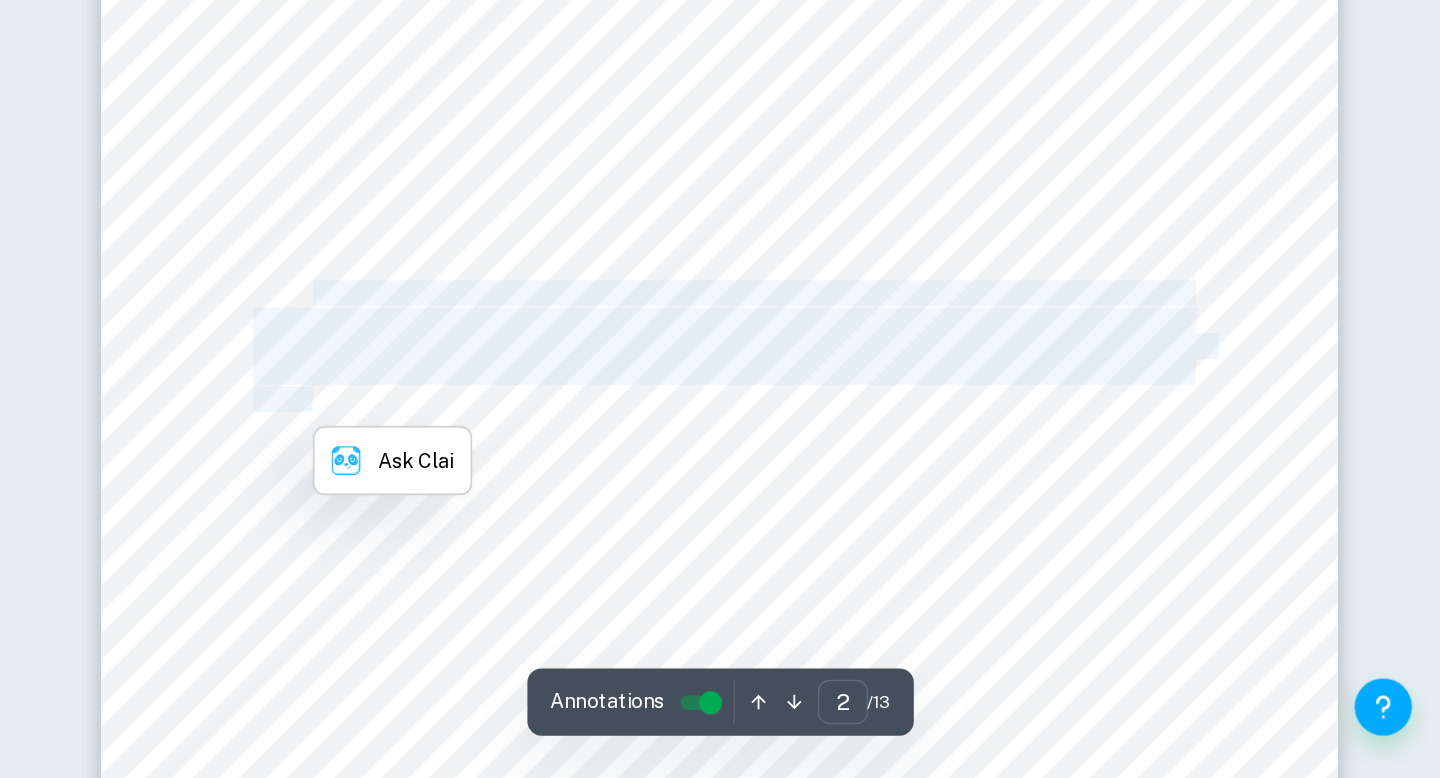 click on "substance produced or consumed in an electrochemical process depends quantitively on the amount of" at bounding box center (937, 513) 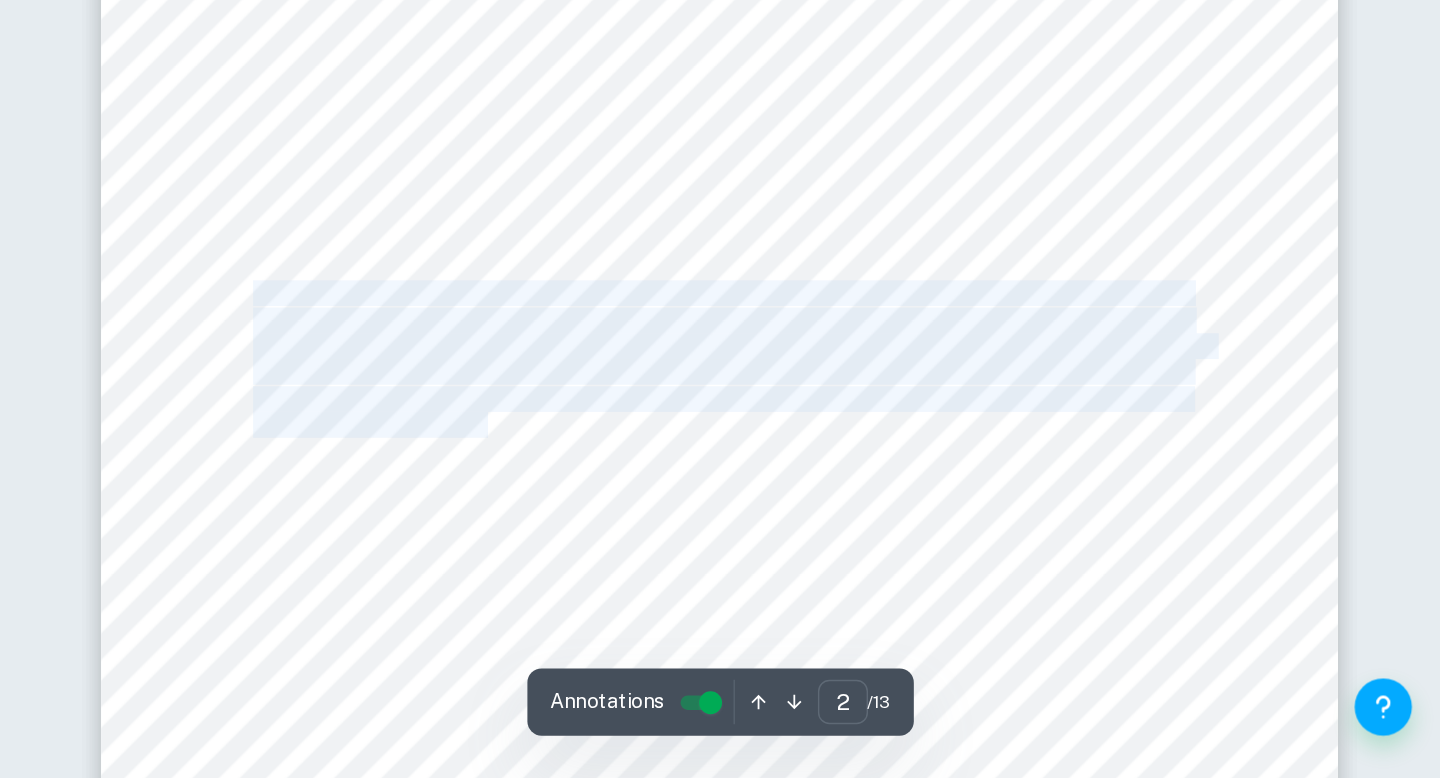 drag, startPoint x: 613, startPoint y: 434, endPoint x: 764, endPoint y: 547, distance: 188.60011 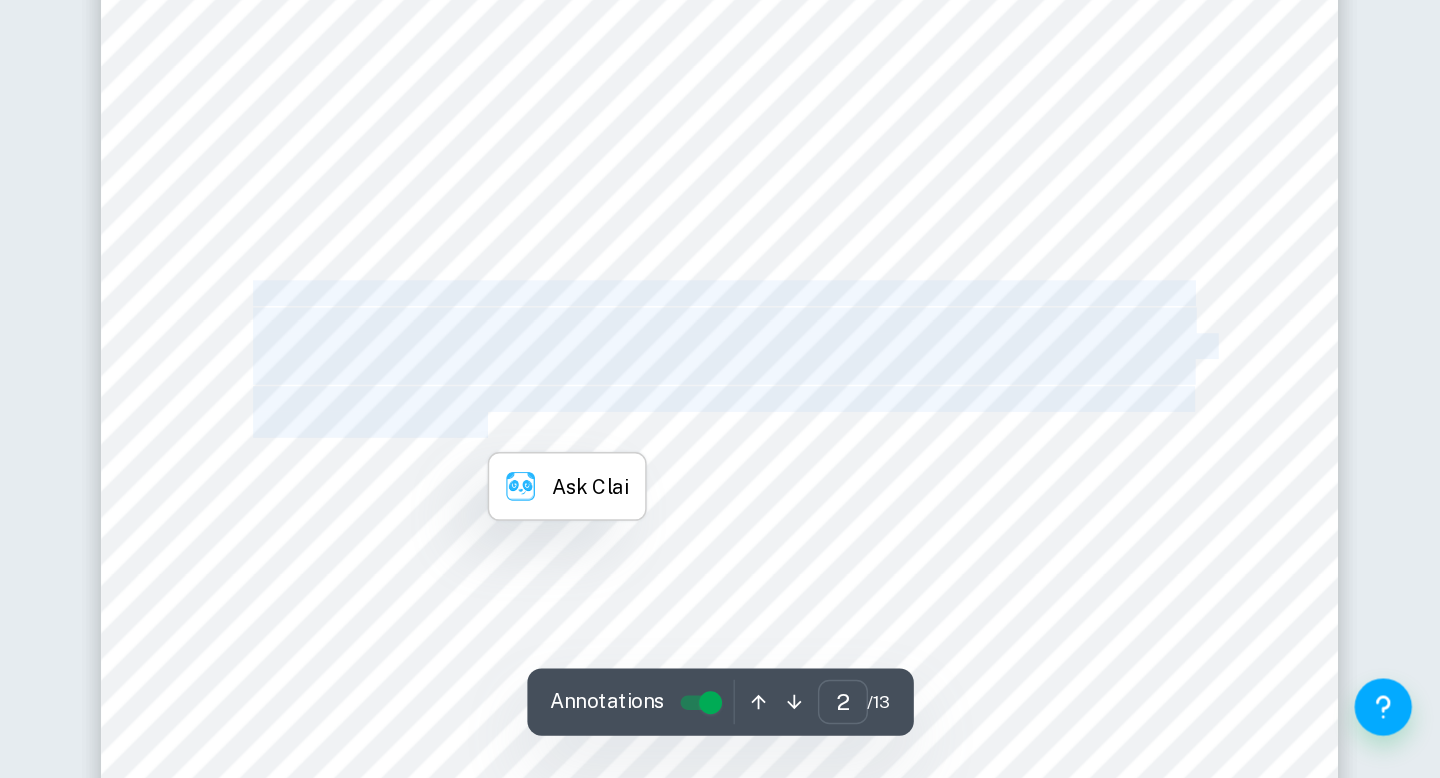 click on "substance produced or consumed in an electrochemical process depends quantitively on the amount of" at bounding box center (937, 513) 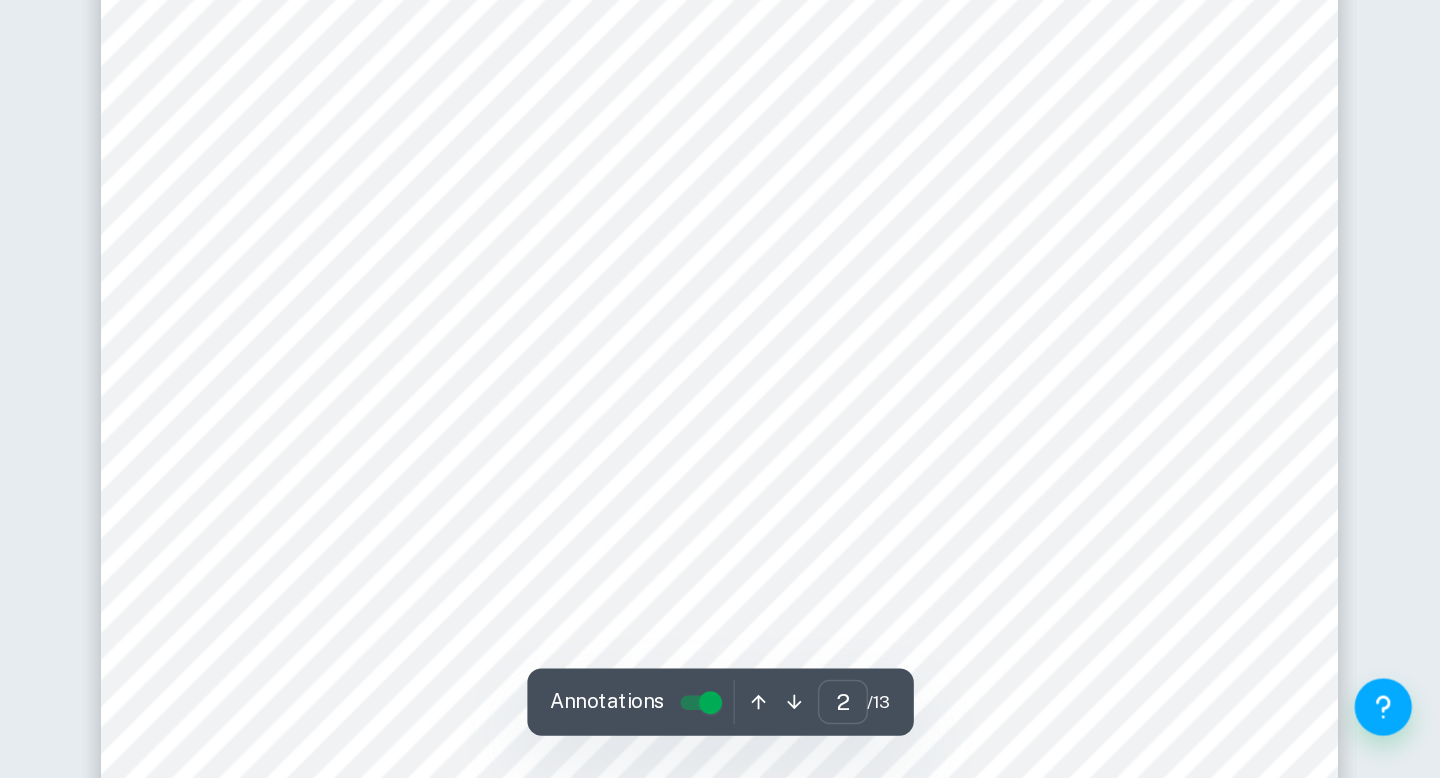 scroll, scrollTop: 1924, scrollLeft: 0, axis: vertical 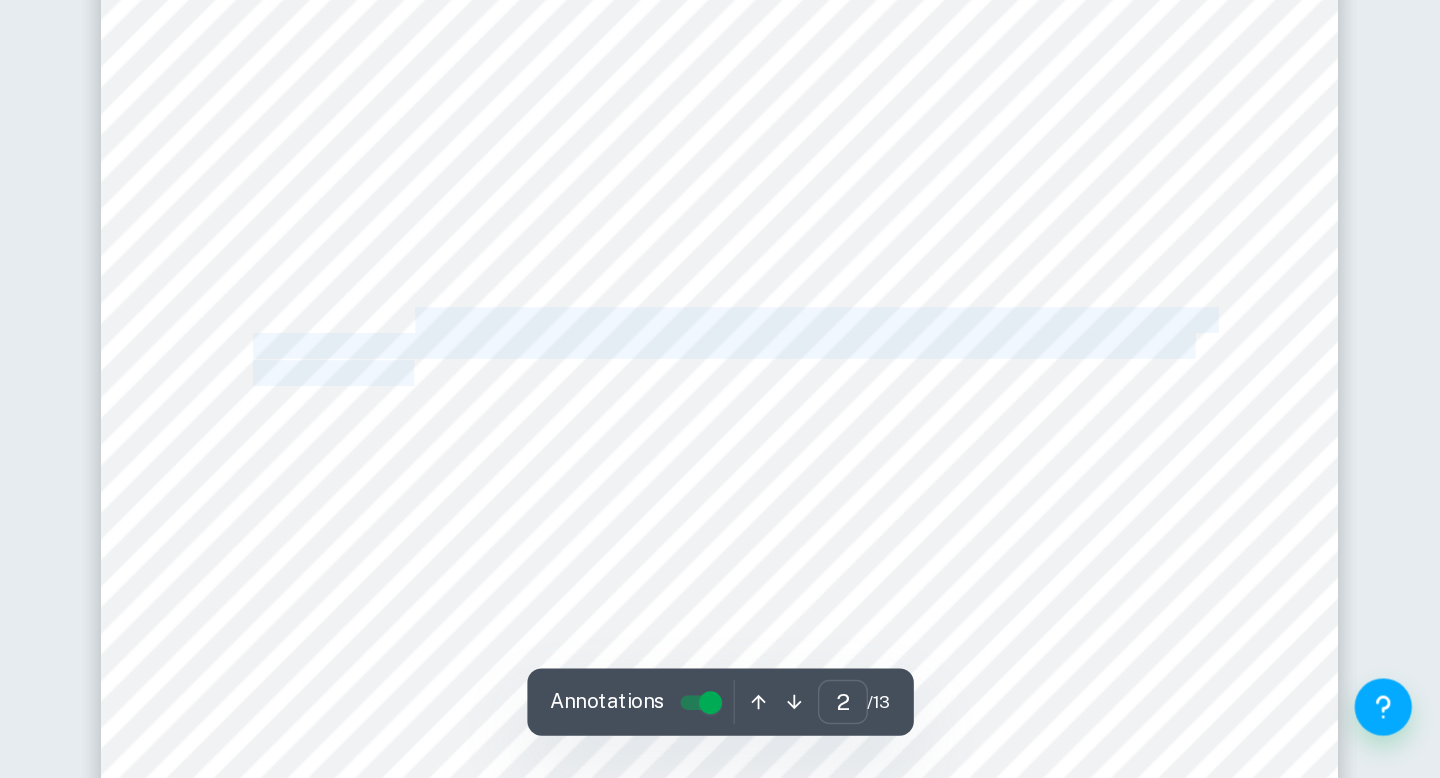 drag, startPoint x: 727, startPoint y: 464, endPoint x: 727, endPoint y: 492, distance: 28 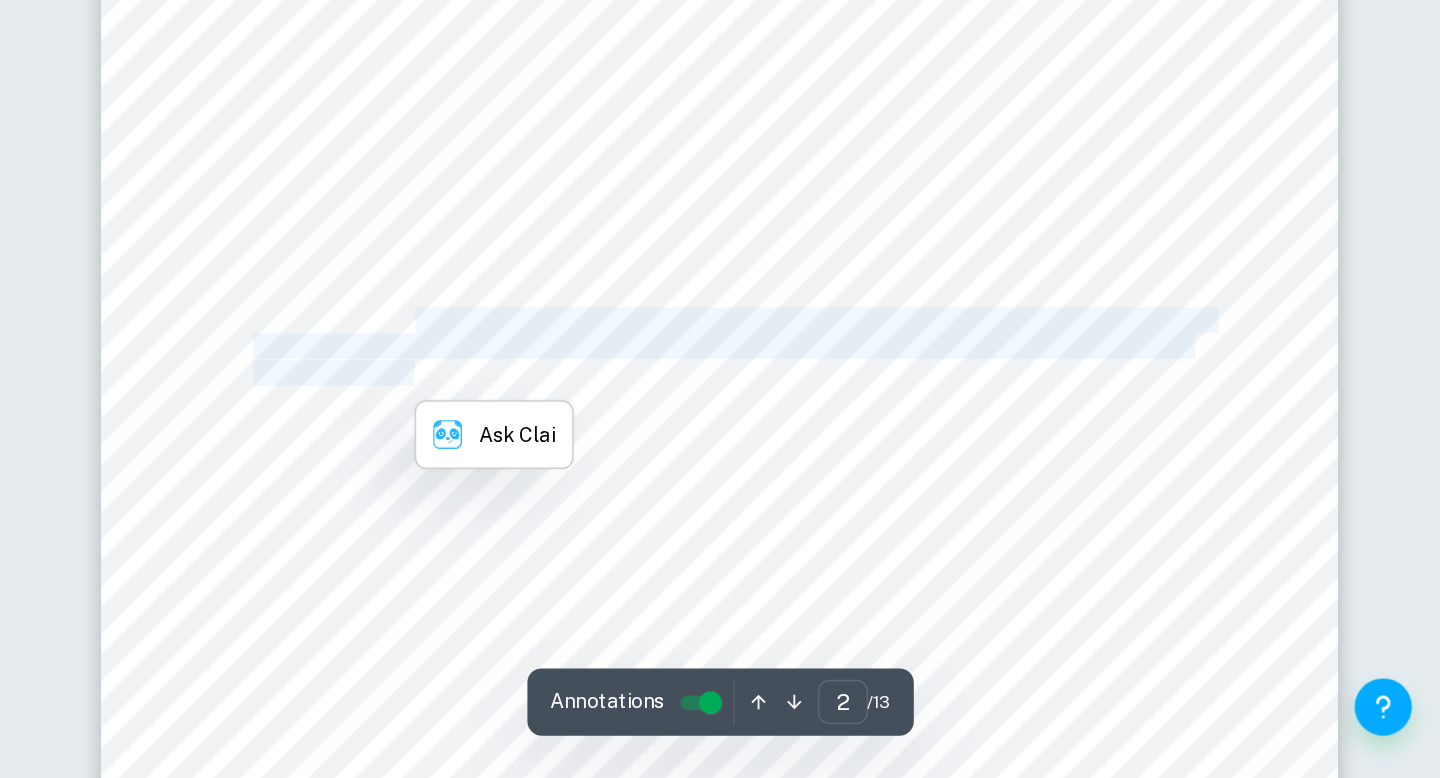 click on "substance produced or consumed in an electrochemical process depends quantitively on the amount of" at bounding box center (937, 495) 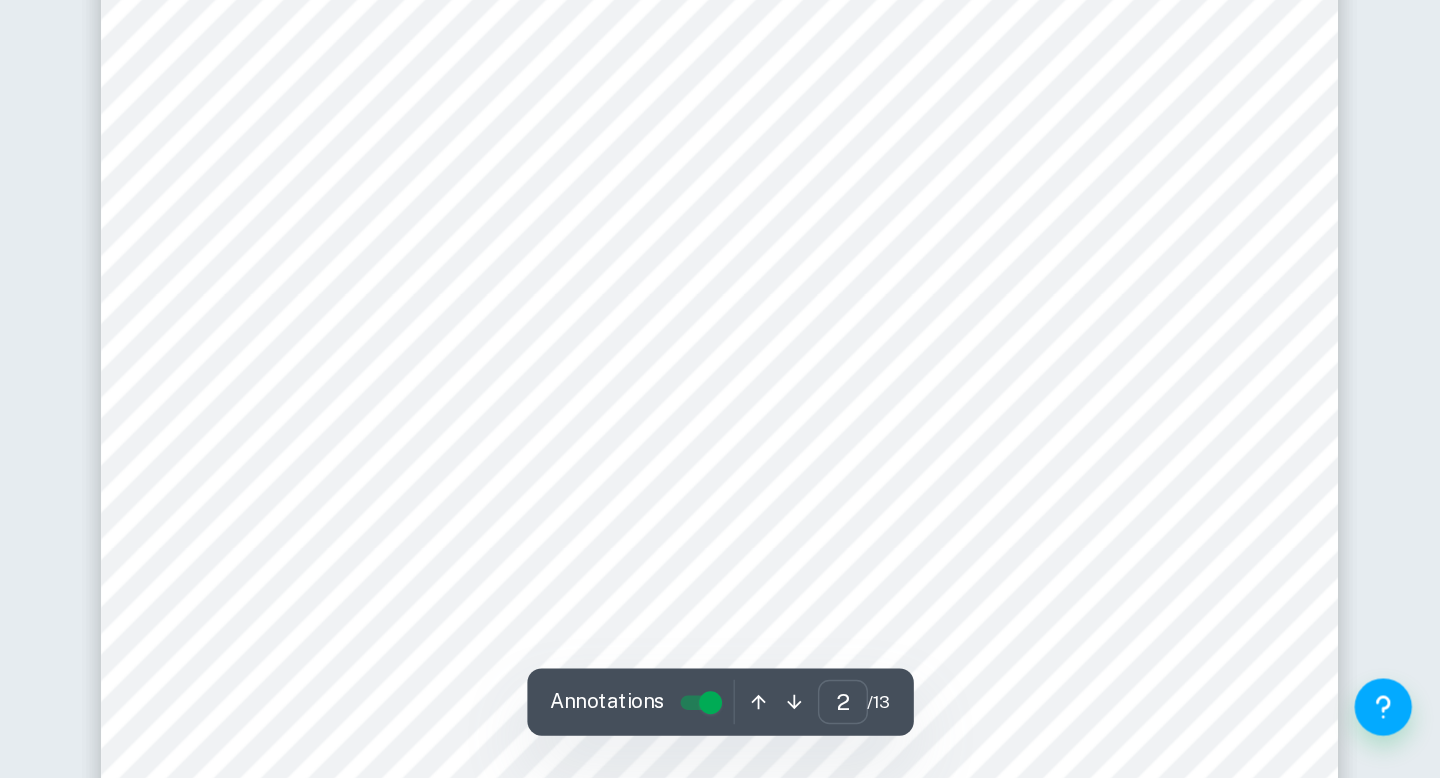 scroll, scrollTop: 1934, scrollLeft: 0, axis: vertical 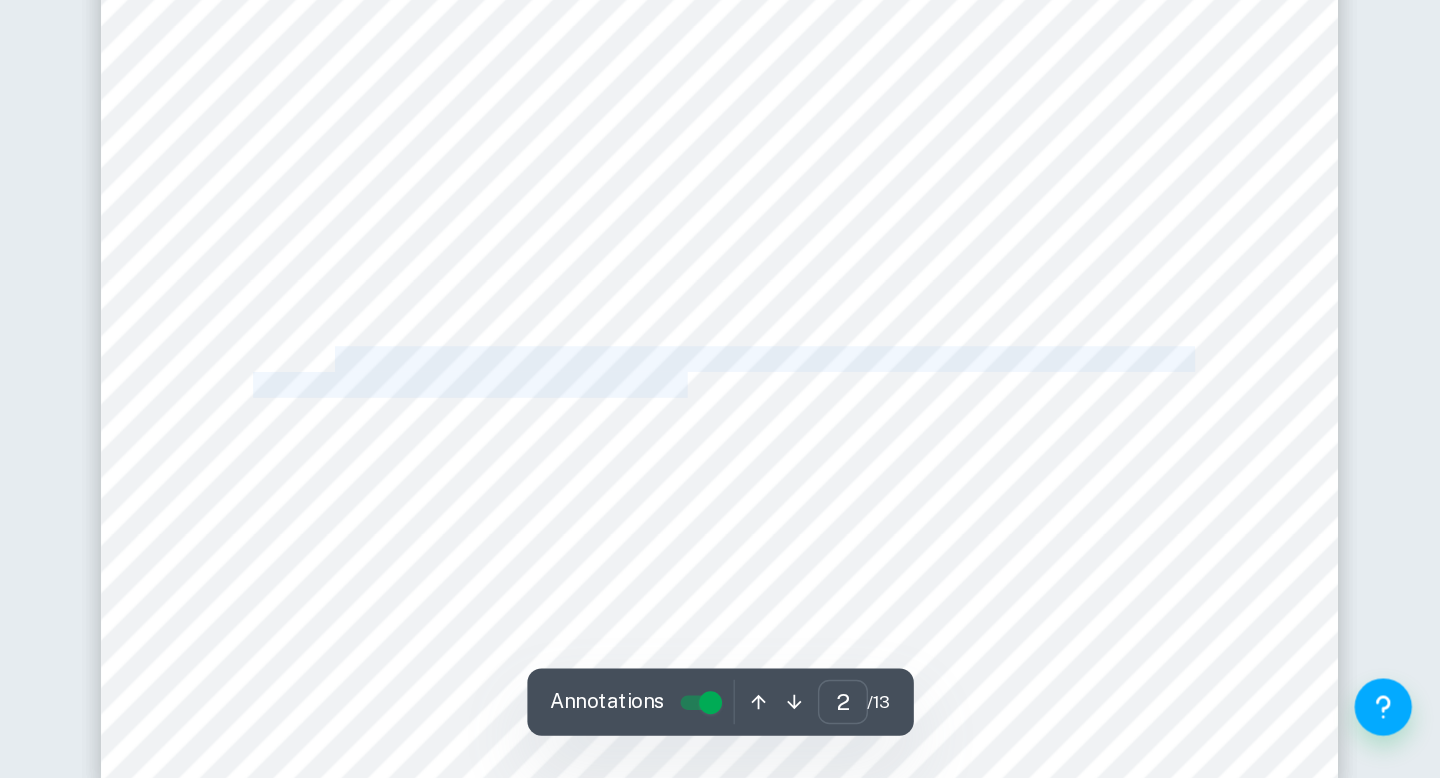 drag, startPoint x: 666, startPoint y: 480, endPoint x: 912, endPoint y: 500, distance: 246.81168 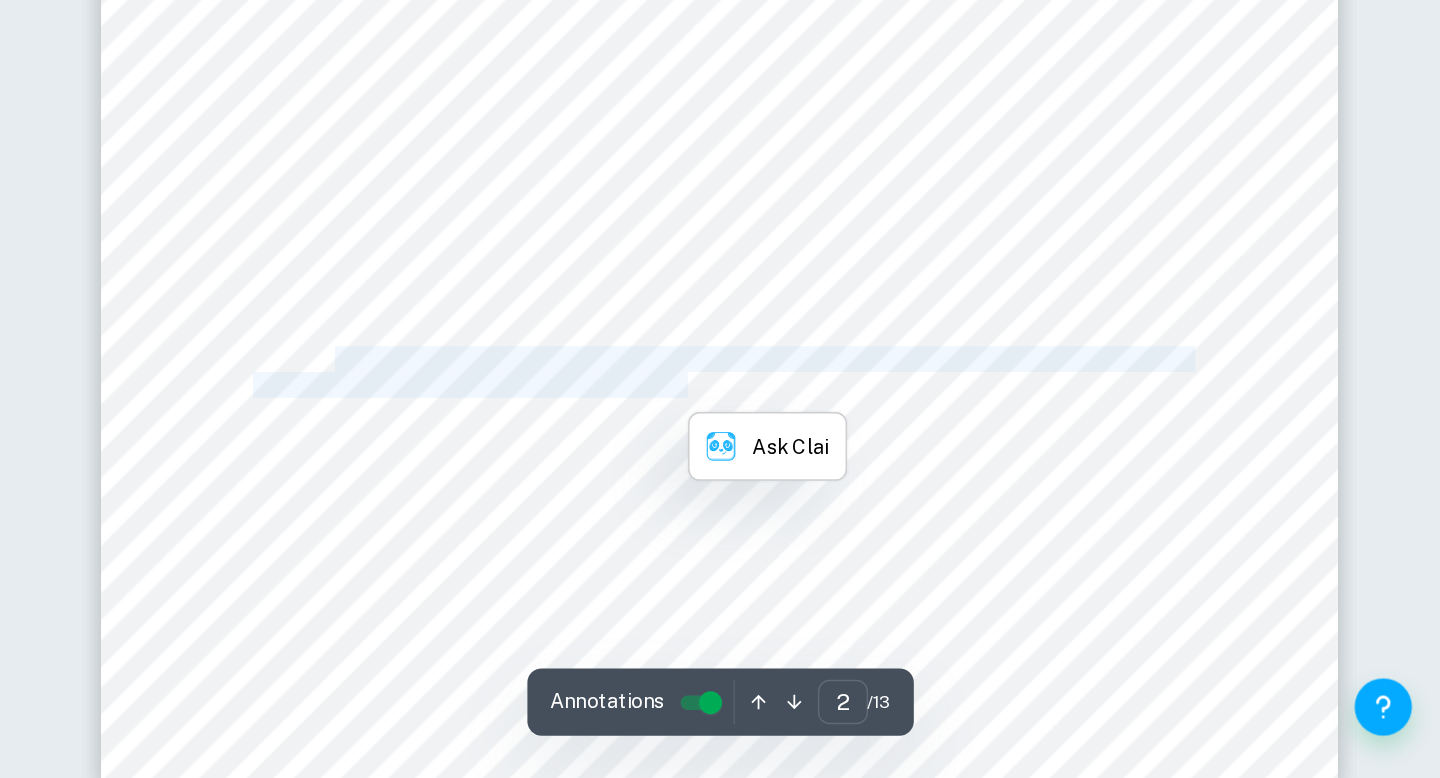 click on "electricity that flows as the reaction takes places. Increasing the voltage means that the increased current" at bounding box center [937, 503] 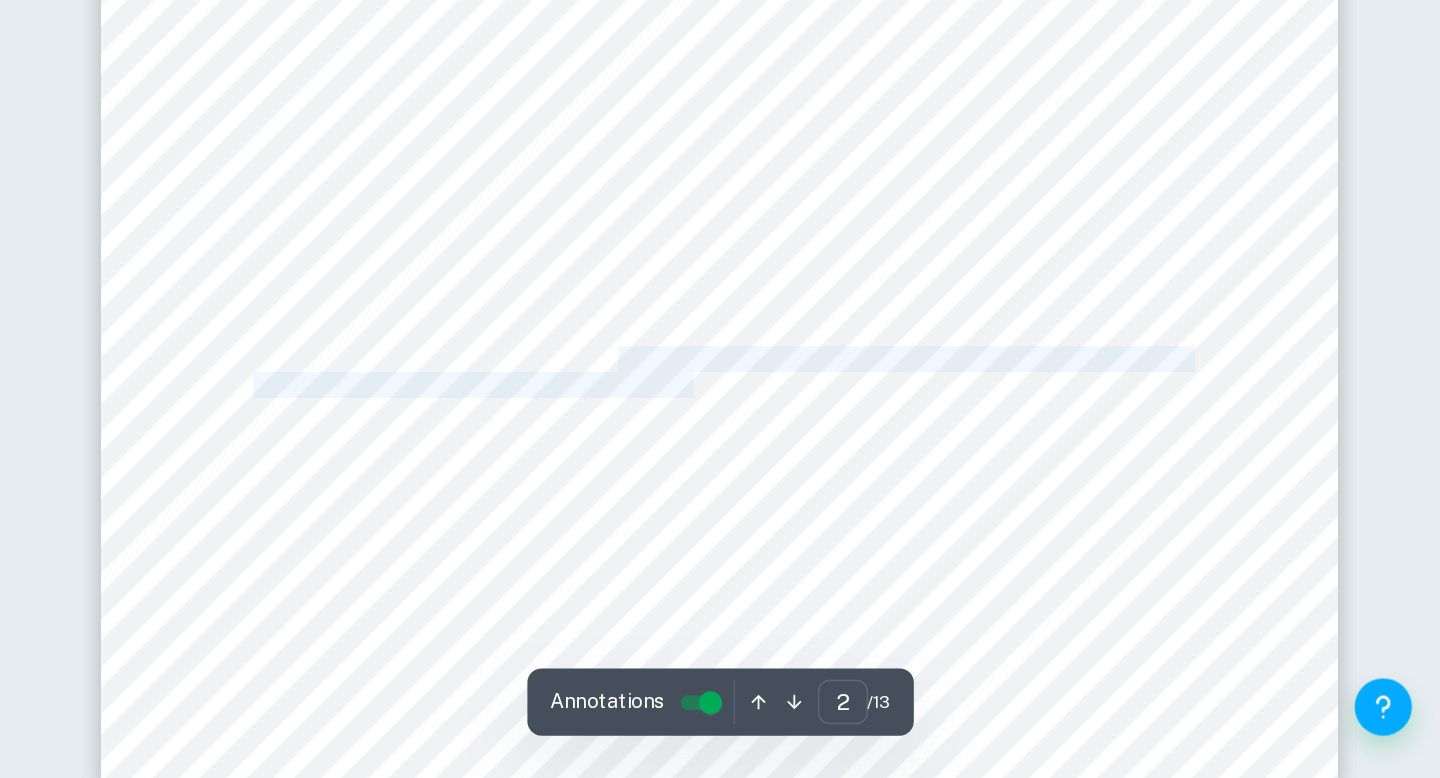 drag, startPoint x: 912, startPoint y: 500, endPoint x: 911, endPoint y: 485, distance: 15.033297 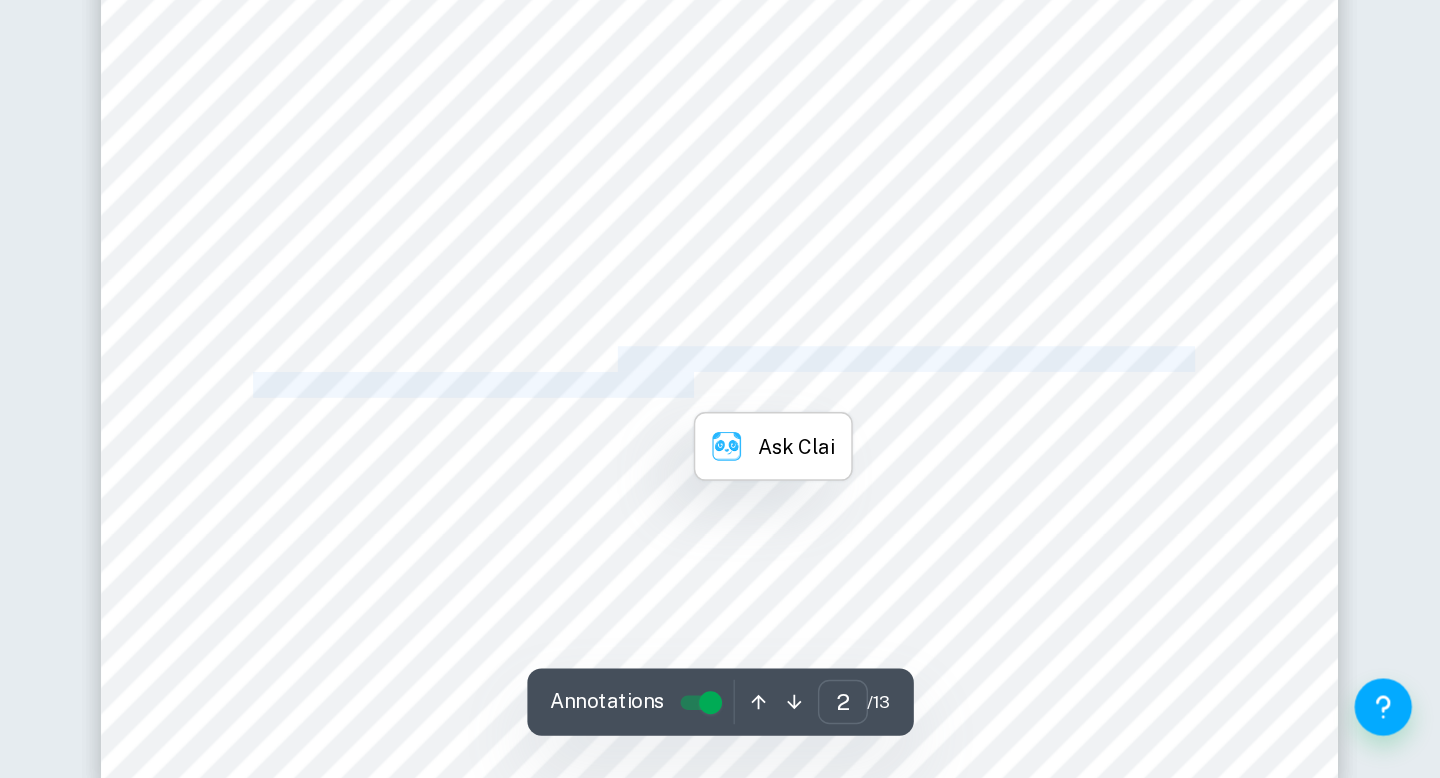 click on "substance produced or consumed in an electrochemical process depends quantitively on the amount of" at bounding box center (937, 485) 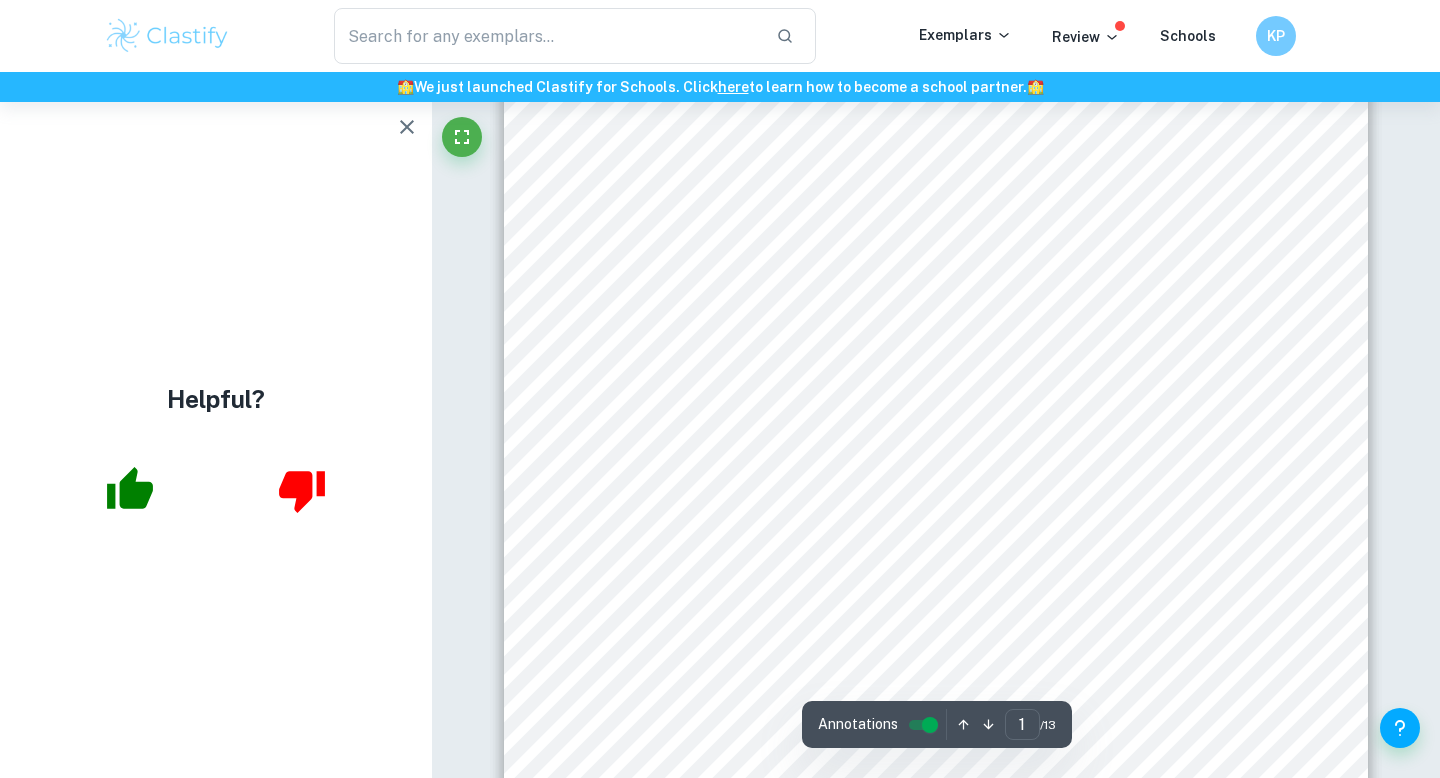 scroll, scrollTop: 0, scrollLeft: 0, axis: both 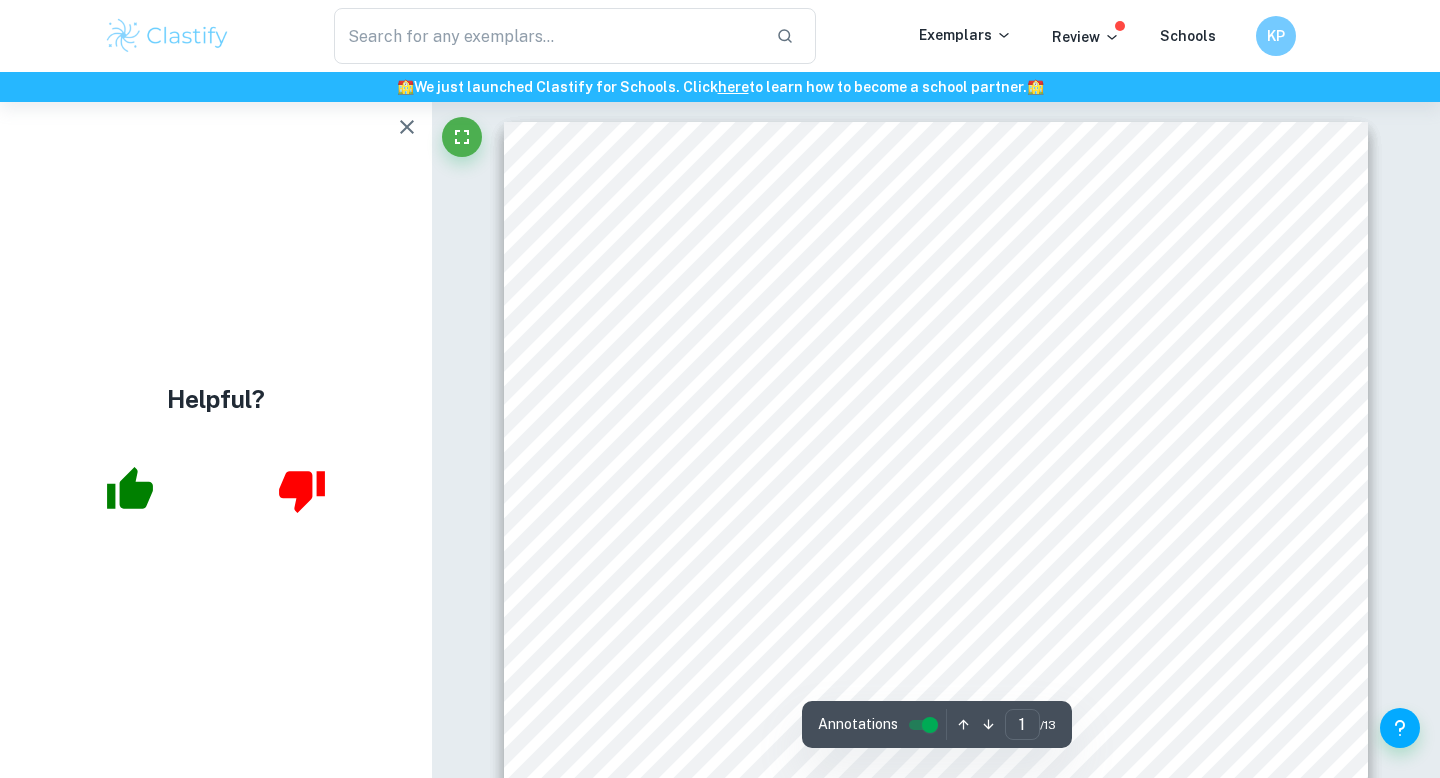 click on "1 The Effect of Voltage Increase on the Percentage Mass Increase of Cathodes in Copper Electroplating Introduction During the 2020 COVID-19 lockdown, I gained an interest in jewellery making. I bought a kit that provides the materials I needed. I took on this activity for a while and eventually observed that the metal elements that I used for my first pieces were either rusted or slowly fading, losing their shiny quality. Intrigued, I researched on how to prevent this from happening, and learnt about how amateur and professional jewellery makers use the electroplating process to improve the aesthetics and quality of their pieces. Electrolysis and electroplating were discussed in the classroom but this real-life application had never been apparent to me. Furthermore, I learnt about the factors that affect the rate of electroplating. Therefore, I would like to investigate a manipulatable variable to see how the increase amateur and professional jewellery makers. Background Research tear.   Overall,       the" at bounding box center (936, 733) 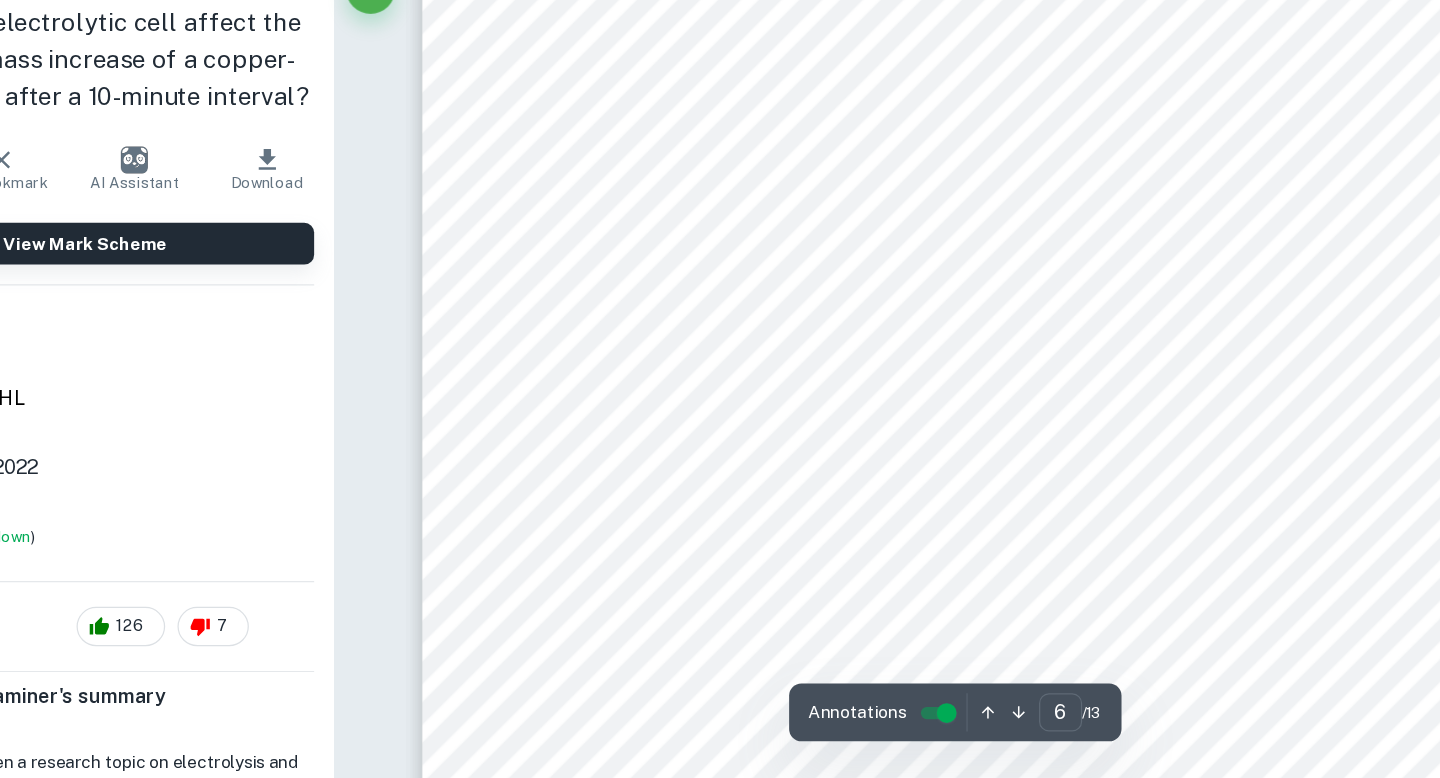 scroll, scrollTop: 6854, scrollLeft: 0, axis: vertical 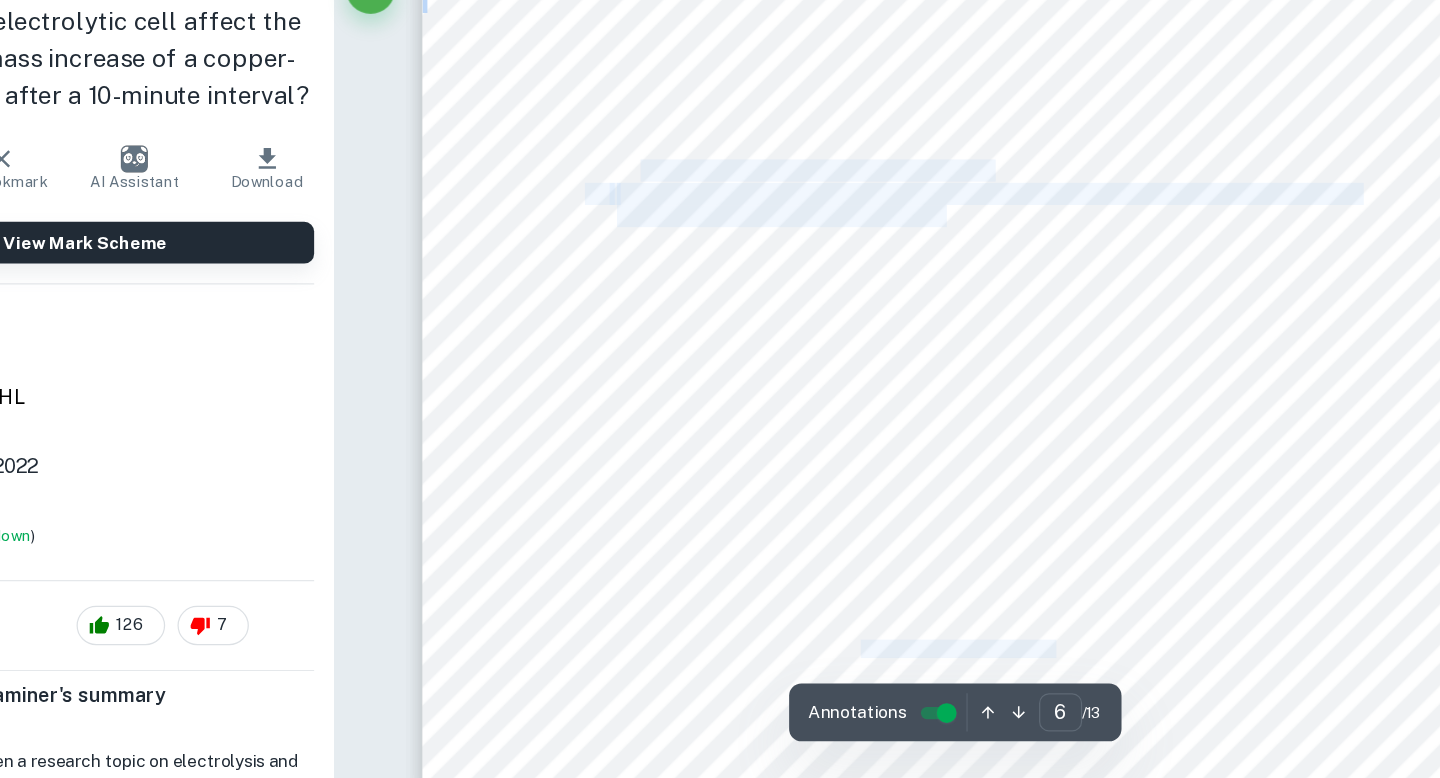 drag, startPoint x: 679, startPoint y: 278, endPoint x: 984, endPoint y: 318, distance: 307.61176 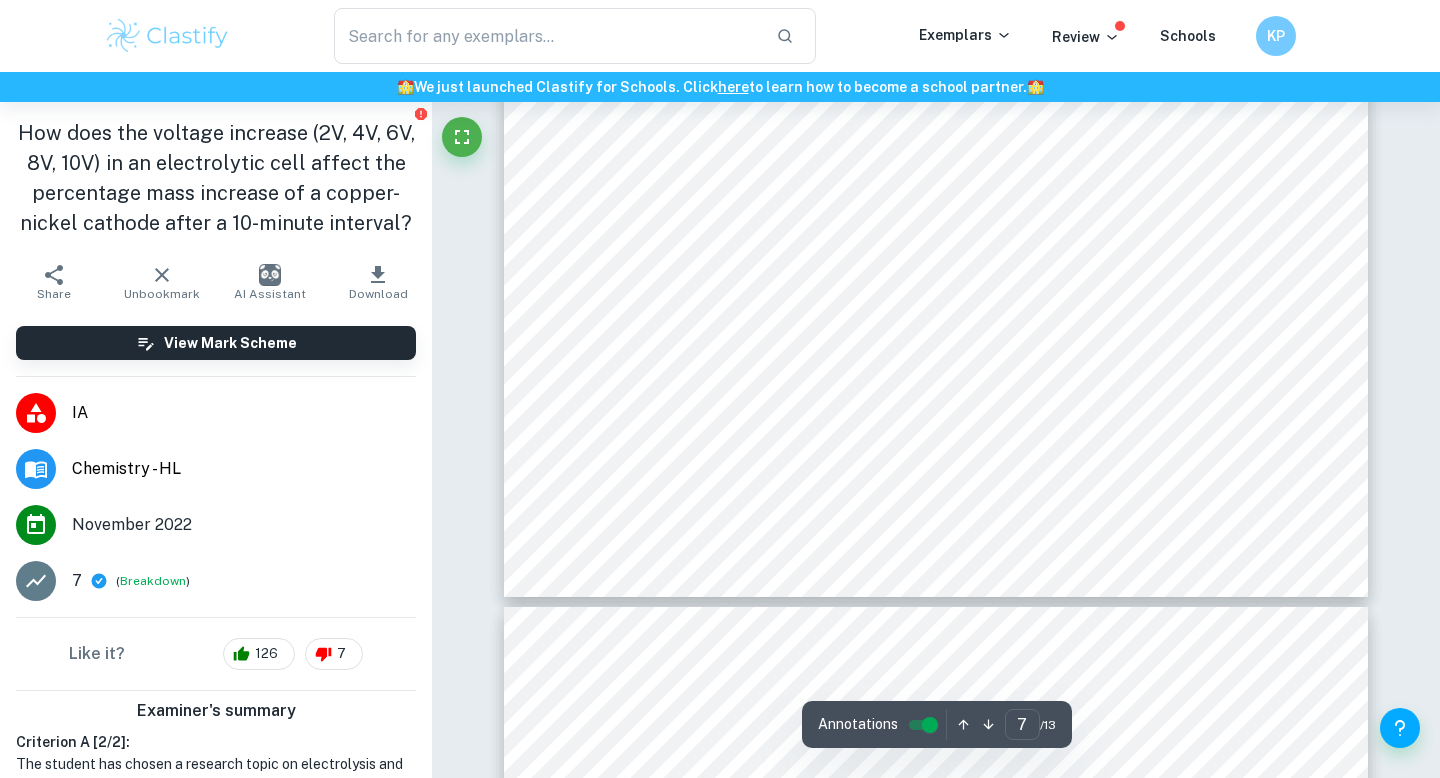 scroll, scrollTop: 8338, scrollLeft: 0, axis: vertical 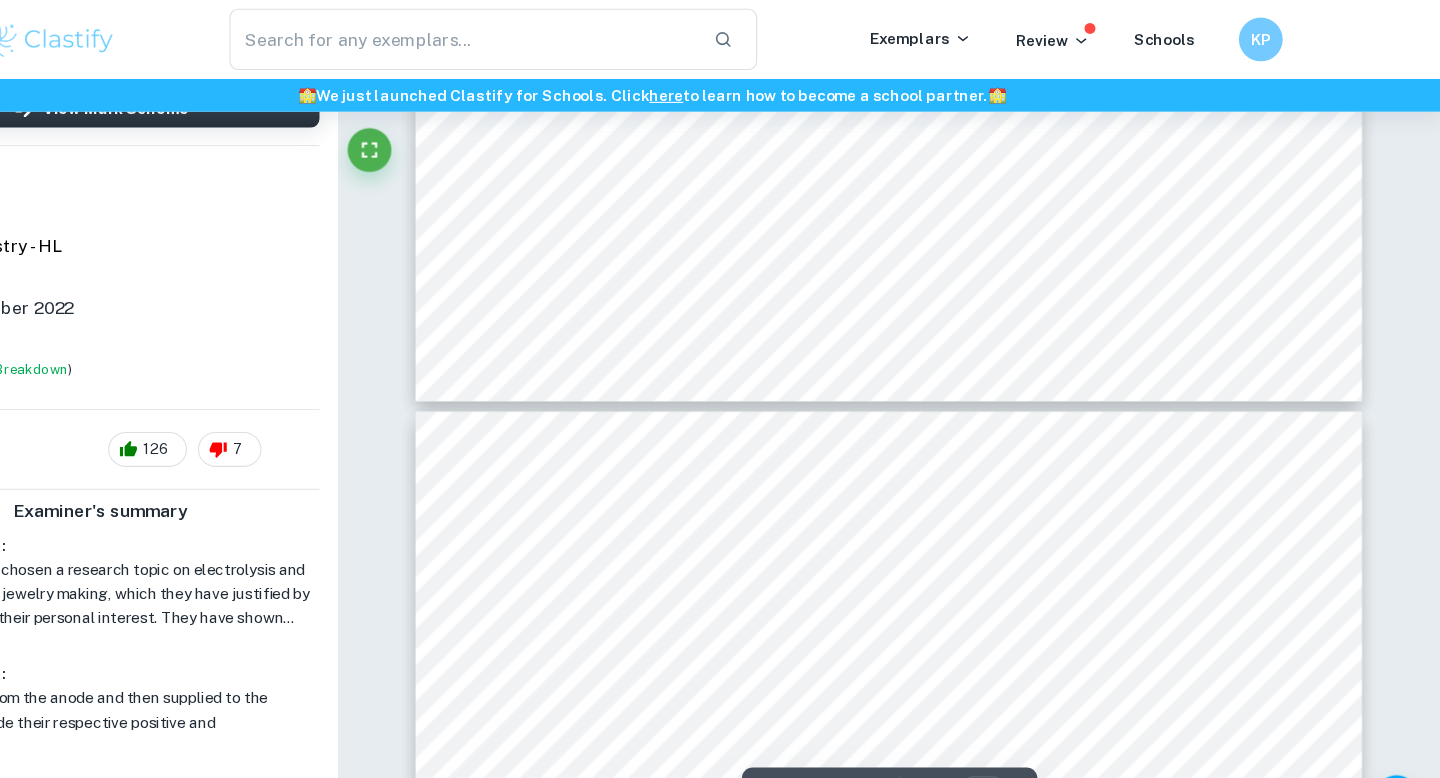 type on "6" 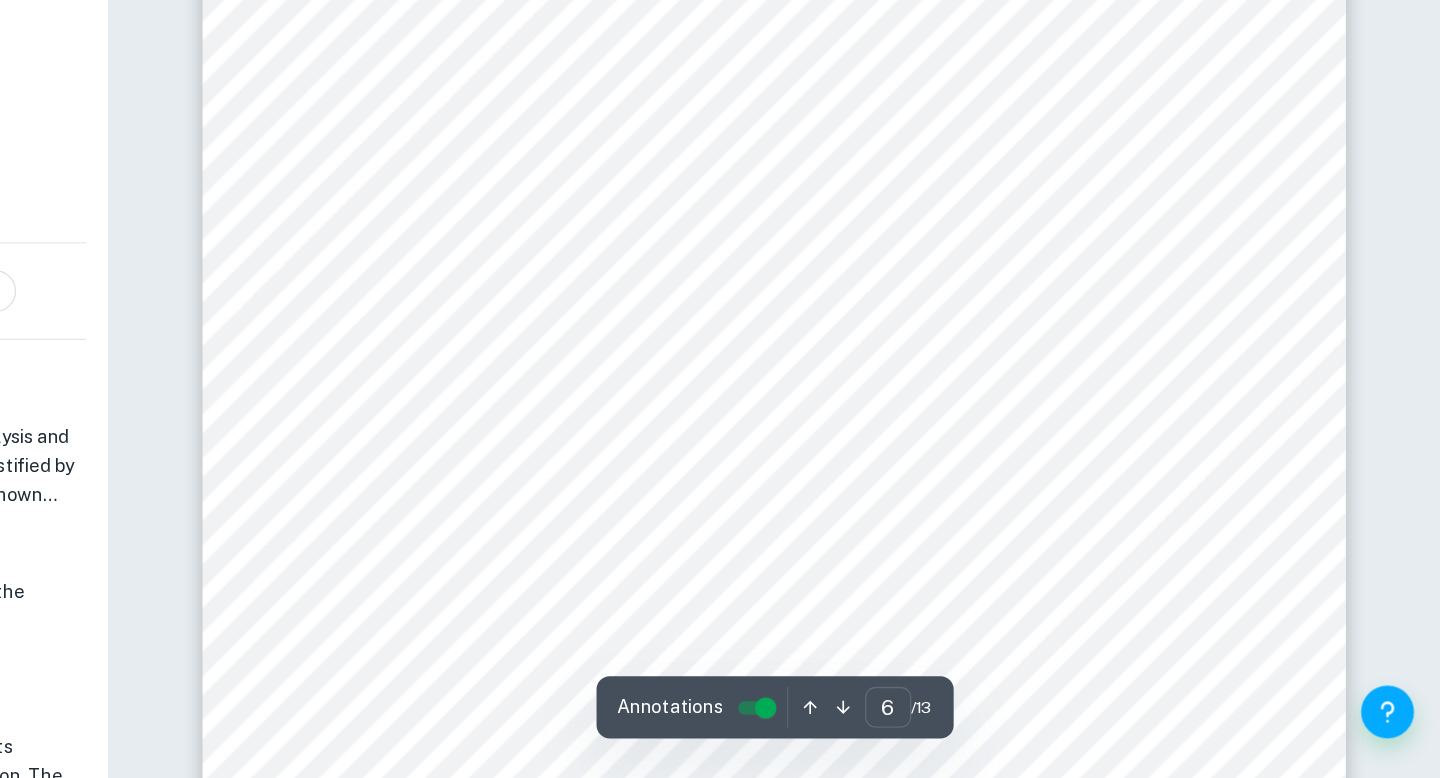 scroll, scrollTop: 6790, scrollLeft: 0, axis: vertical 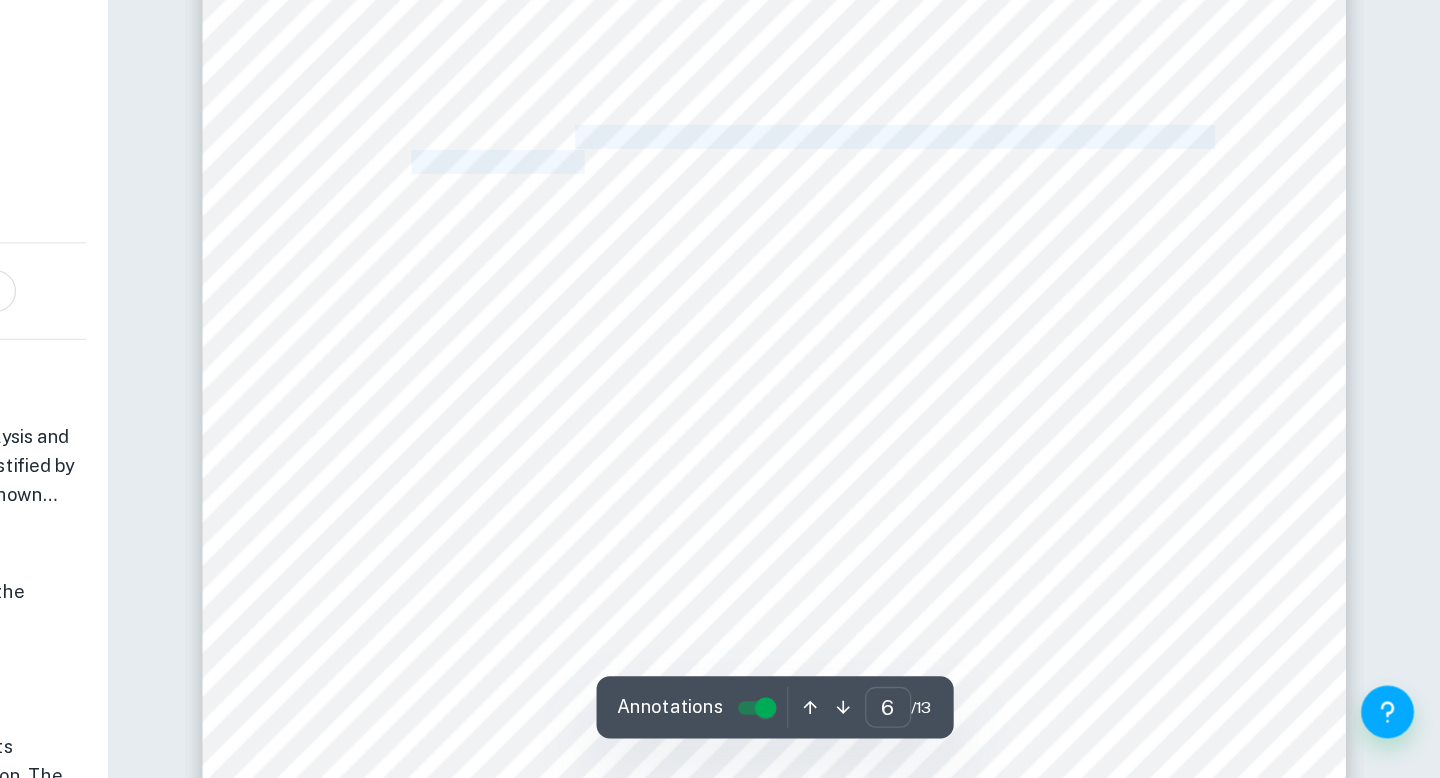 drag, startPoint x: 785, startPoint y: 283, endPoint x: 794, endPoint y: 305, distance: 23.769728 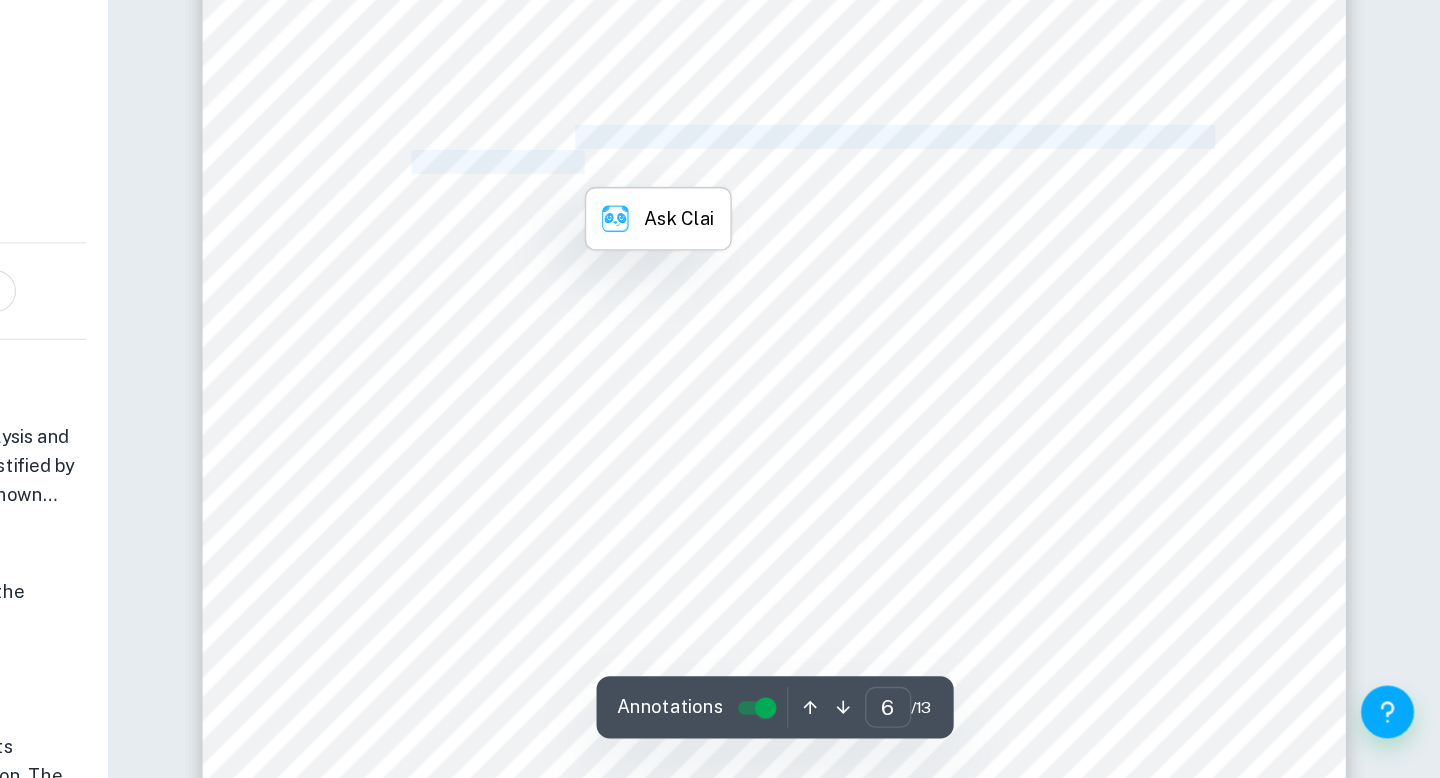 click on "does not affect the accuracy of the results gained. A different 20 cent coin should also be used" at bounding box center [990, 312] 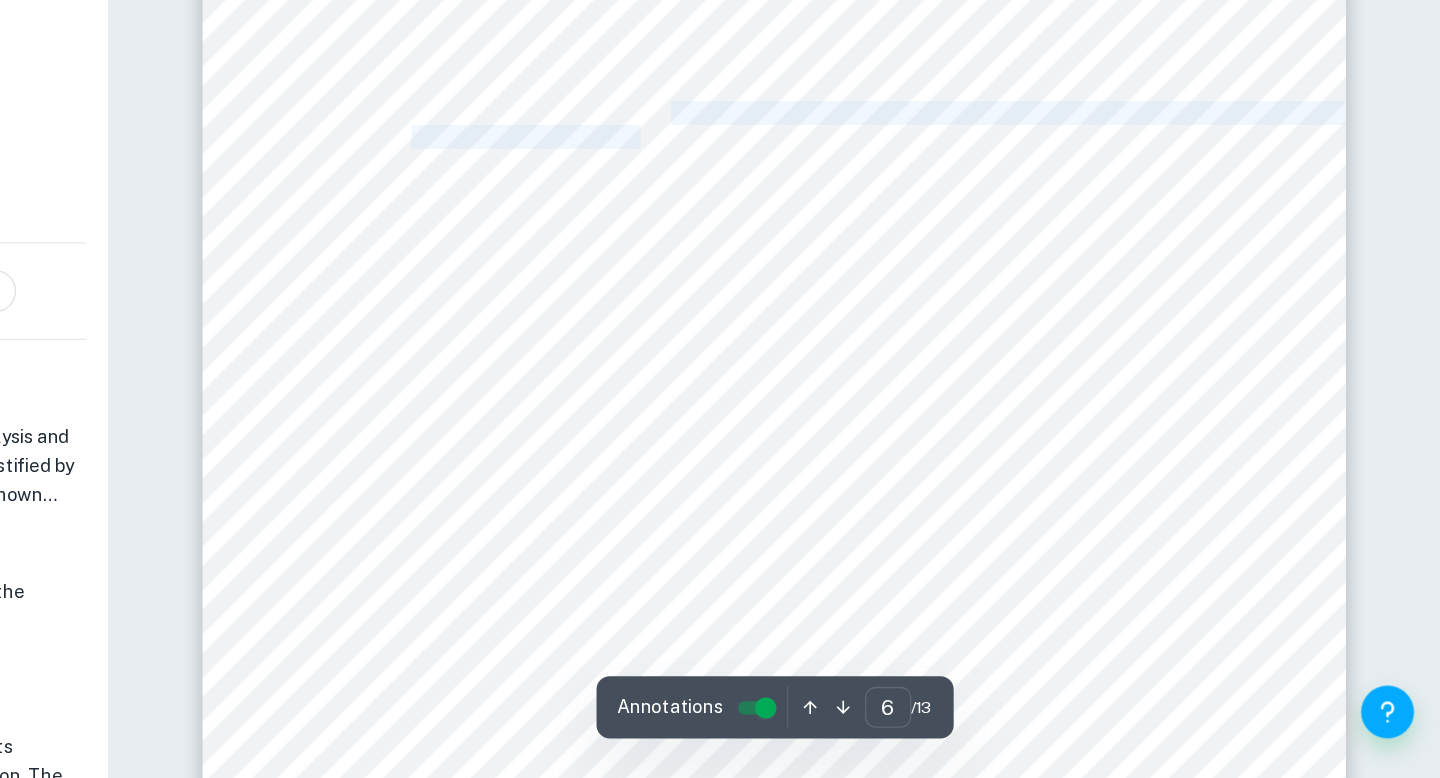 drag, startPoint x: 833, startPoint y: 275, endPoint x: 833, endPoint y: 295, distance: 20 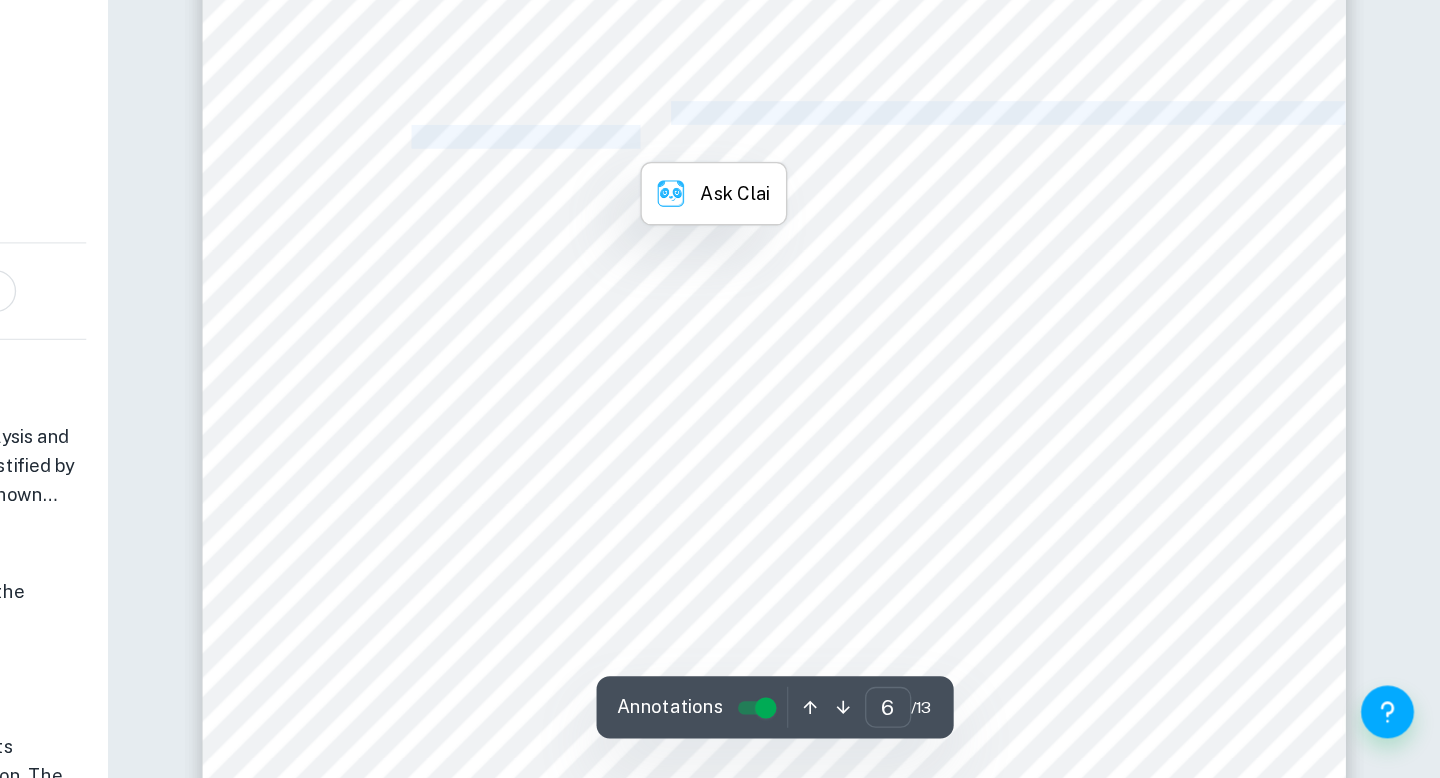 click on "while replacing the copper strip for each trial, this will ensure that the depletion of the anode" at bounding box center [963, 293] 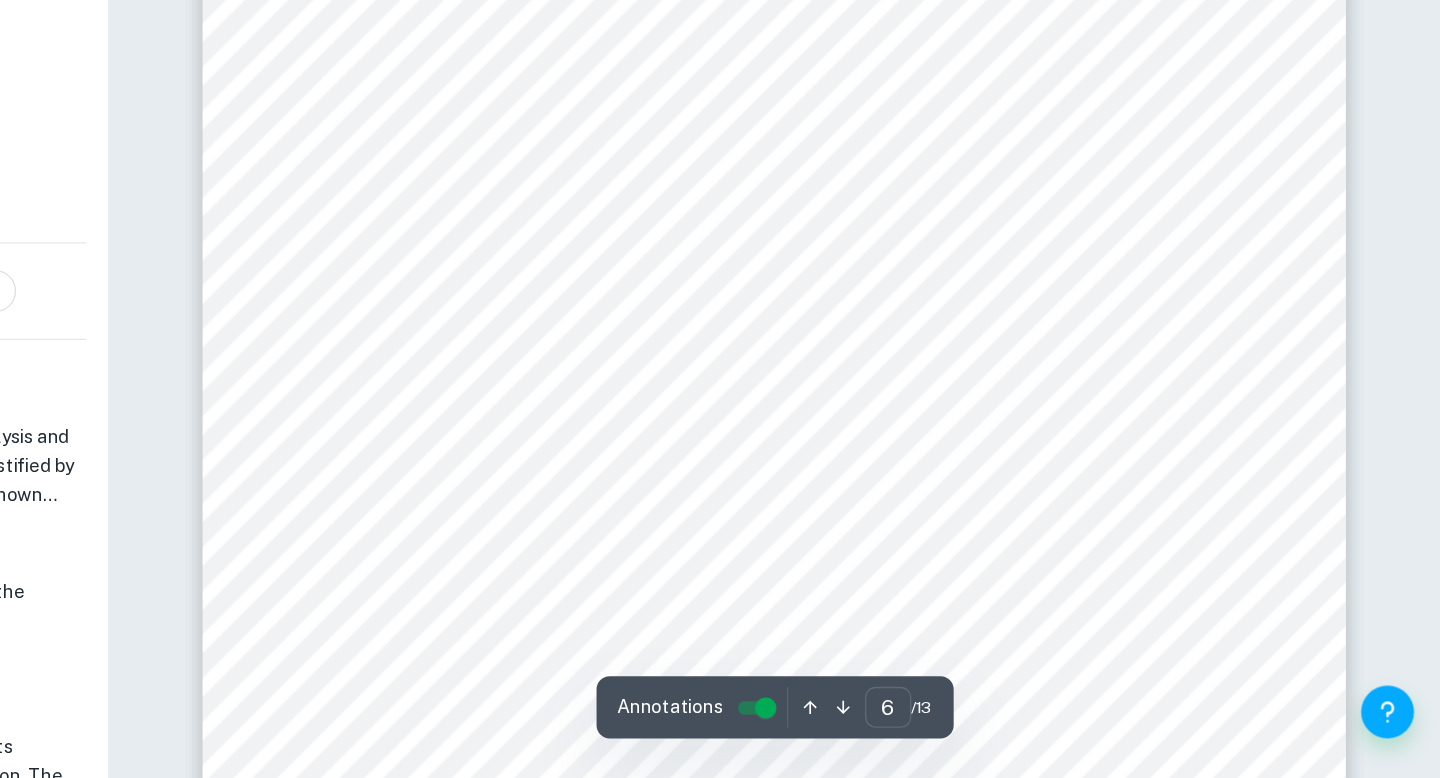 scroll, scrollTop: 6789, scrollLeft: 0, axis: vertical 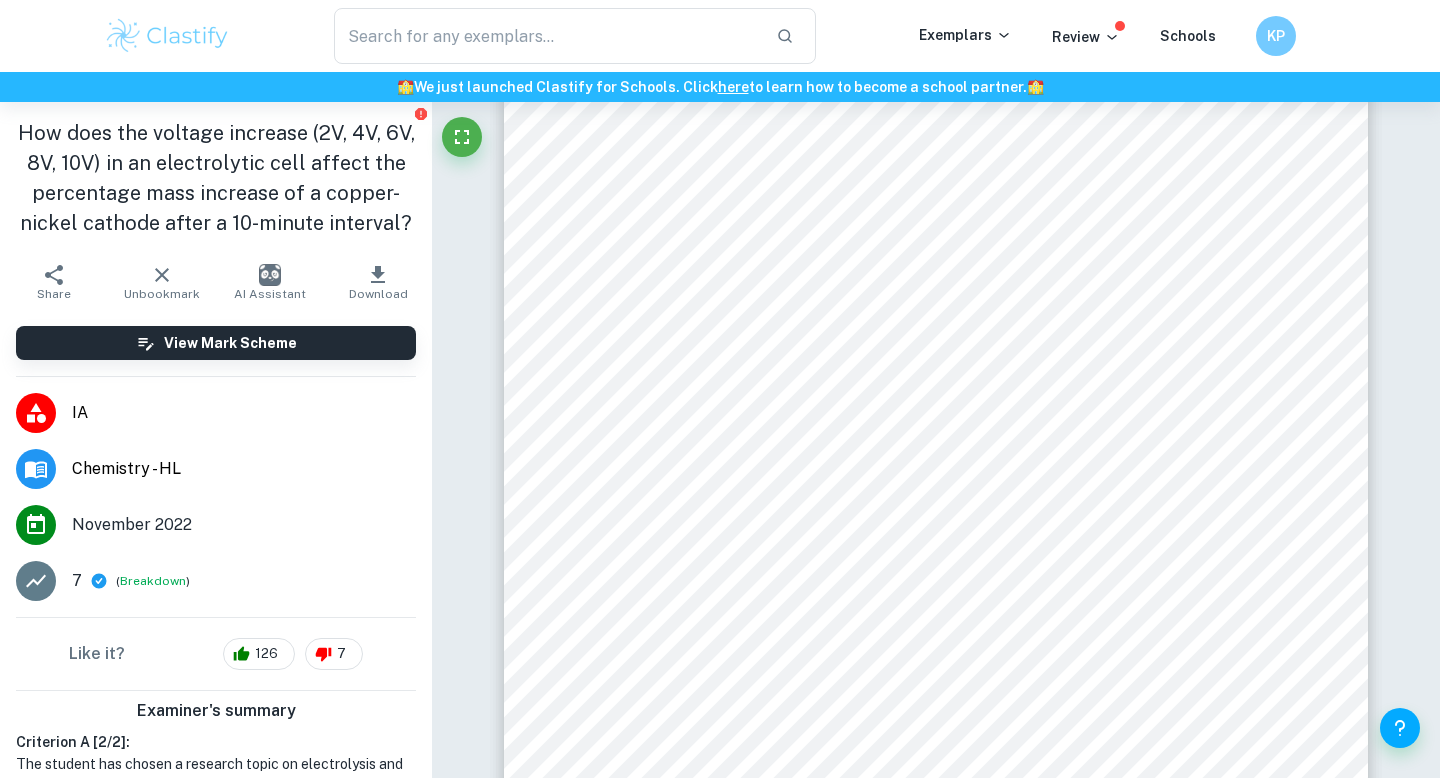 click 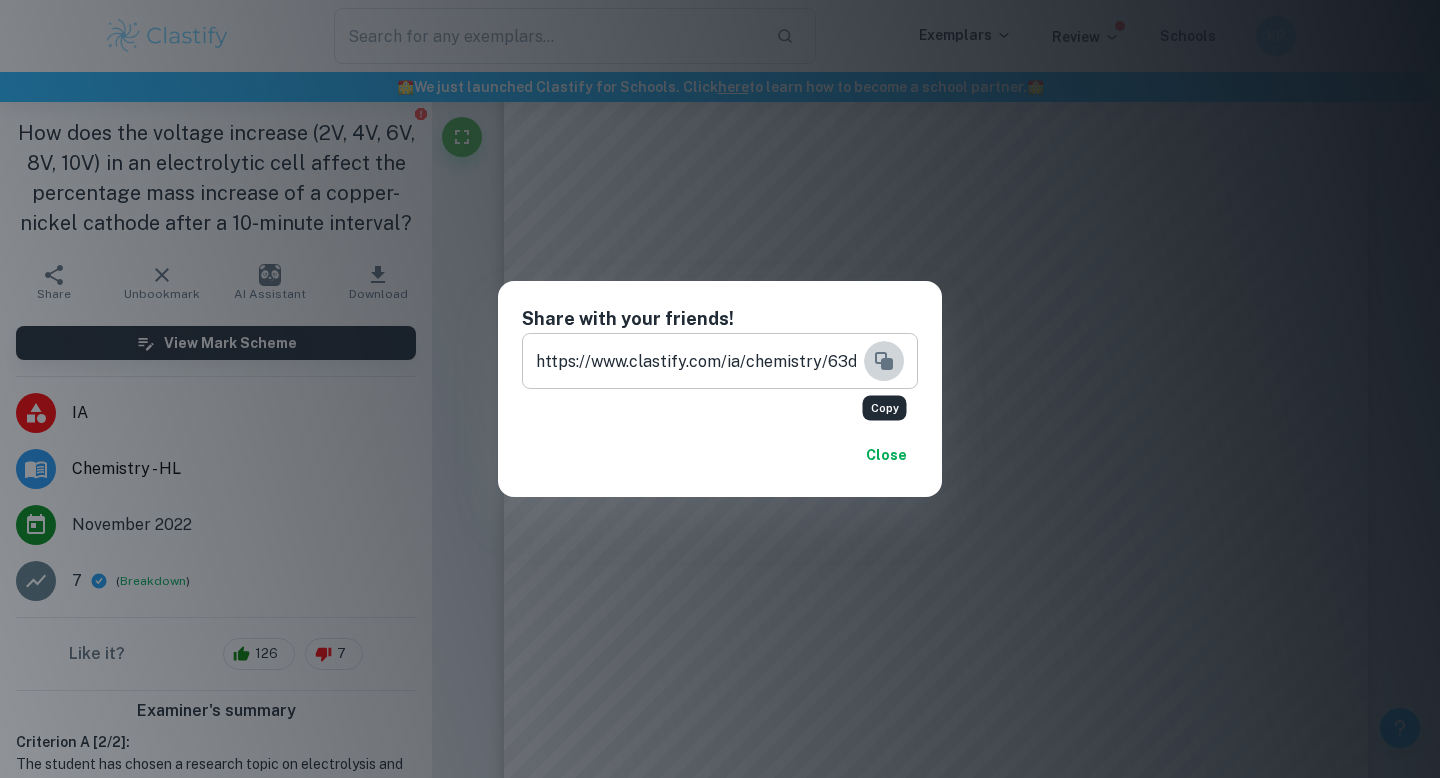 click 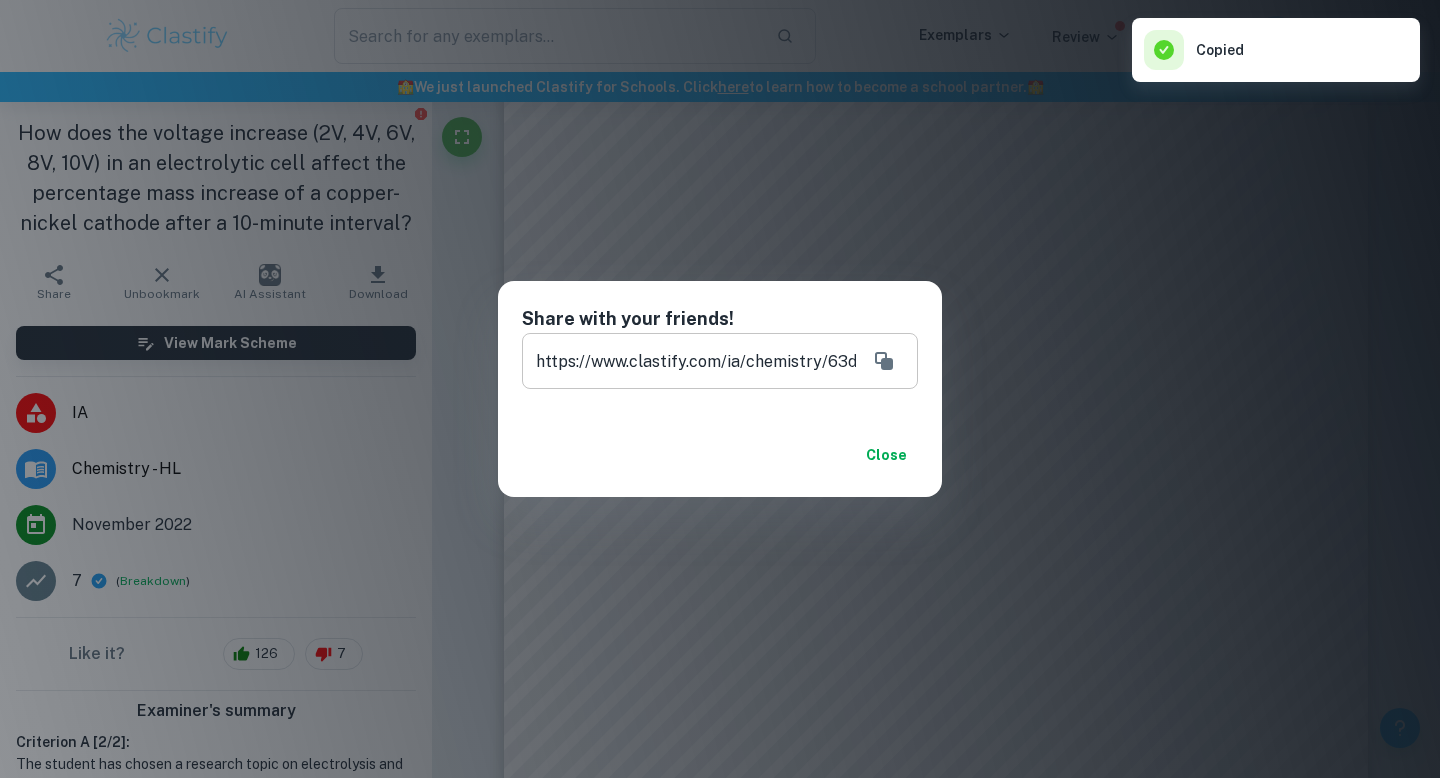 click on "Close" at bounding box center (886, 455) 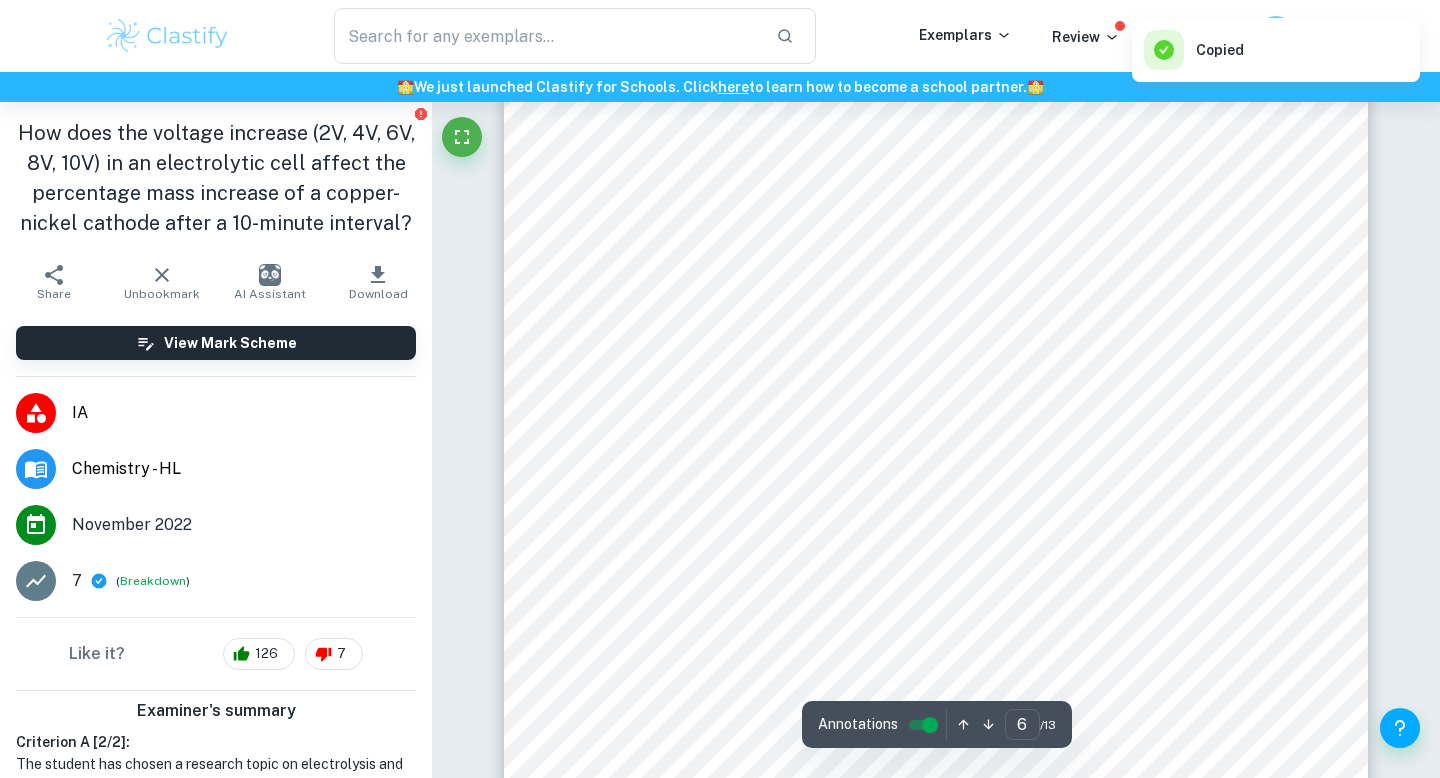 click on "Copied" at bounding box center (1276, 50) 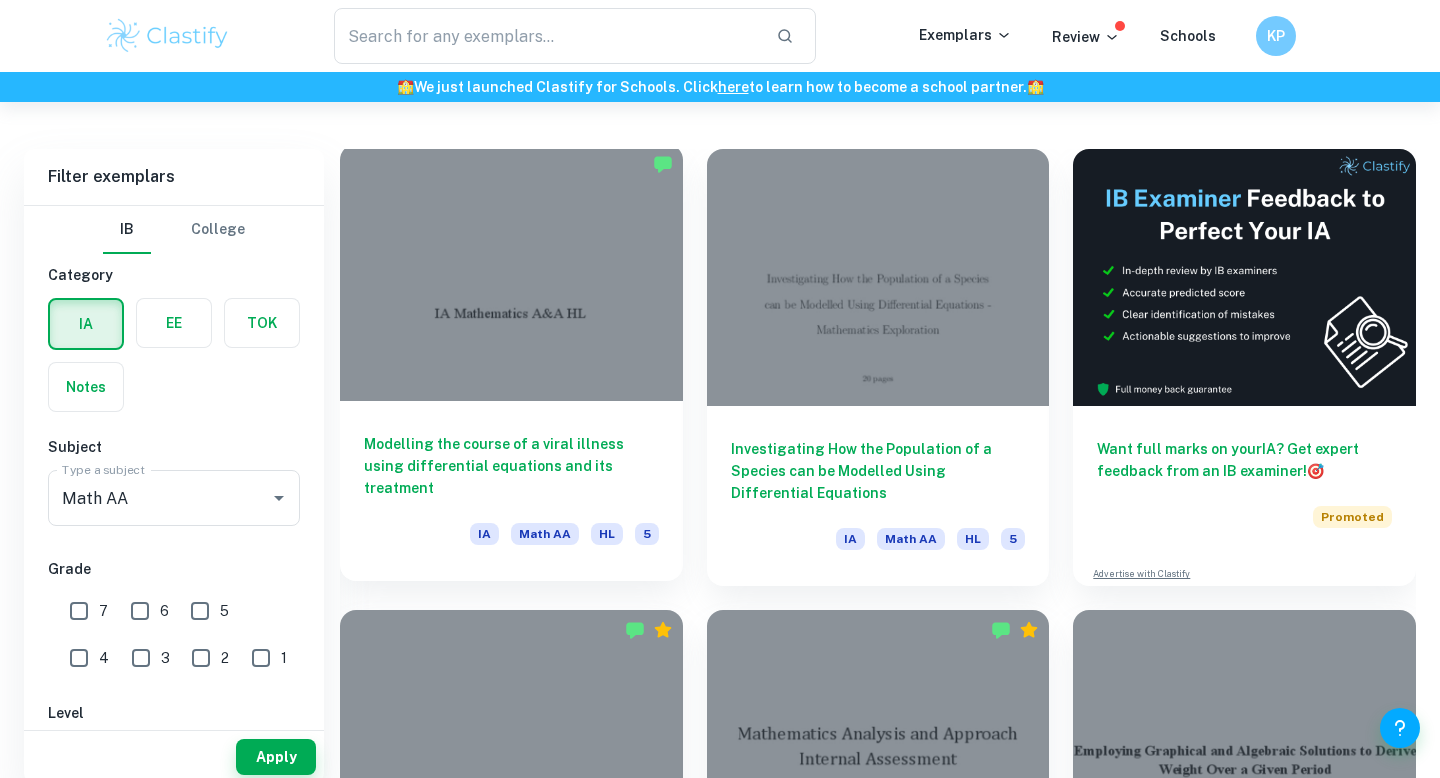 scroll, scrollTop: 905, scrollLeft: 0, axis: vertical 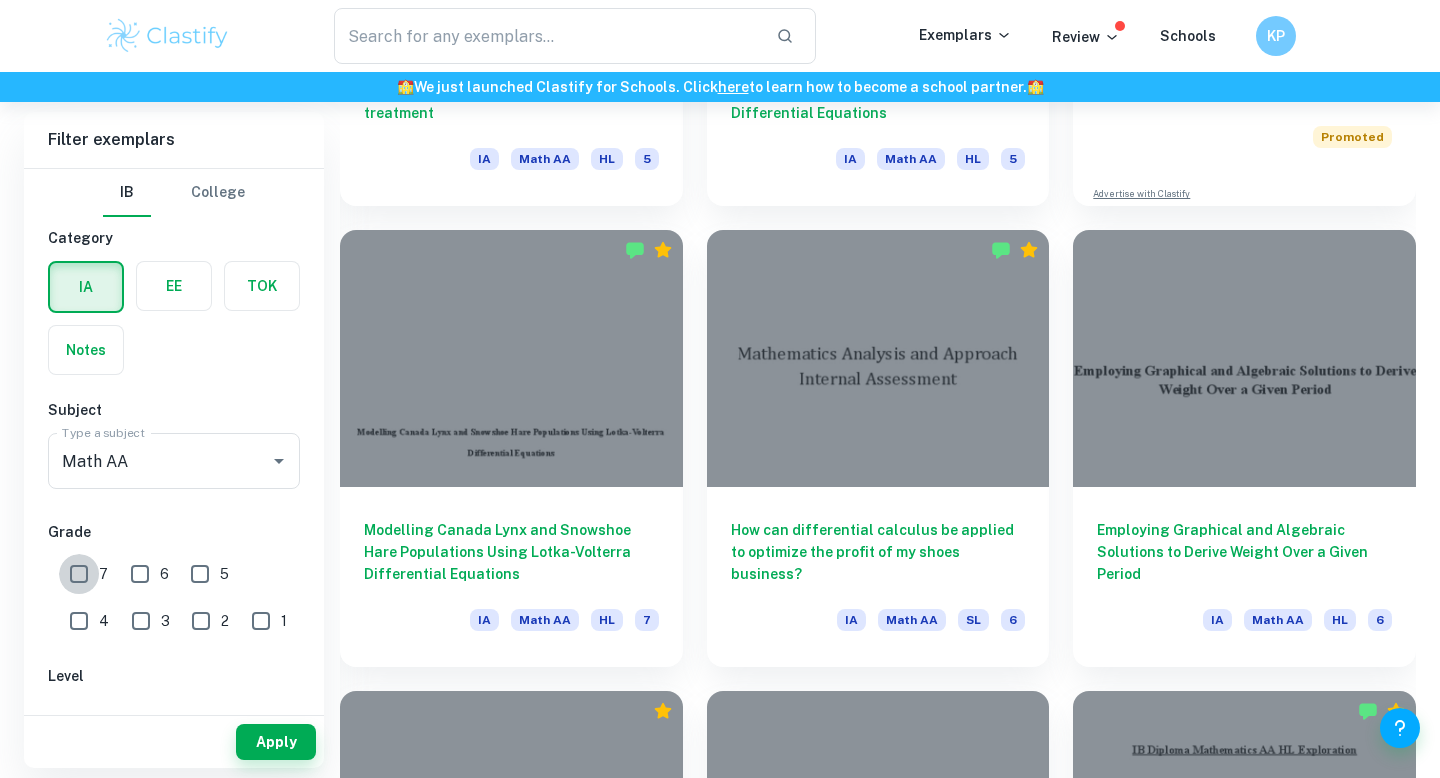 click on "7" at bounding box center (79, 574) 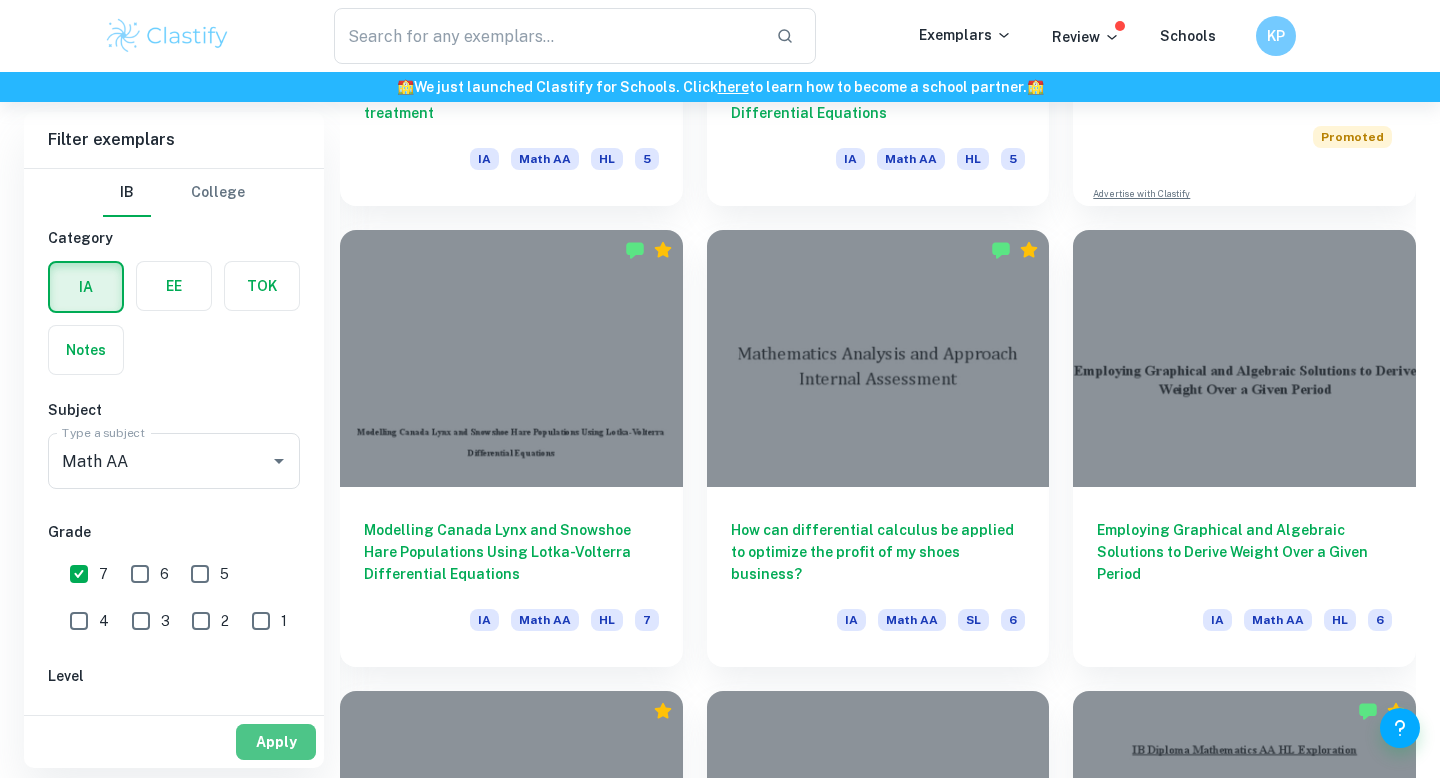 click on "Apply" at bounding box center (276, 742) 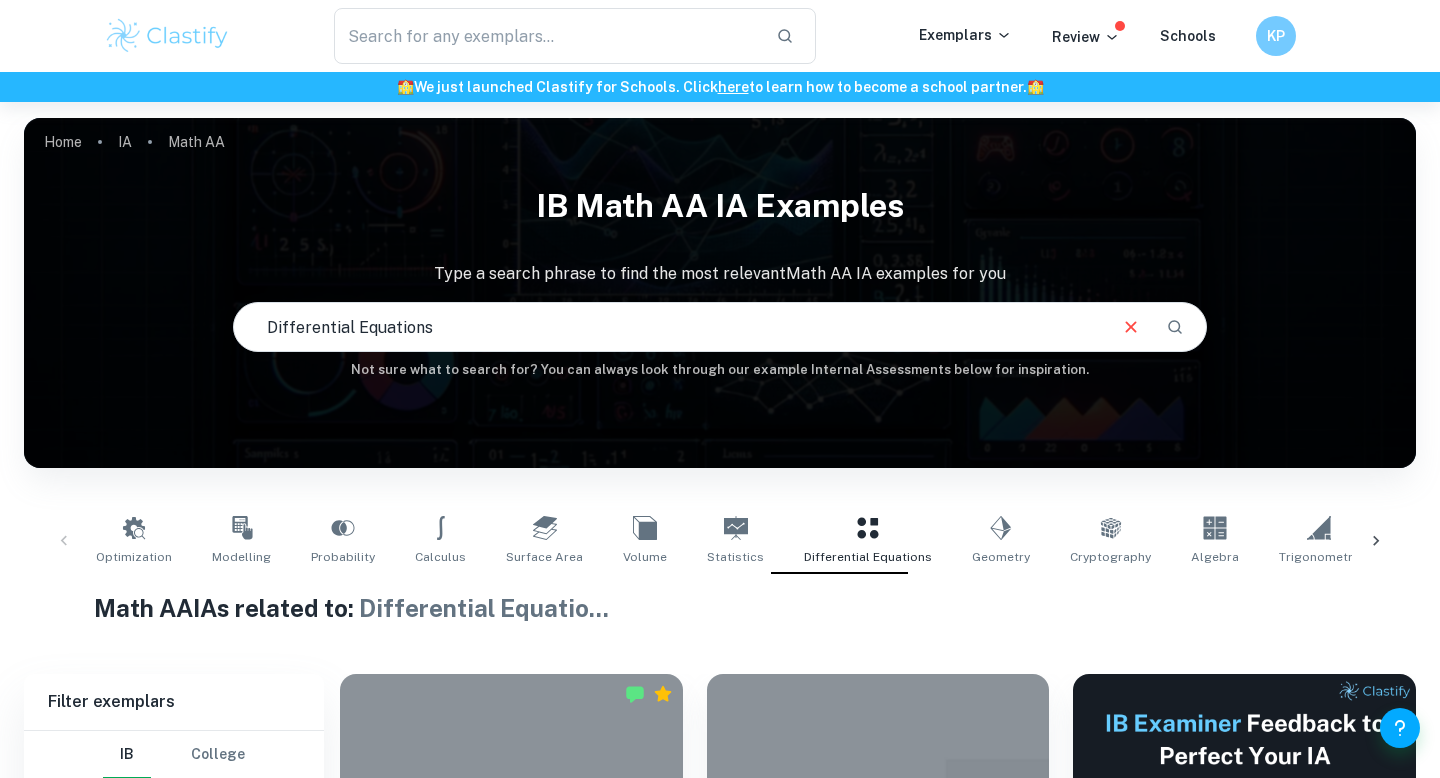 scroll, scrollTop: 962, scrollLeft: 0, axis: vertical 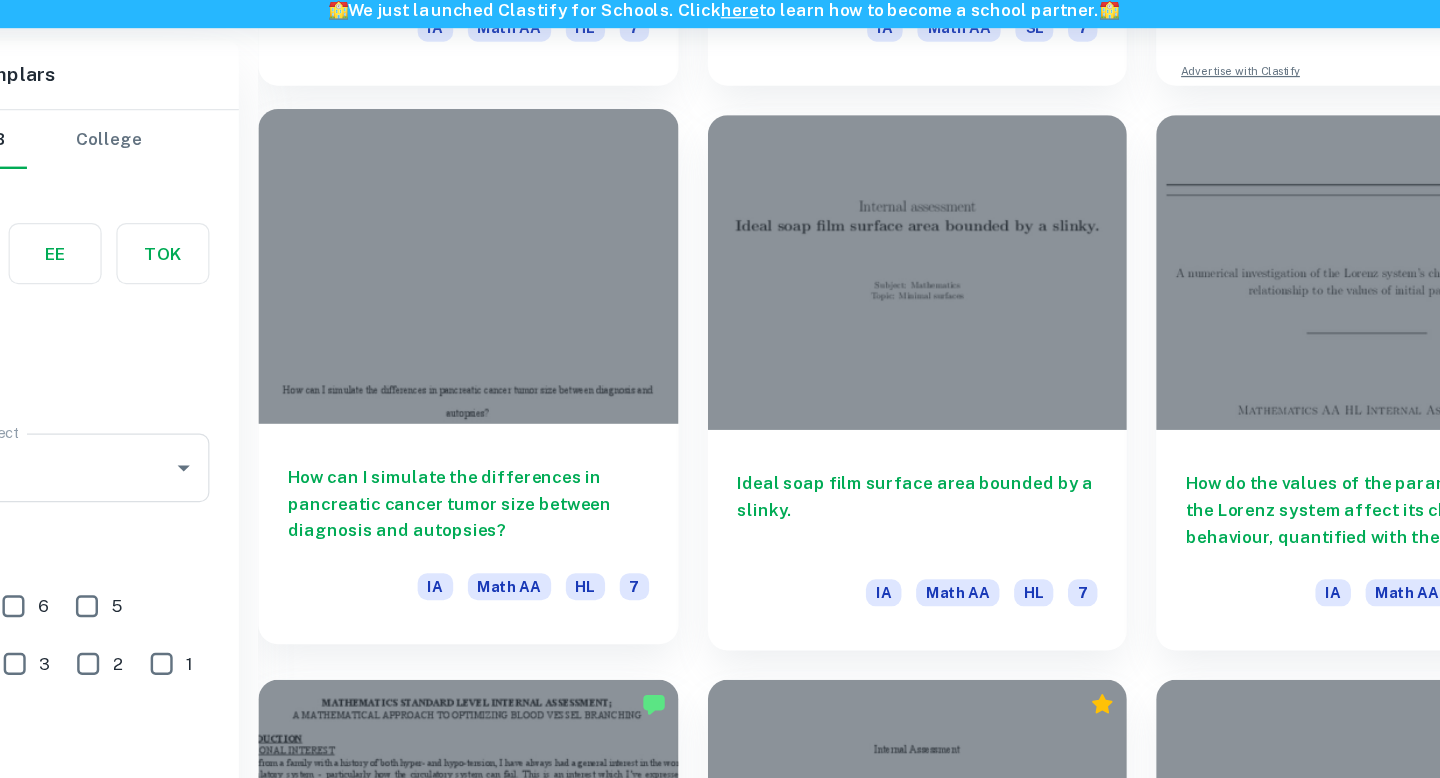 click on "How can I simulate the differences in pancreatic cancer tumor size between diagnosis and autopsies?" at bounding box center [511, 490] 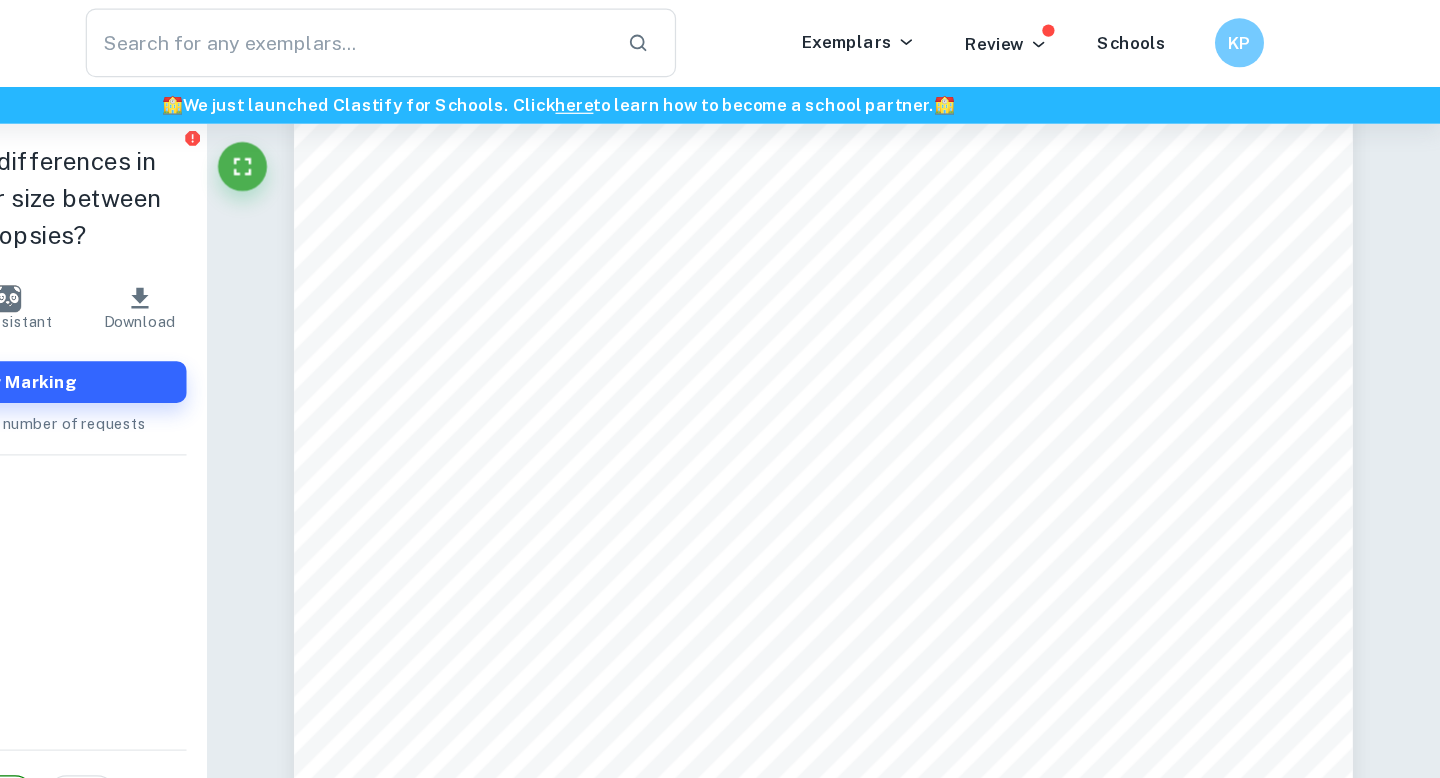 scroll, scrollTop: 430, scrollLeft: 0, axis: vertical 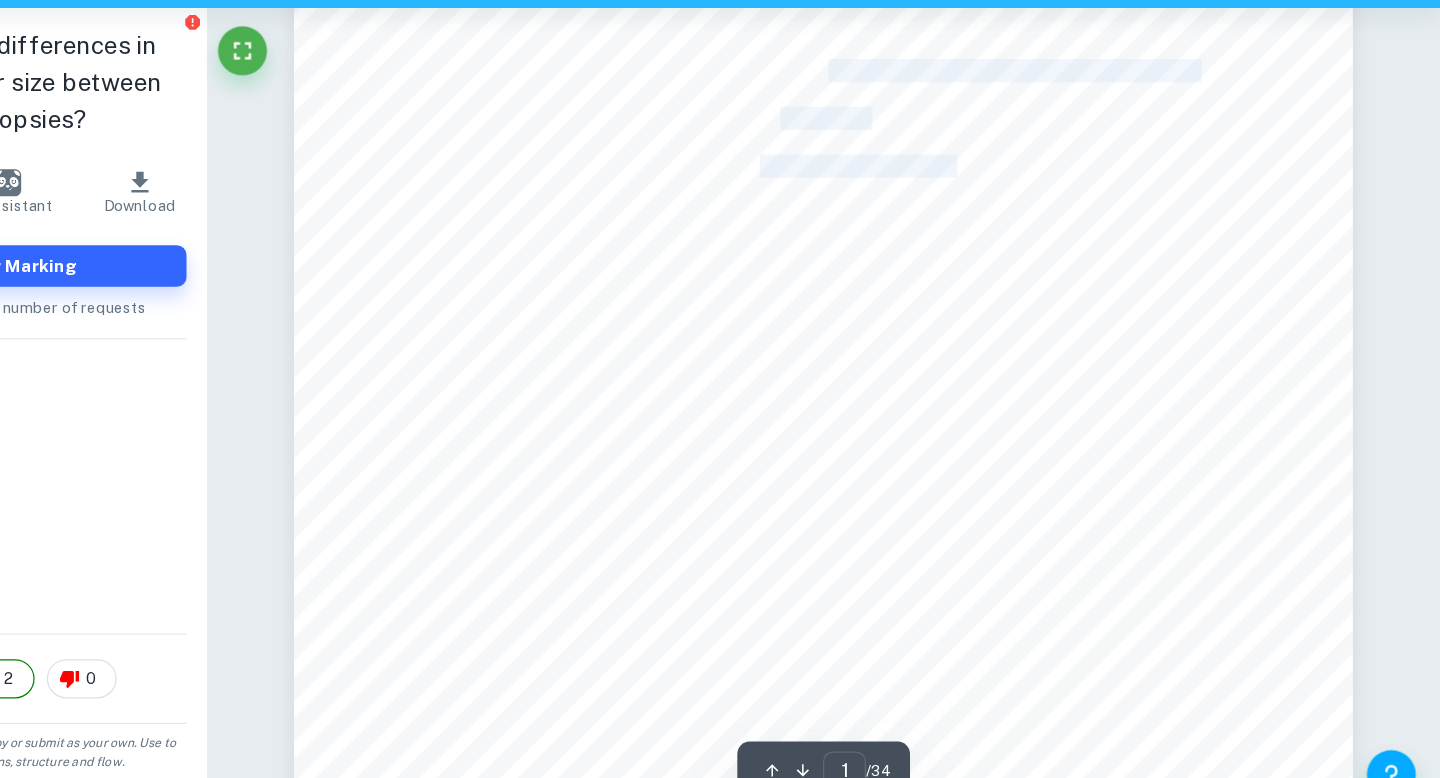 drag, startPoint x: 943, startPoint y: 204, endPoint x: 936, endPoint y: 154, distance: 50.48762 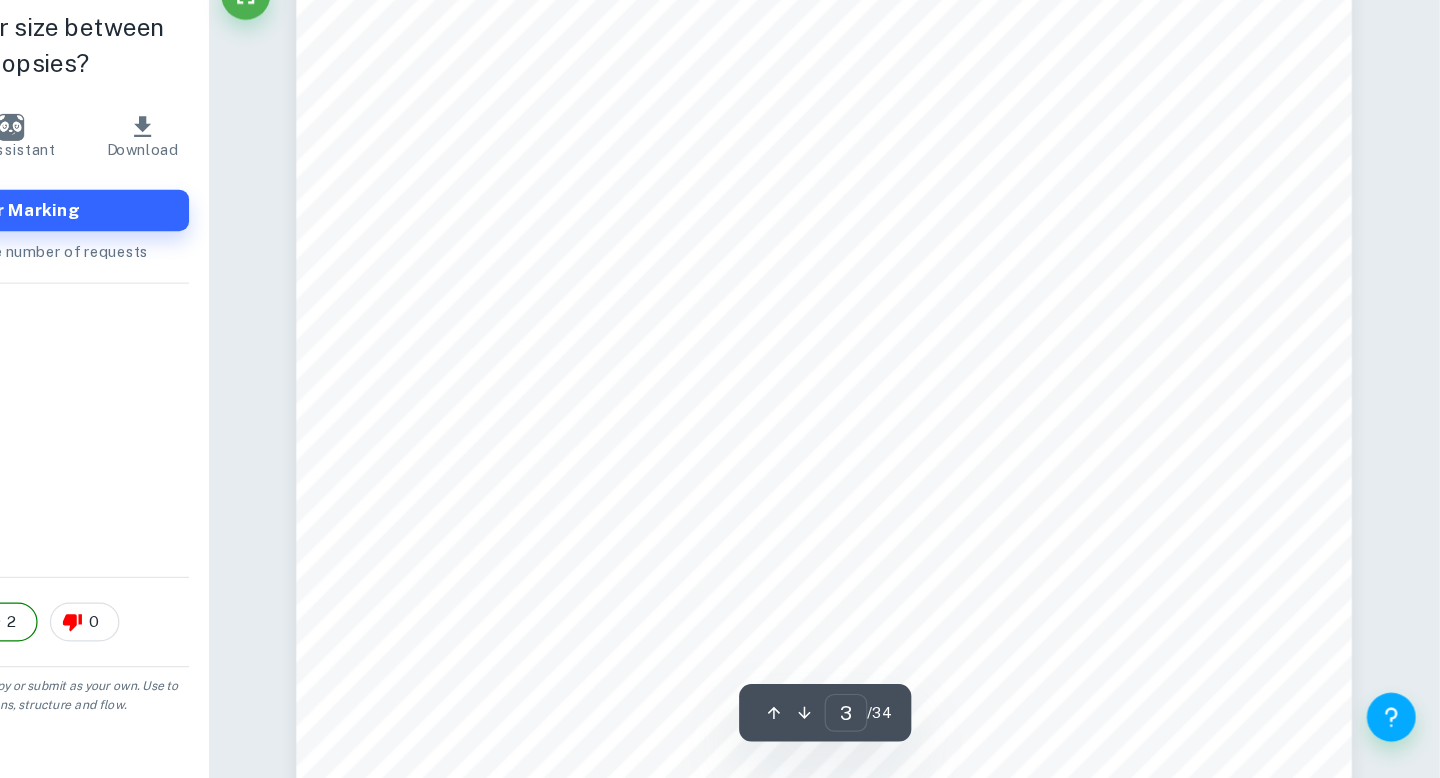 scroll, scrollTop: 2825, scrollLeft: 0, axis: vertical 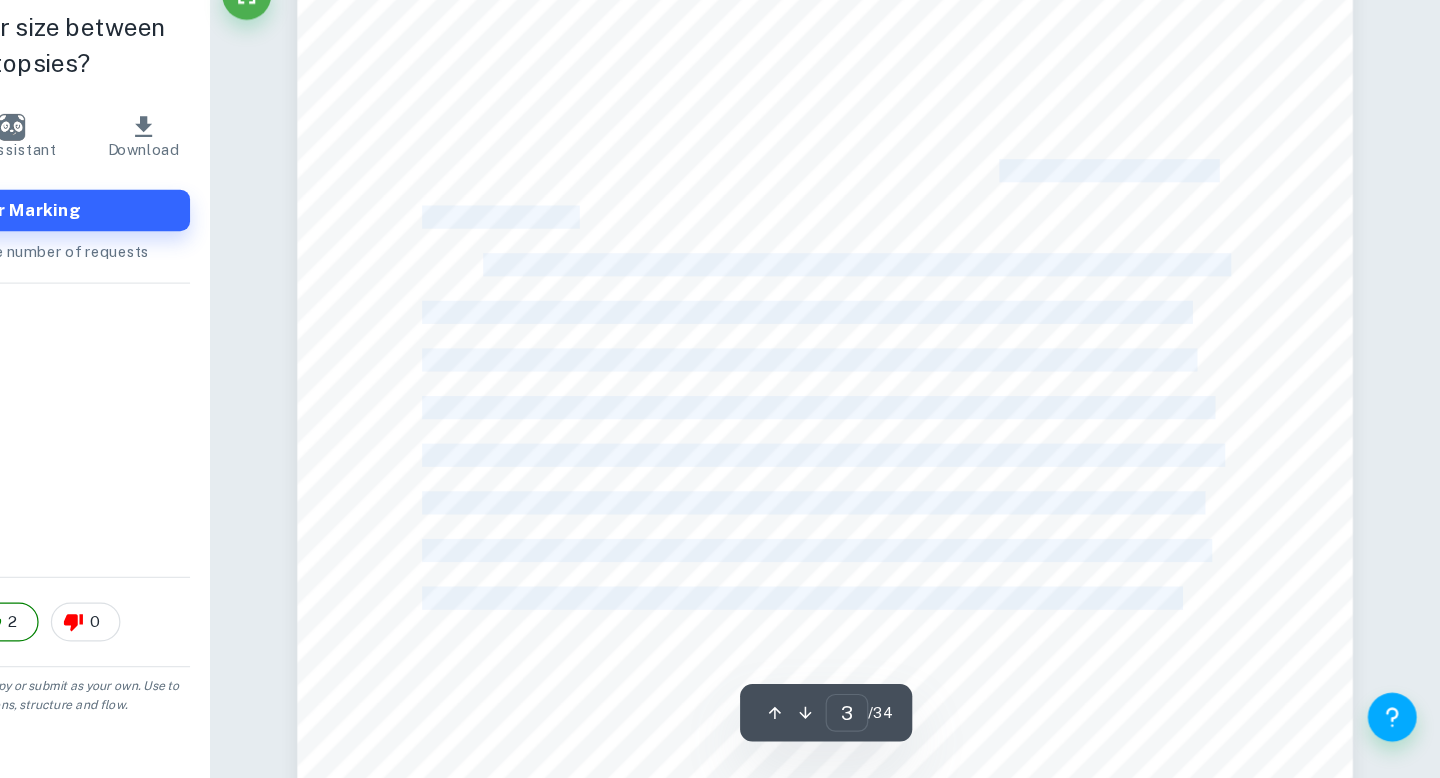 drag, startPoint x: 1078, startPoint y: 281, endPoint x: 1078, endPoint y: 303, distance: 22 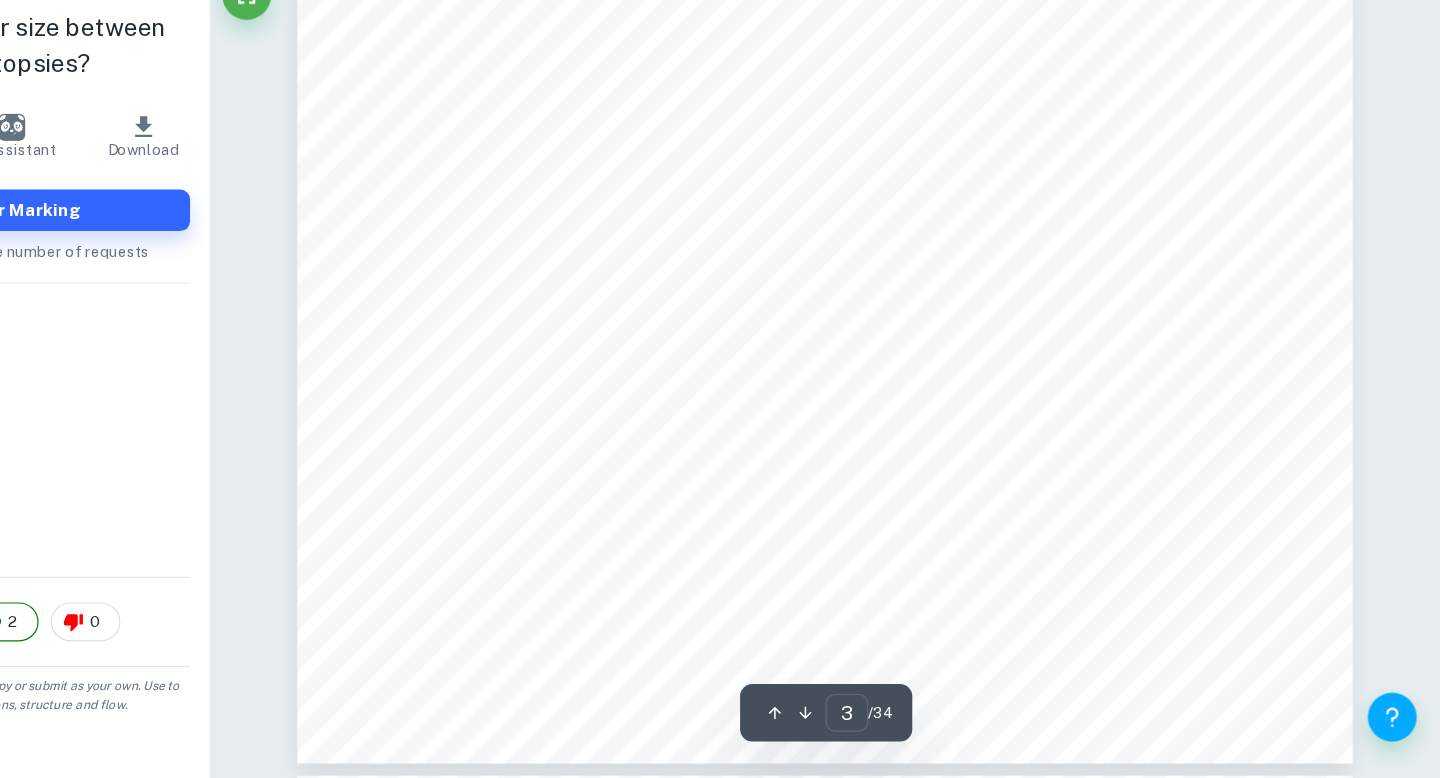 scroll, scrollTop: 2871, scrollLeft: 0, axis: vertical 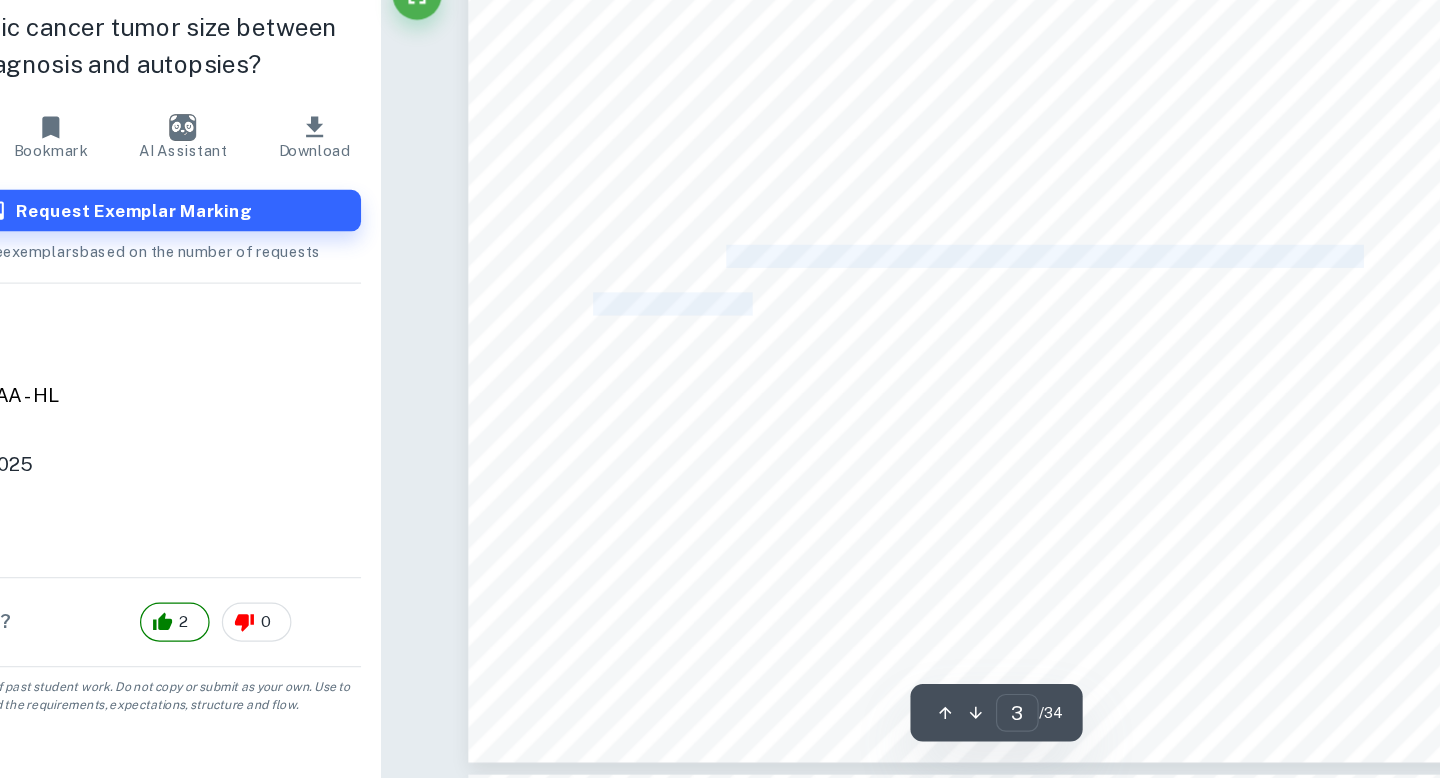 drag, startPoint x: 718, startPoint y: 353, endPoint x: 737, endPoint y: 381, distance: 33.83785 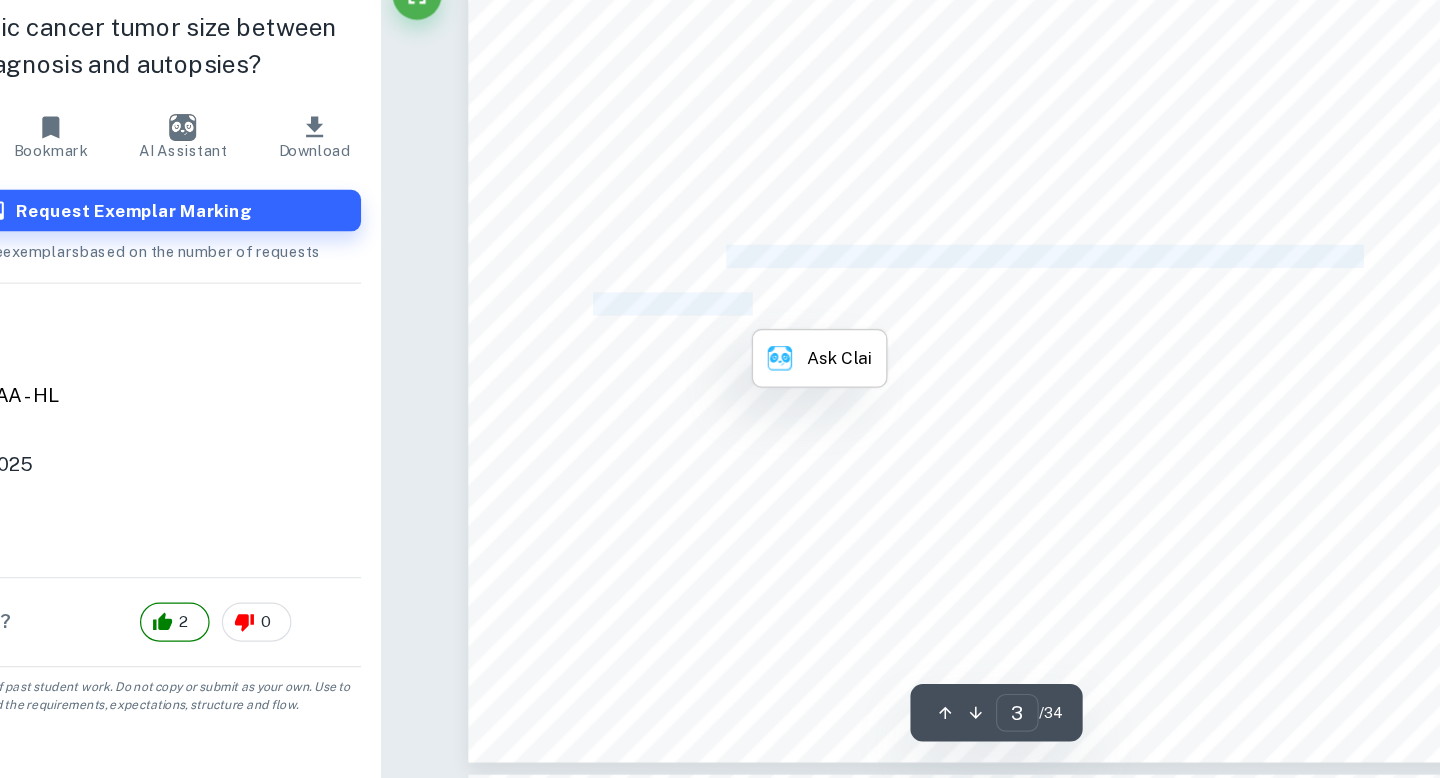 click on "when it has already progressed to stage IV. The role of the pancreas is to produce gastric acid" at bounding box center [921, 390] 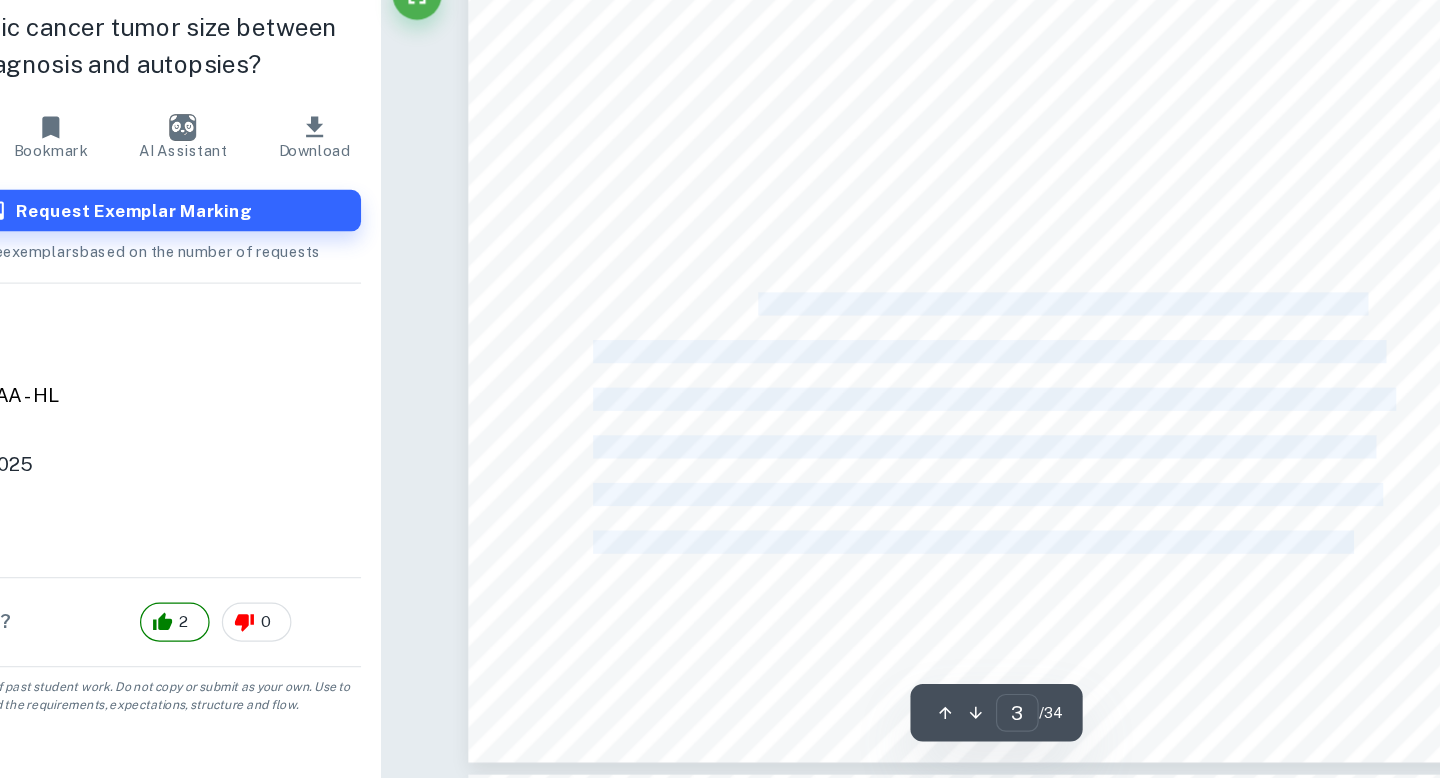 drag, startPoint x: 738, startPoint y: 384, endPoint x: 738, endPoint y: 332, distance: 52 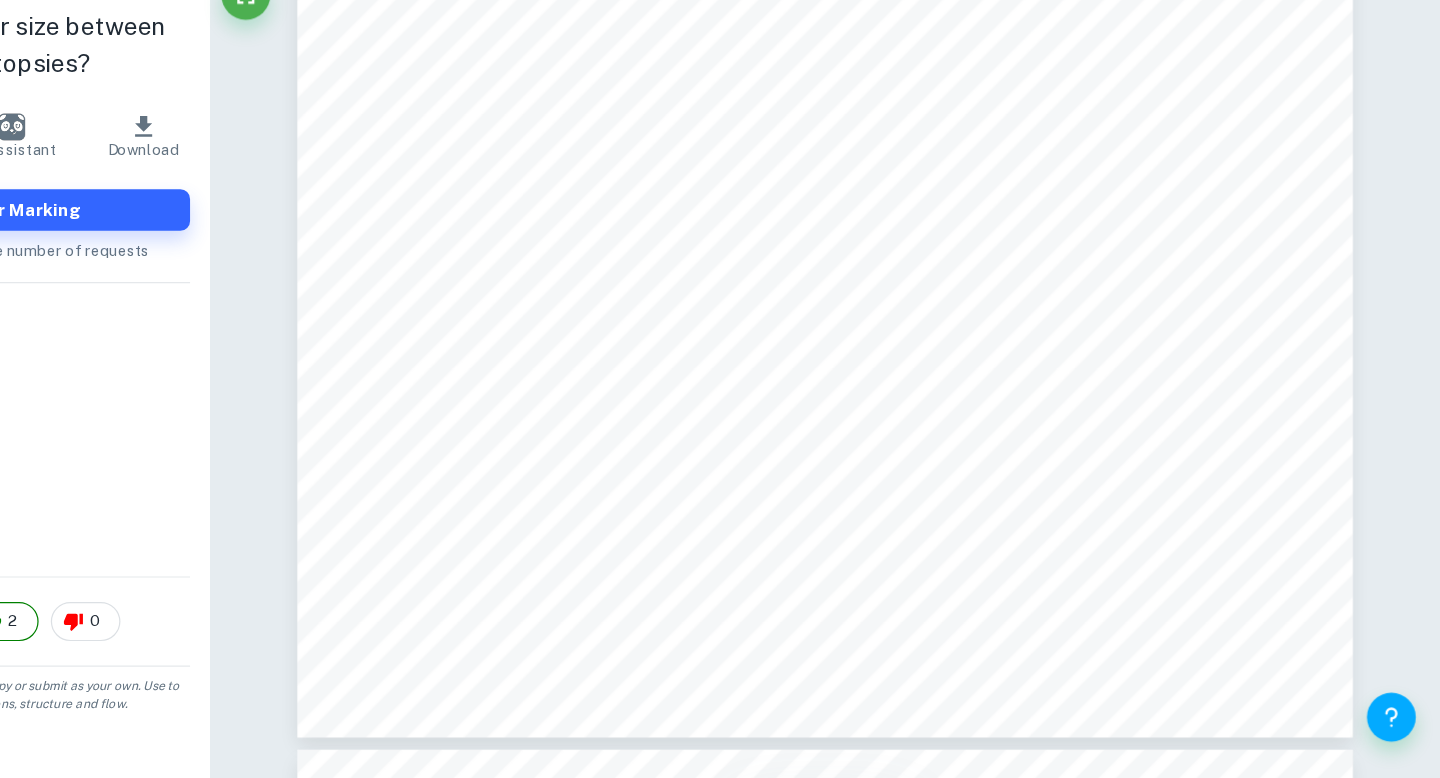 scroll, scrollTop: 2891, scrollLeft: 0, axis: vertical 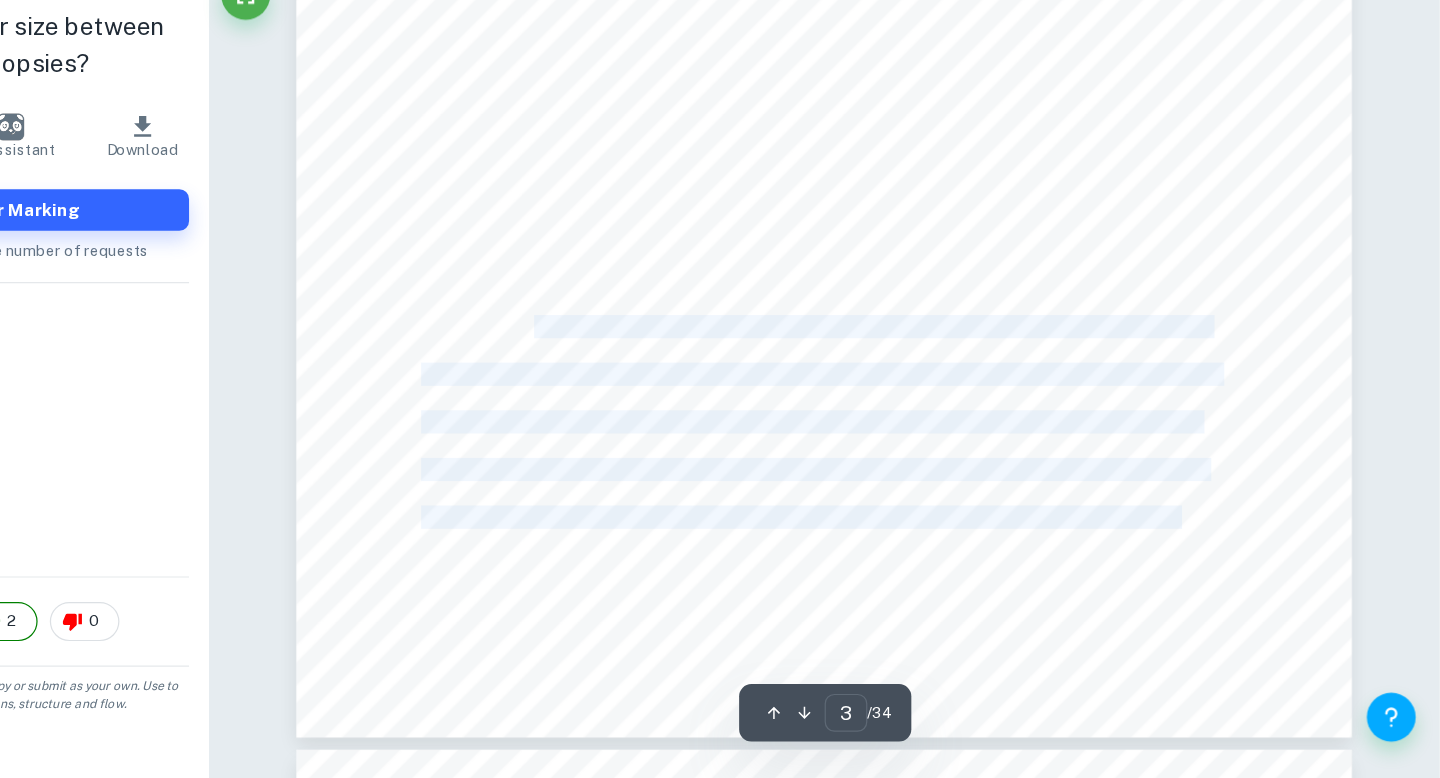 drag, startPoint x: 700, startPoint y: 408, endPoint x: 700, endPoint y: 431, distance: 23 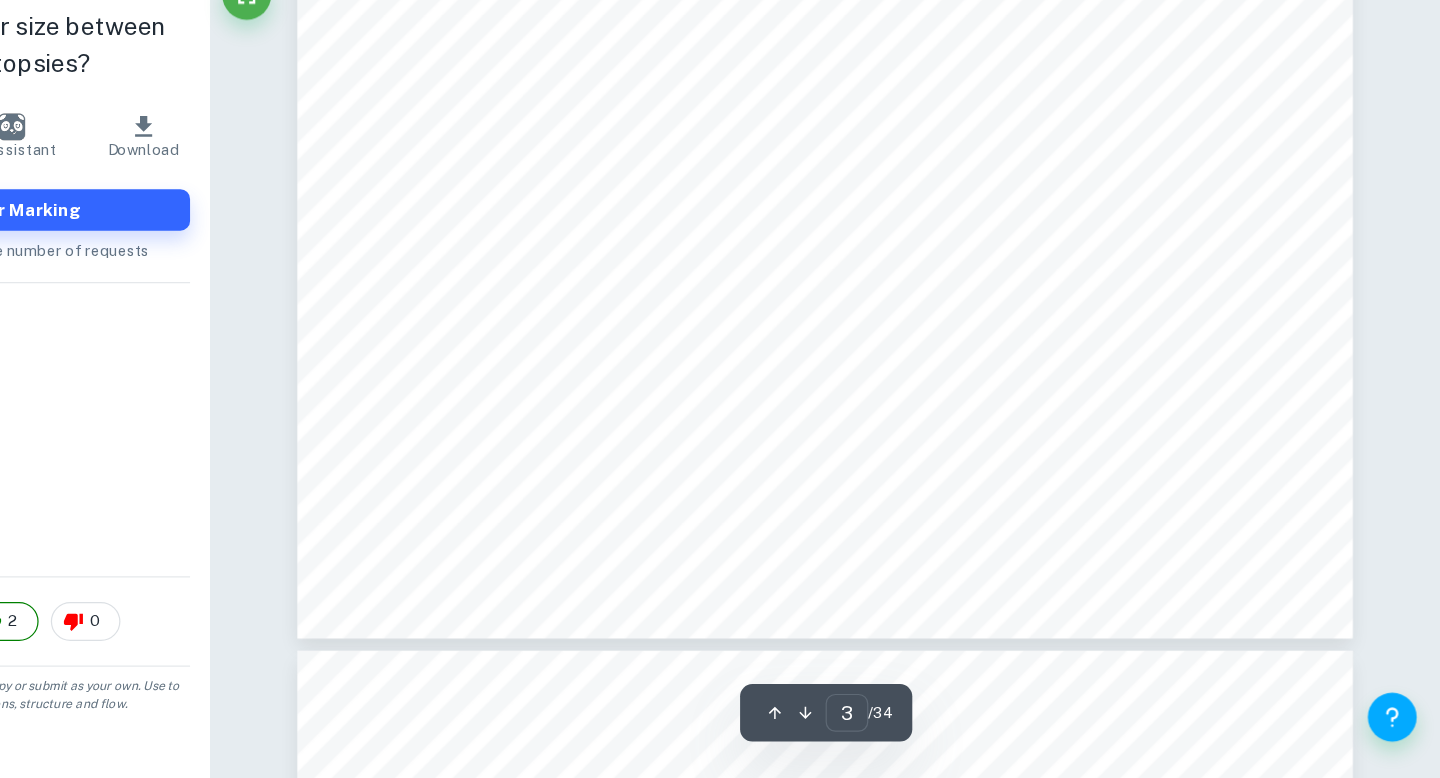 scroll, scrollTop: 2975, scrollLeft: 0, axis: vertical 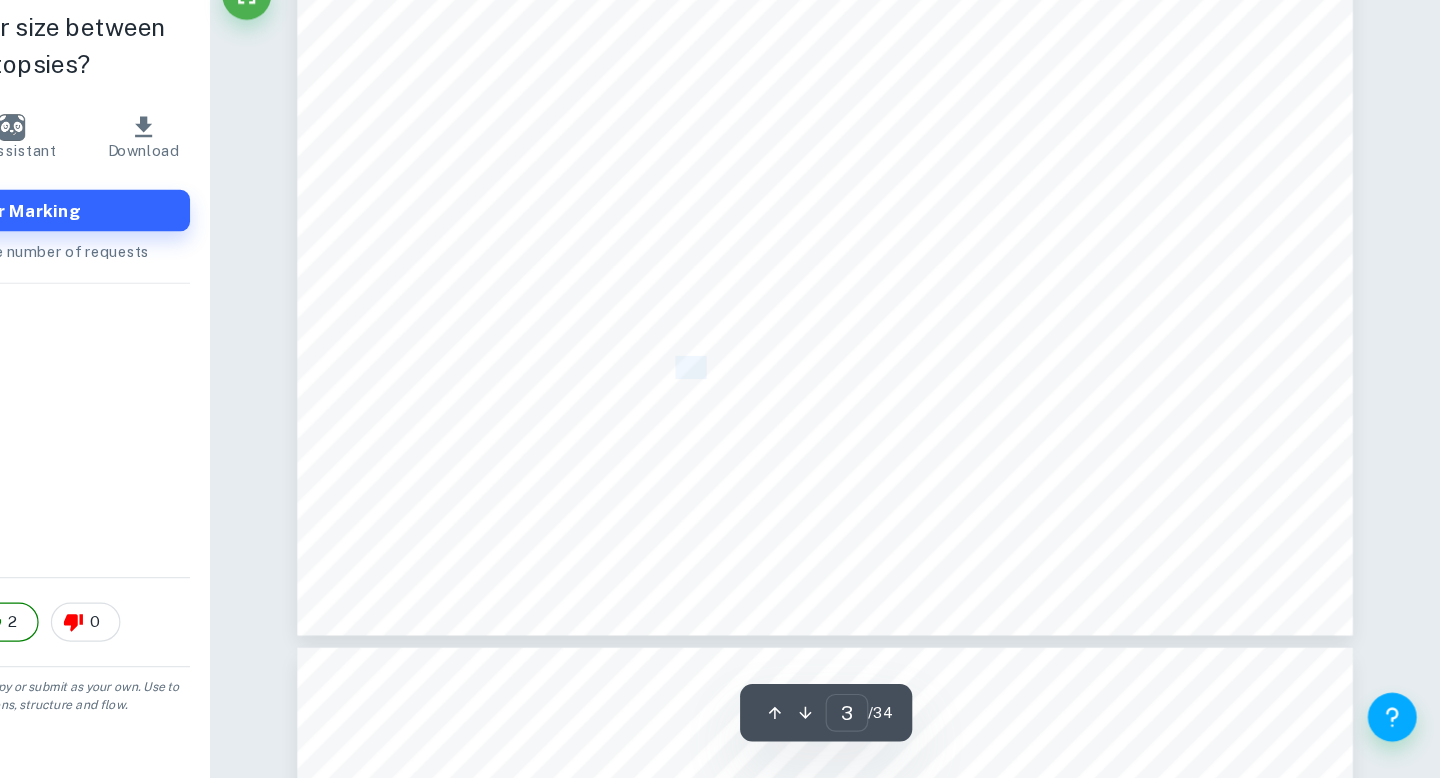 drag, startPoint x: 832, startPoint y: 435, endPoint x: 858, endPoint y: 437, distance: 26.076809 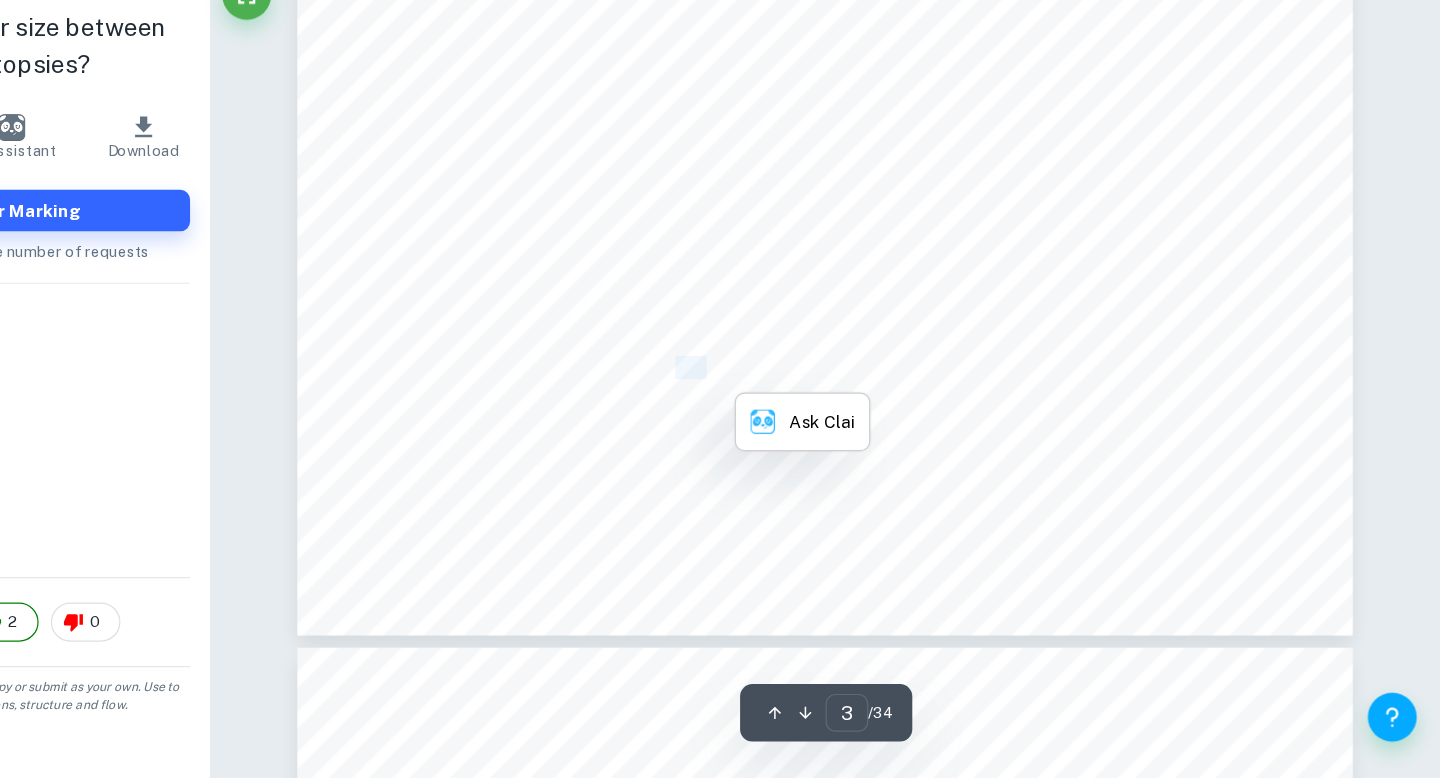 click on "this exploration. Therefore, all the regressions to follow were done on the data set without data" at bounding box center [927, 442] 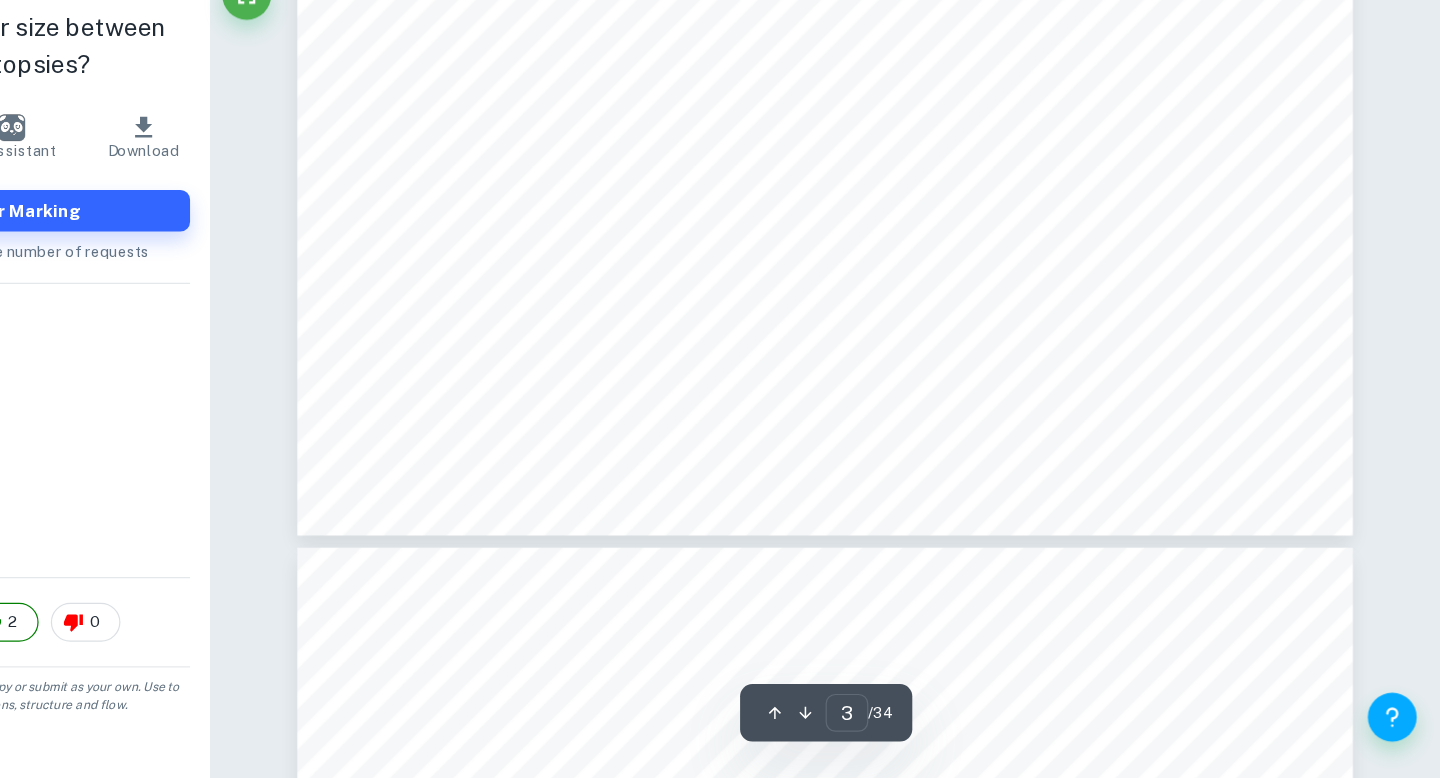 scroll, scrollTop: 3094, scrollLeft: 0, axis: vertical 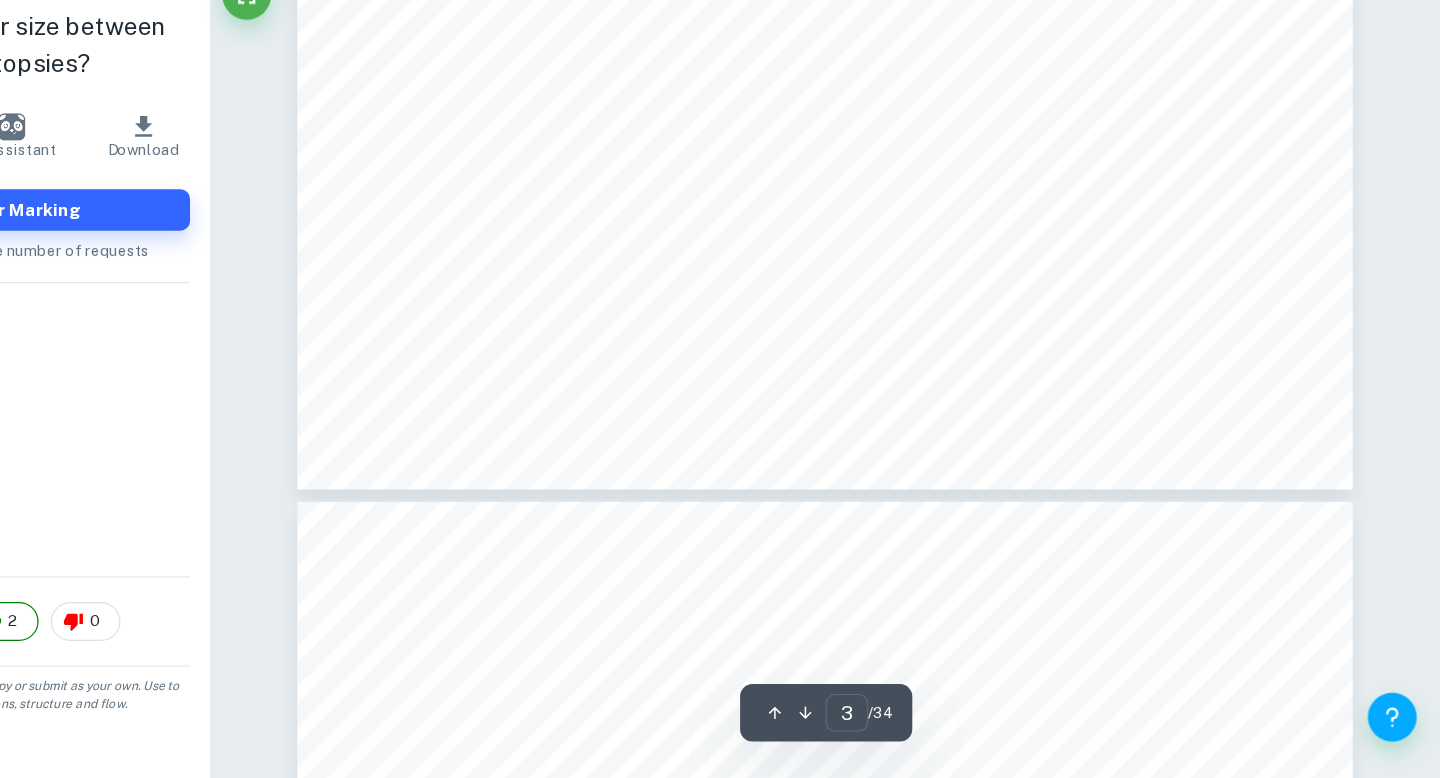 click on "previously found, I can analyze the immediate impact of diagnosis size on the autopsy size," at bounding box center (915, 362) 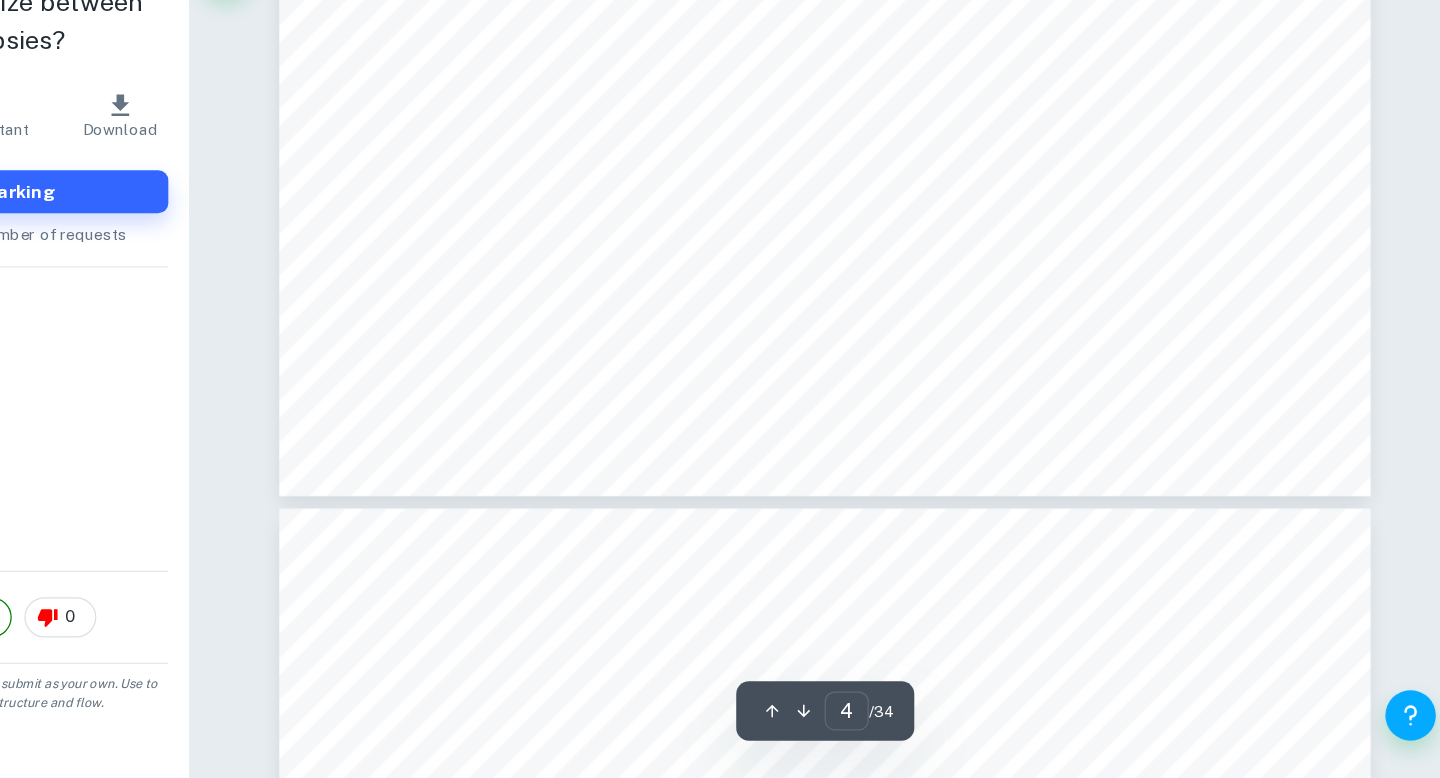 scroll, scrollTop: 4222, scrollLeft: 0, axis: vertical 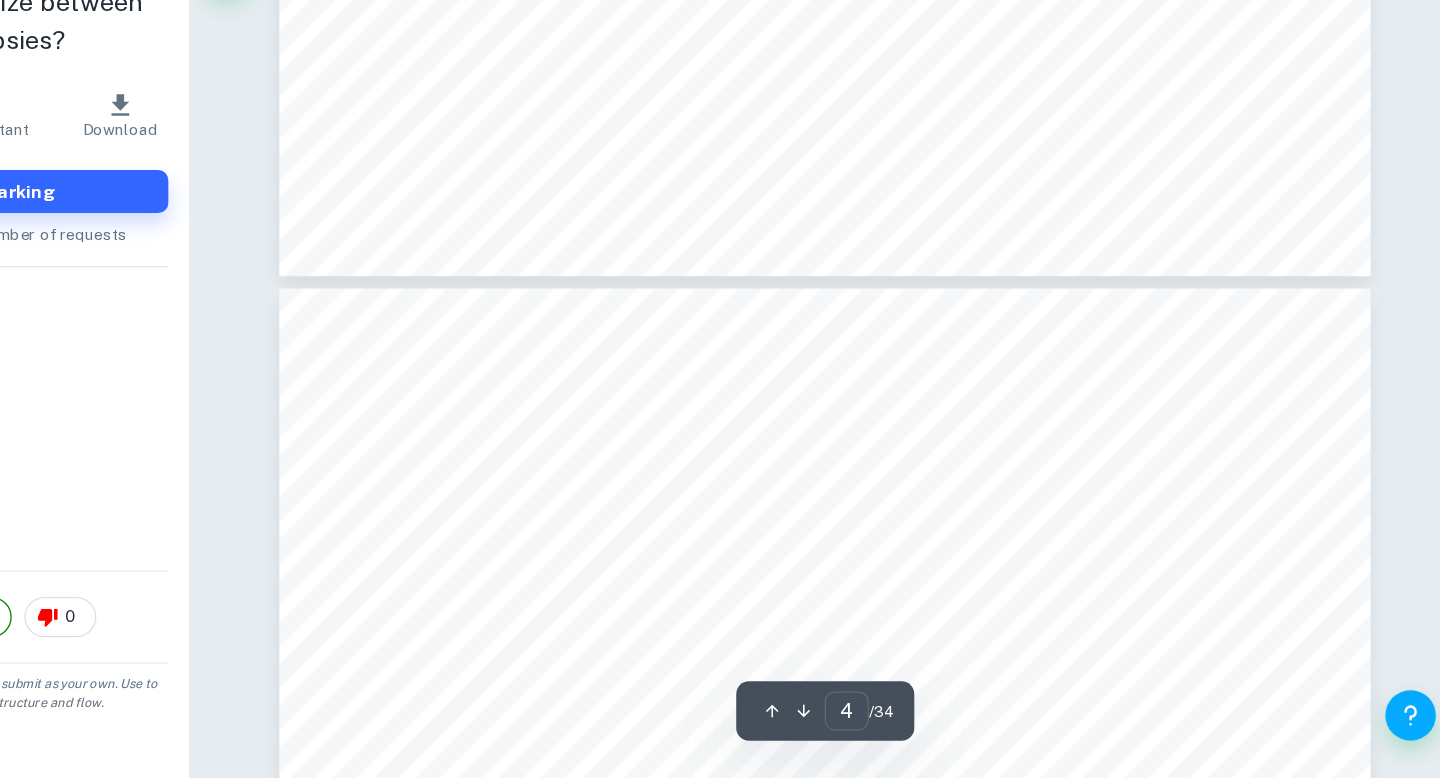 type on "5" 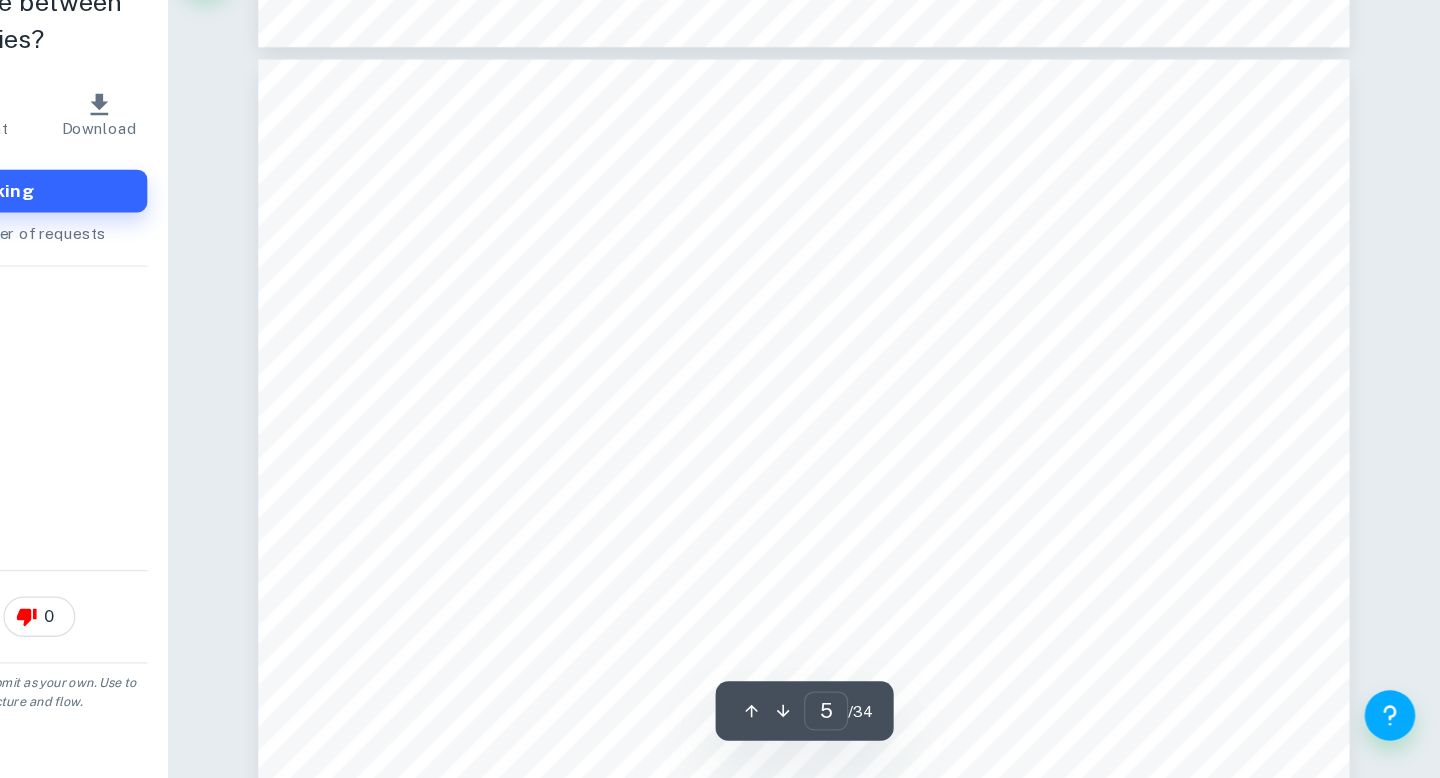 scroll, scrollTop: 4568, scrollLeft: 0, axis: vertical 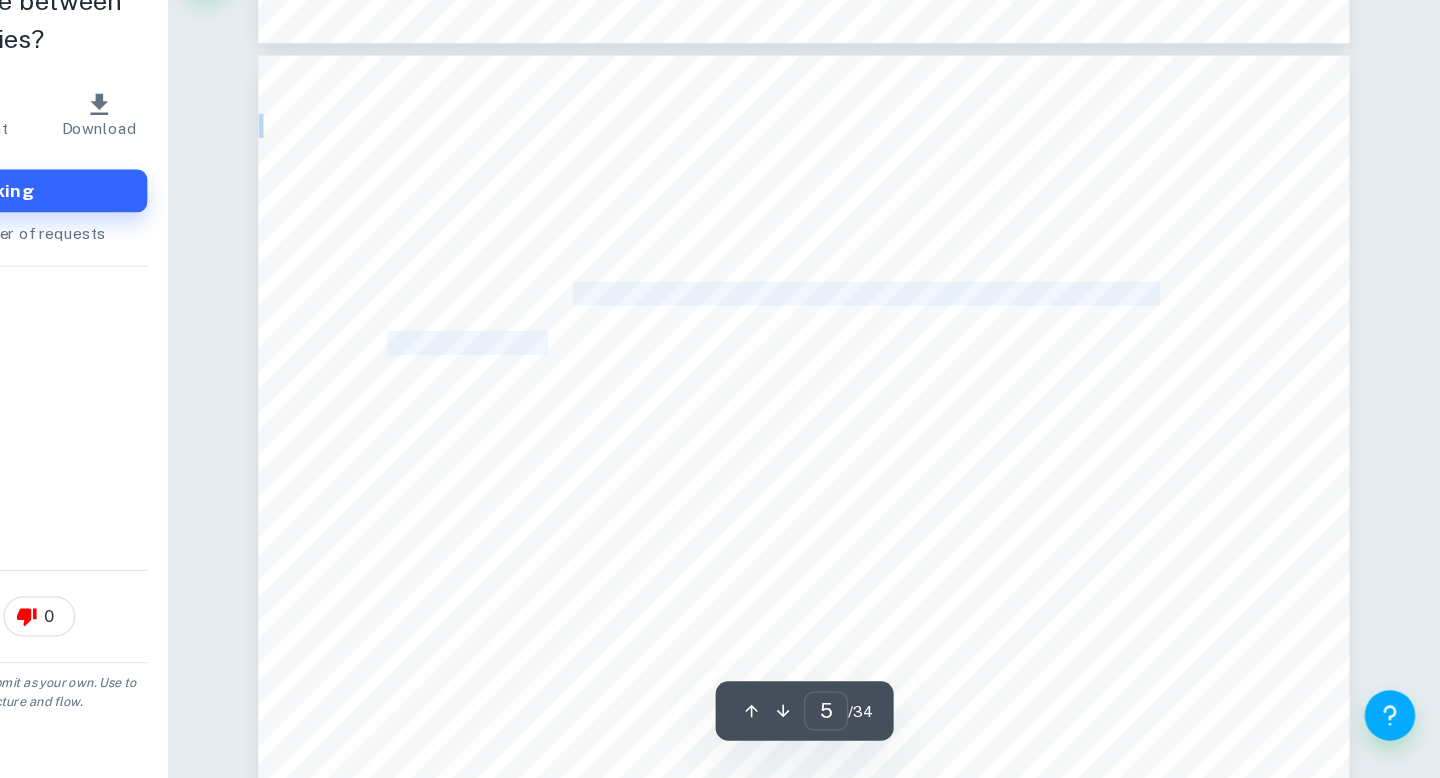 drag, startPoint x: 751, startPoint y: 398, endPoint x: 735, endPoint y: 433, distance: 38.483765 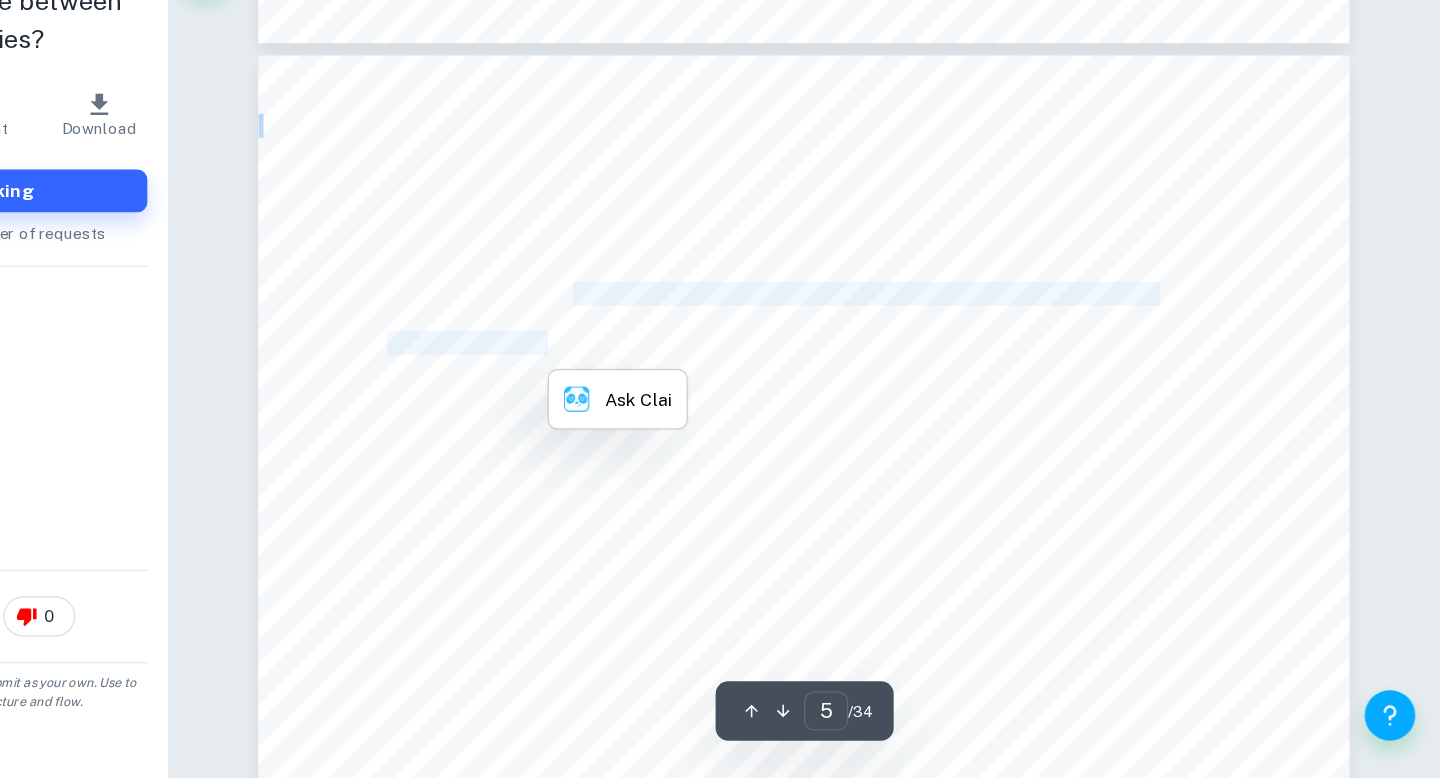 click on "pancreatic cancer. Finally, as hinted at above, a Maclaurin Series or a Taylor Series centered at 1" at bounding box center (932, 434) 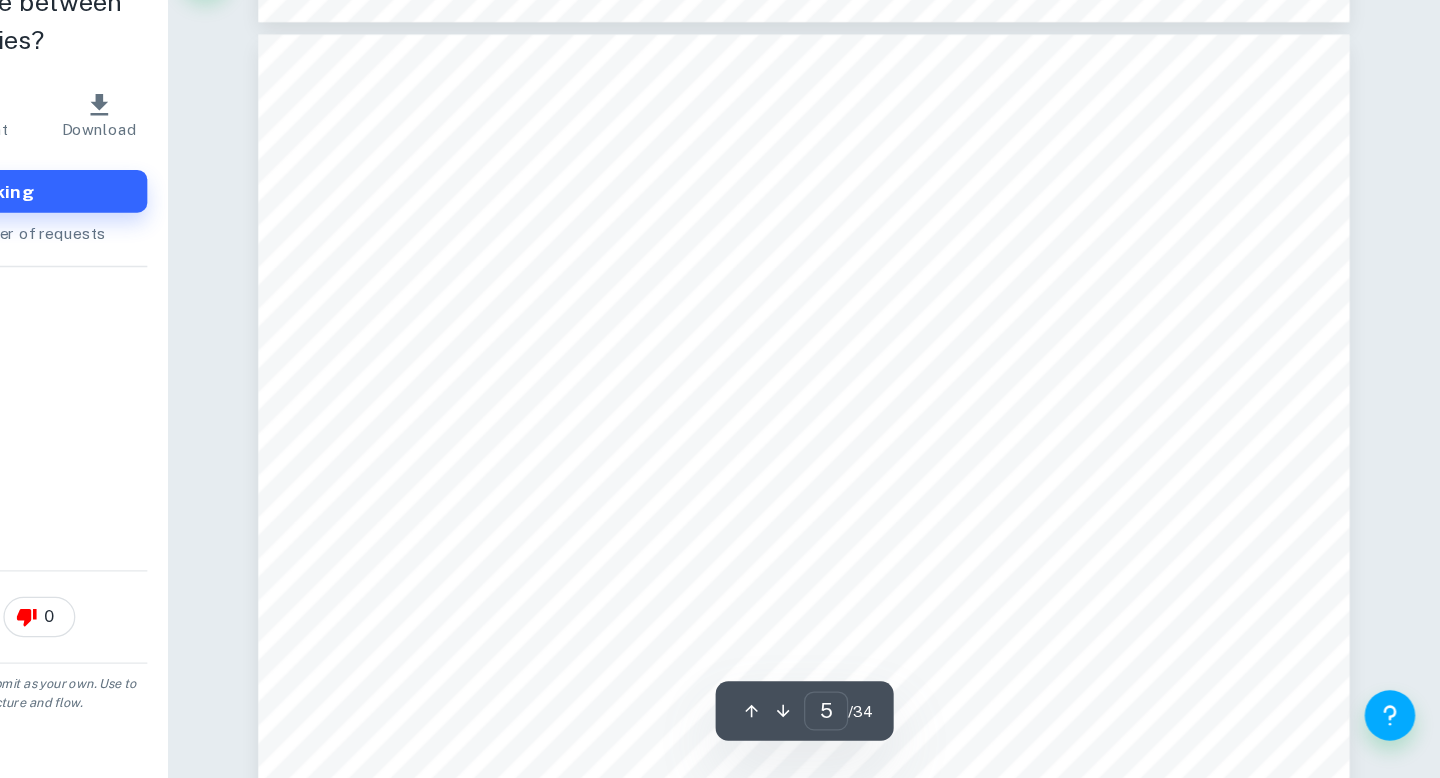 scroll, scrollTop: 4585, scrollLeft: 0, axis: vertical 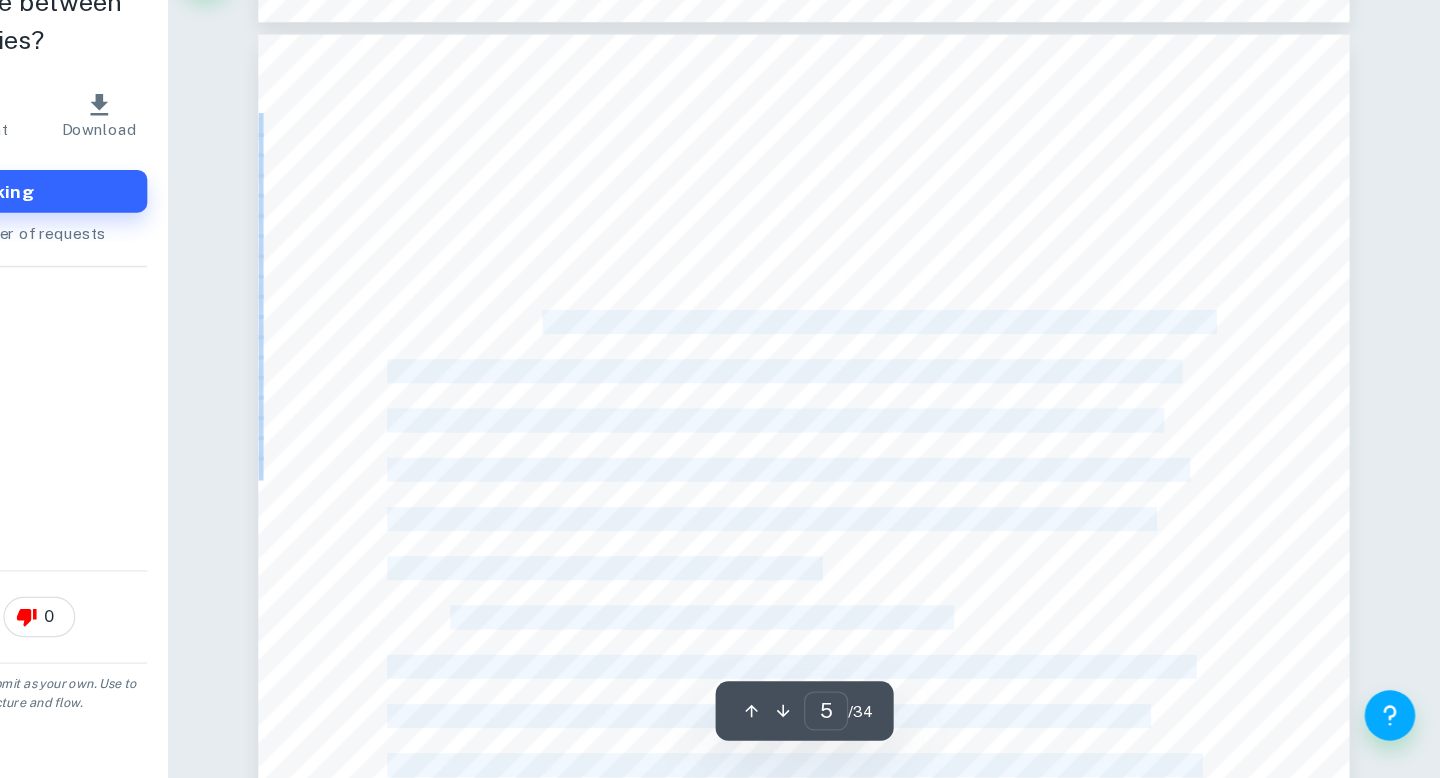 drag, startPoint x: 727, startPoint y: 422, endPoint x: 726, endPoint y: 473, distance: 51.009804 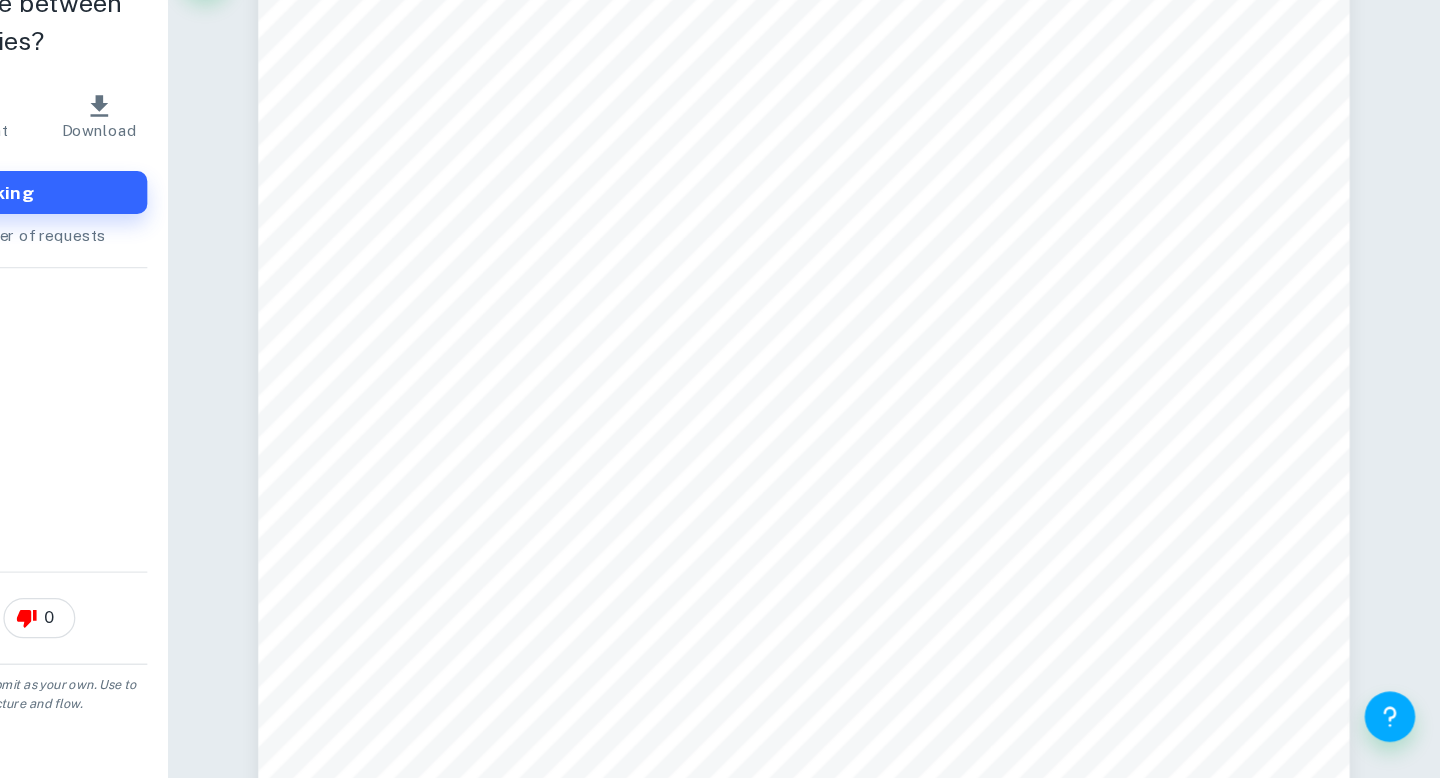 scroll, scrollTop: 5011, scrollLeft: 0, axis: vertical 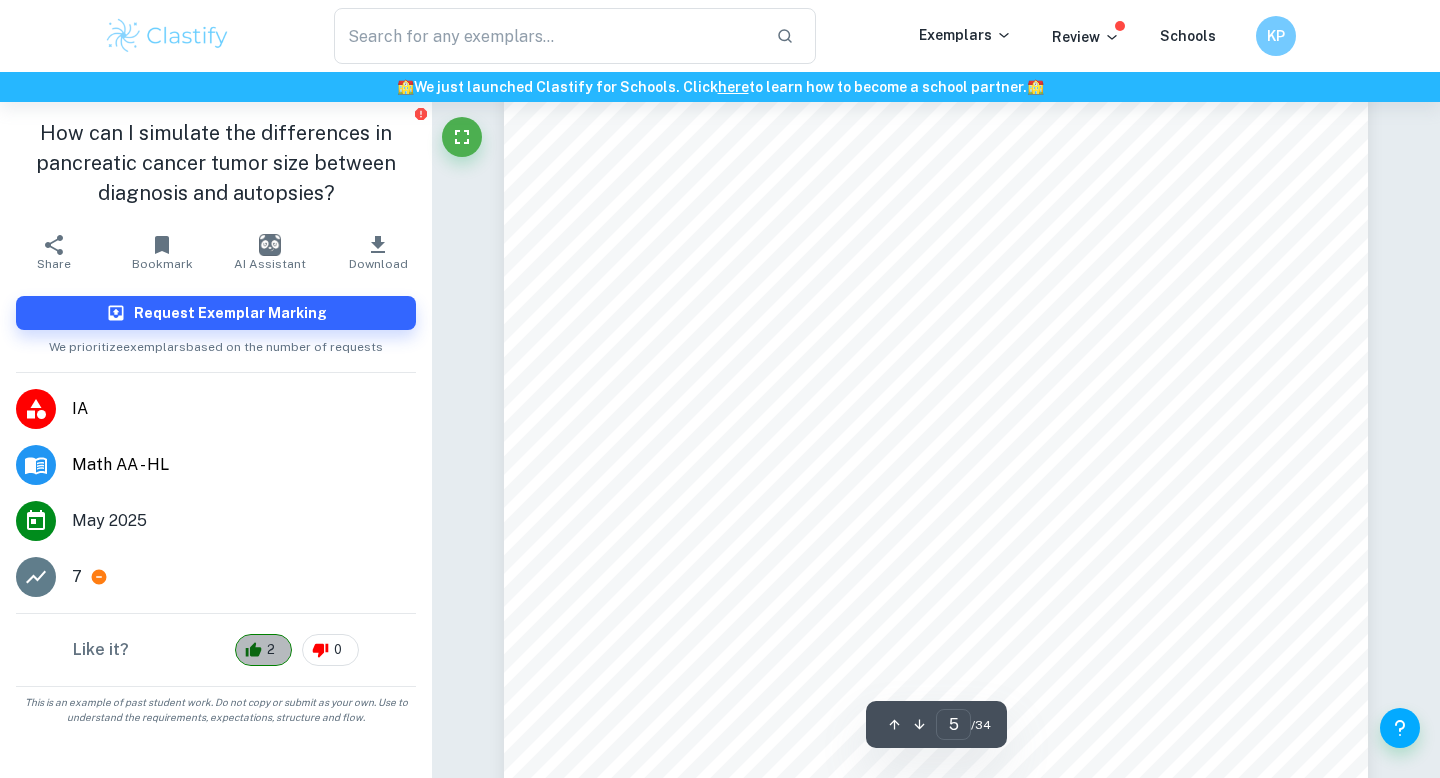 click on "2" at bounding box center [271, 650] 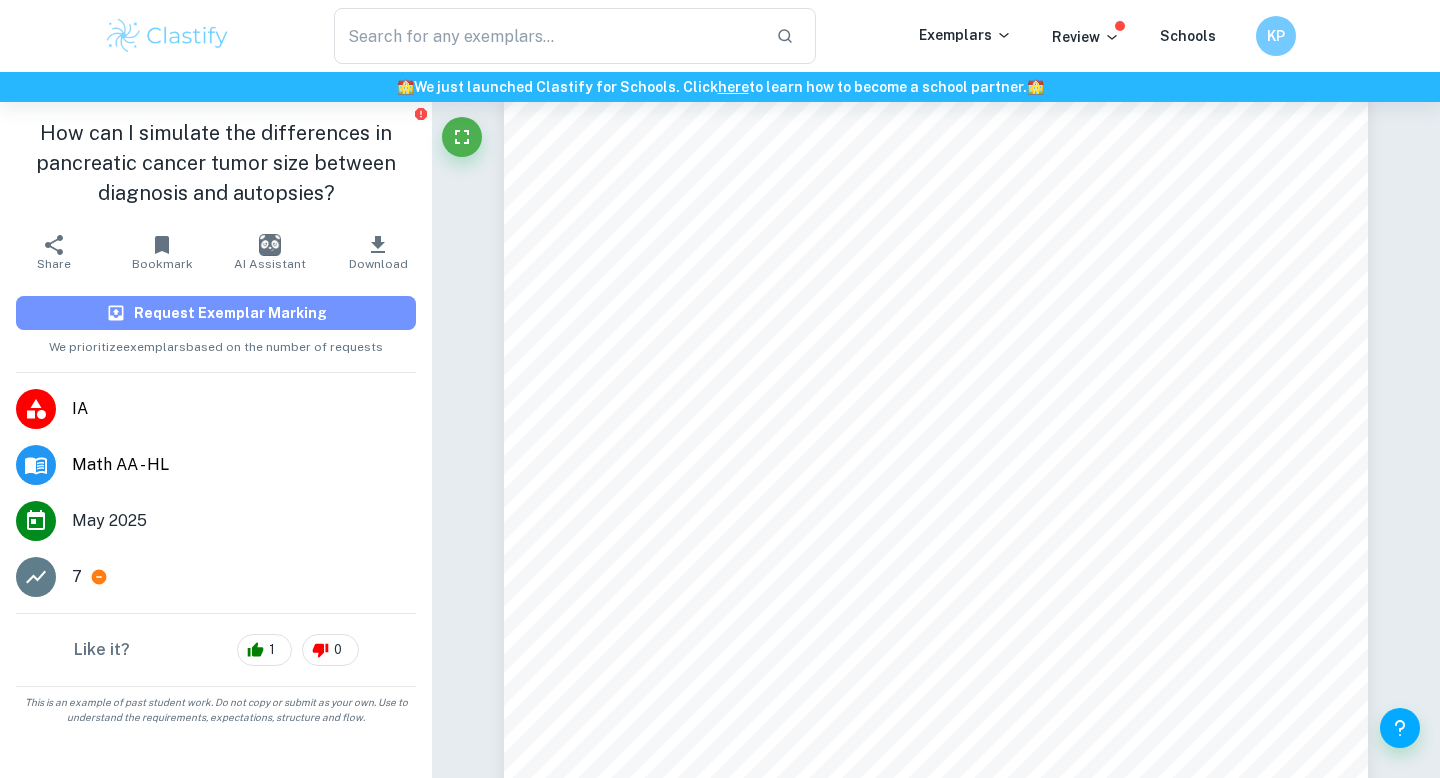 click on "Request Exemplar Marking" at bounding box center (216, 313) 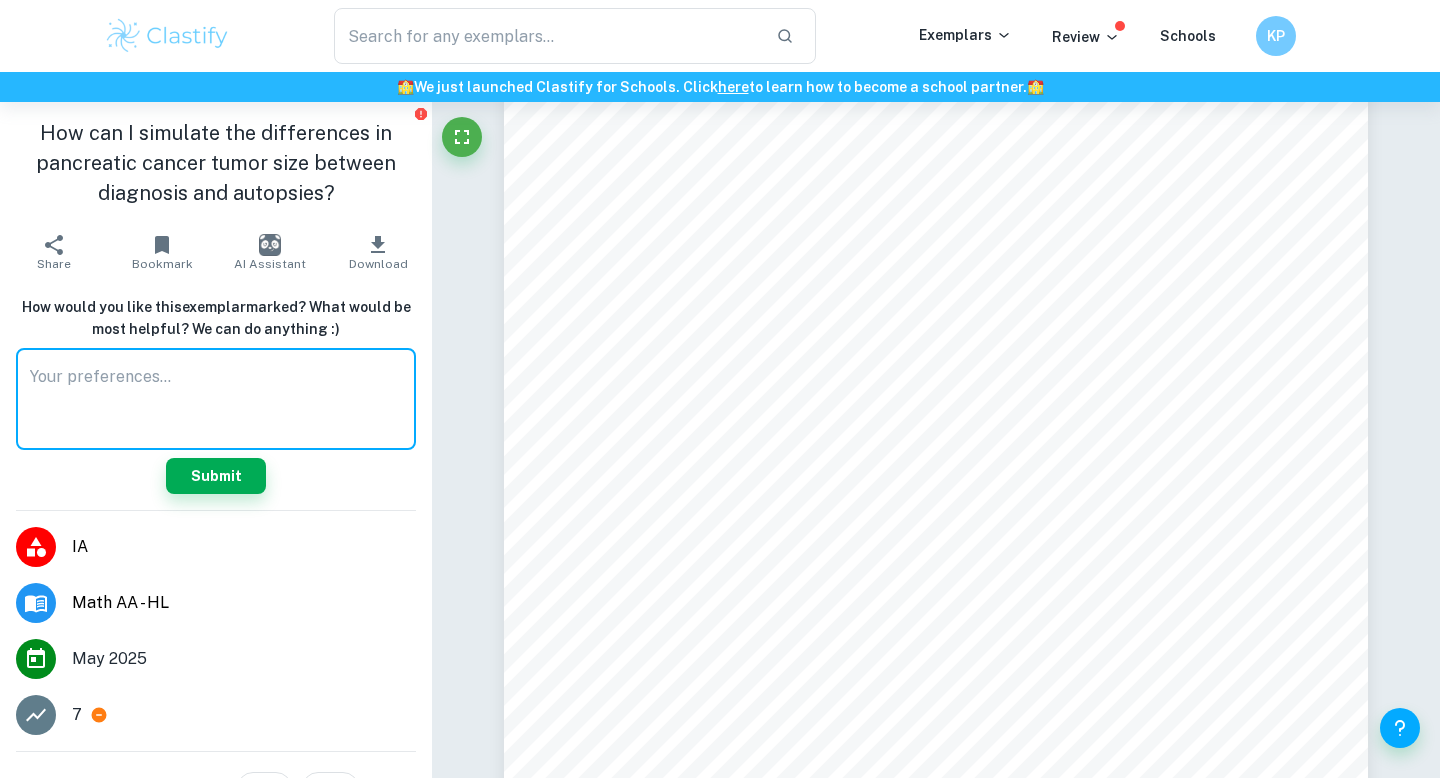 click at bounding box center (216, 399) 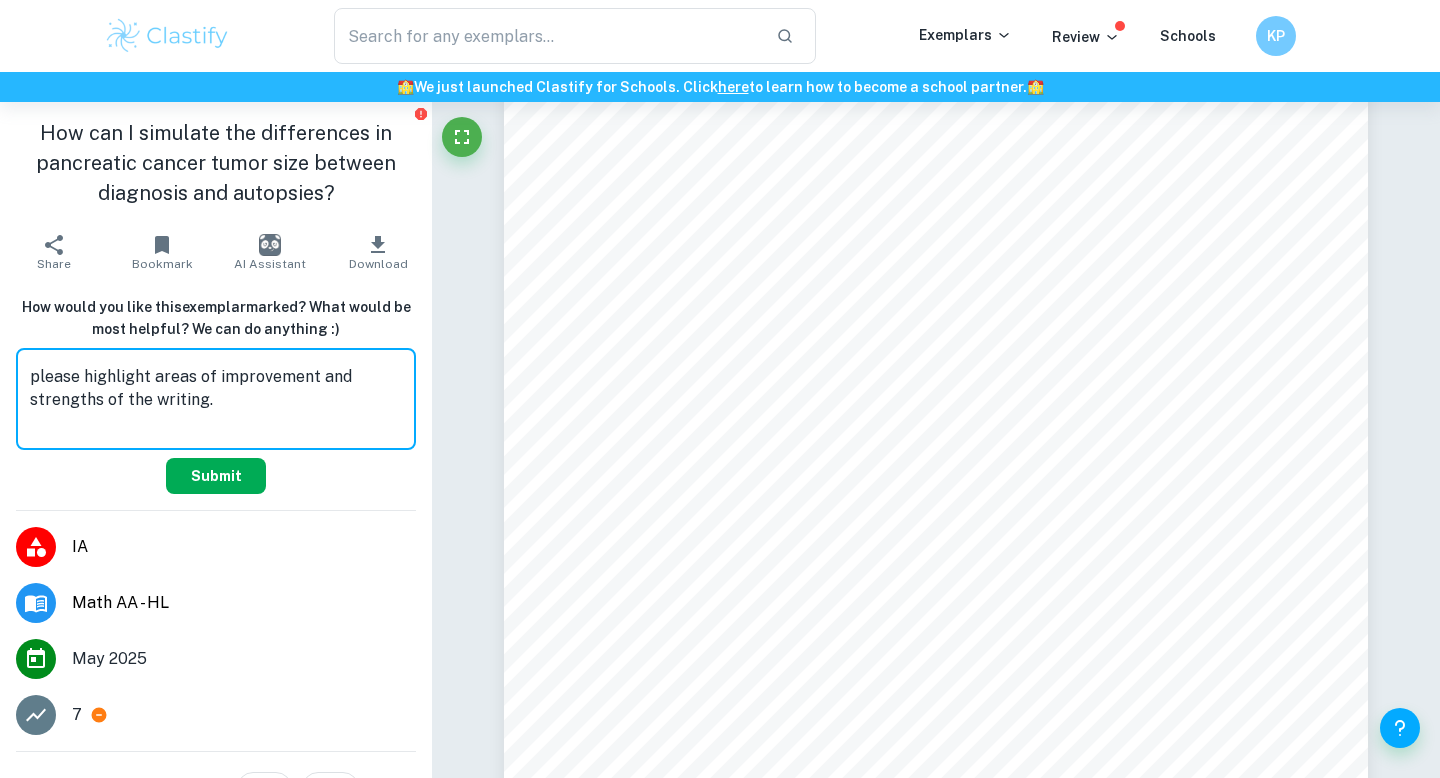 type on "please highlight areas of improvement and strengths of the writing." 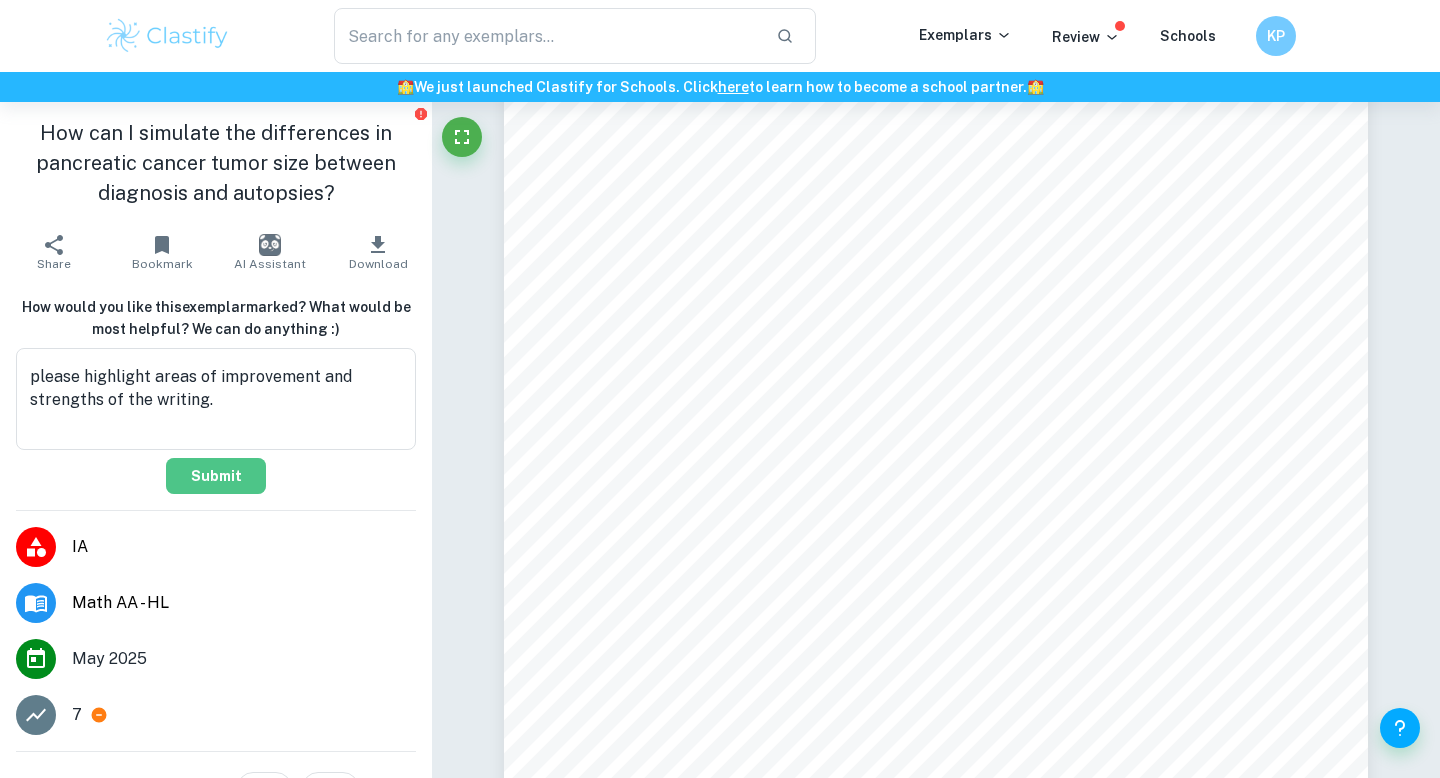 click on "Submit" at bounding box center (216, 476) 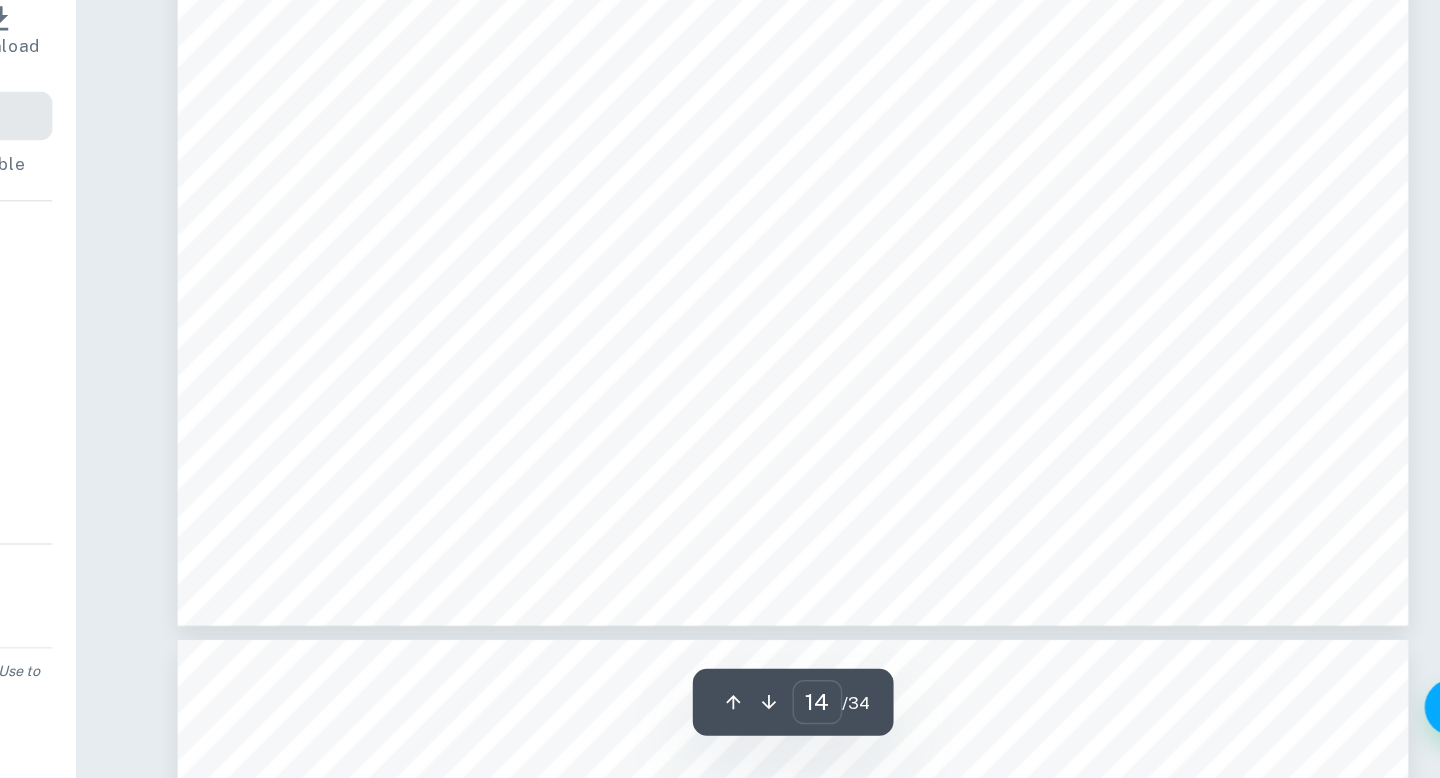 scroll, scrollTop: 15374, scrollLeft: 0, axis: vertical 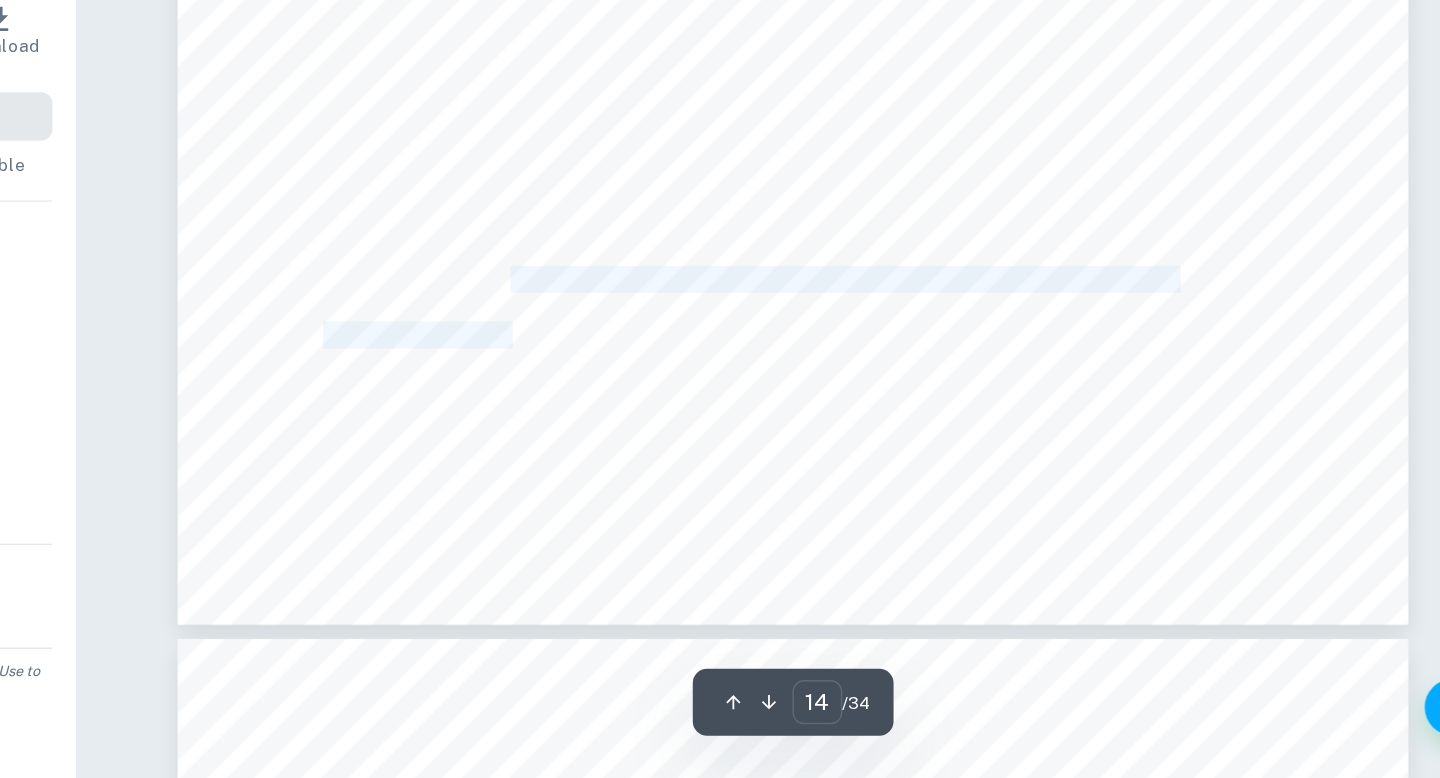 drag, startPoint x: 737, startPoint y: 433, endPoint x: 737, endPoint y: 463, distance: 30 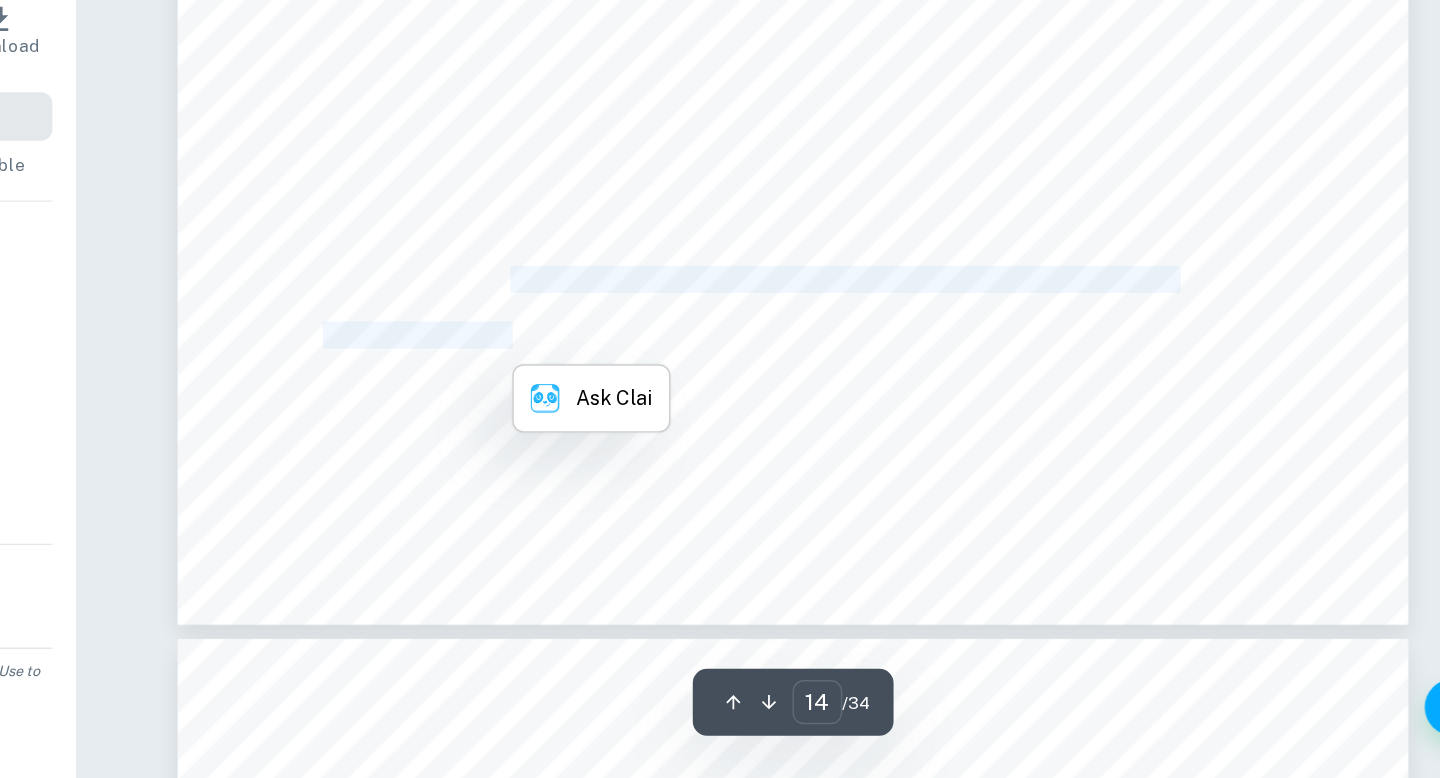 click on "regressions of the same category (exponential growth)." at bounding box center [792, 467] 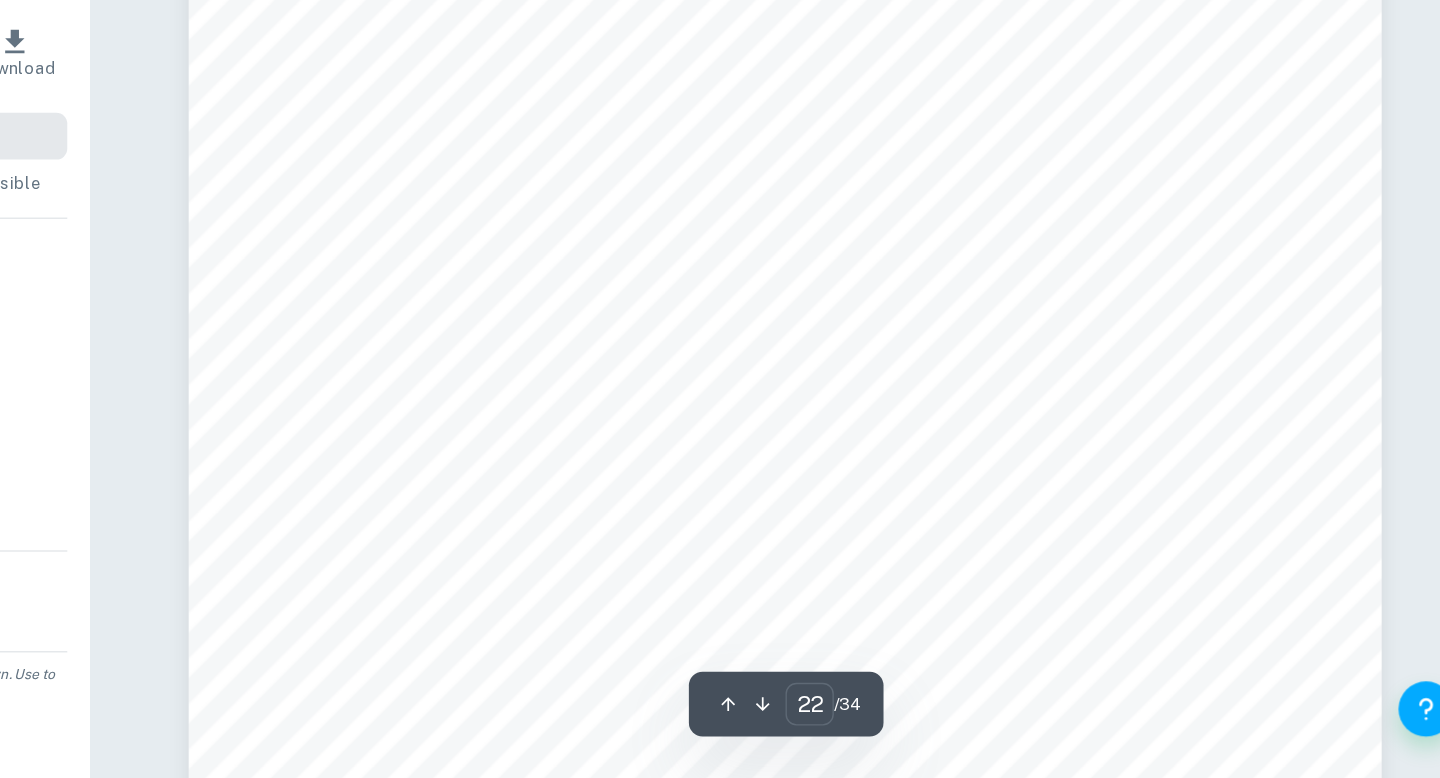 scroll, scrollTop: 24286, scrollLeft: 0, axis: vertical 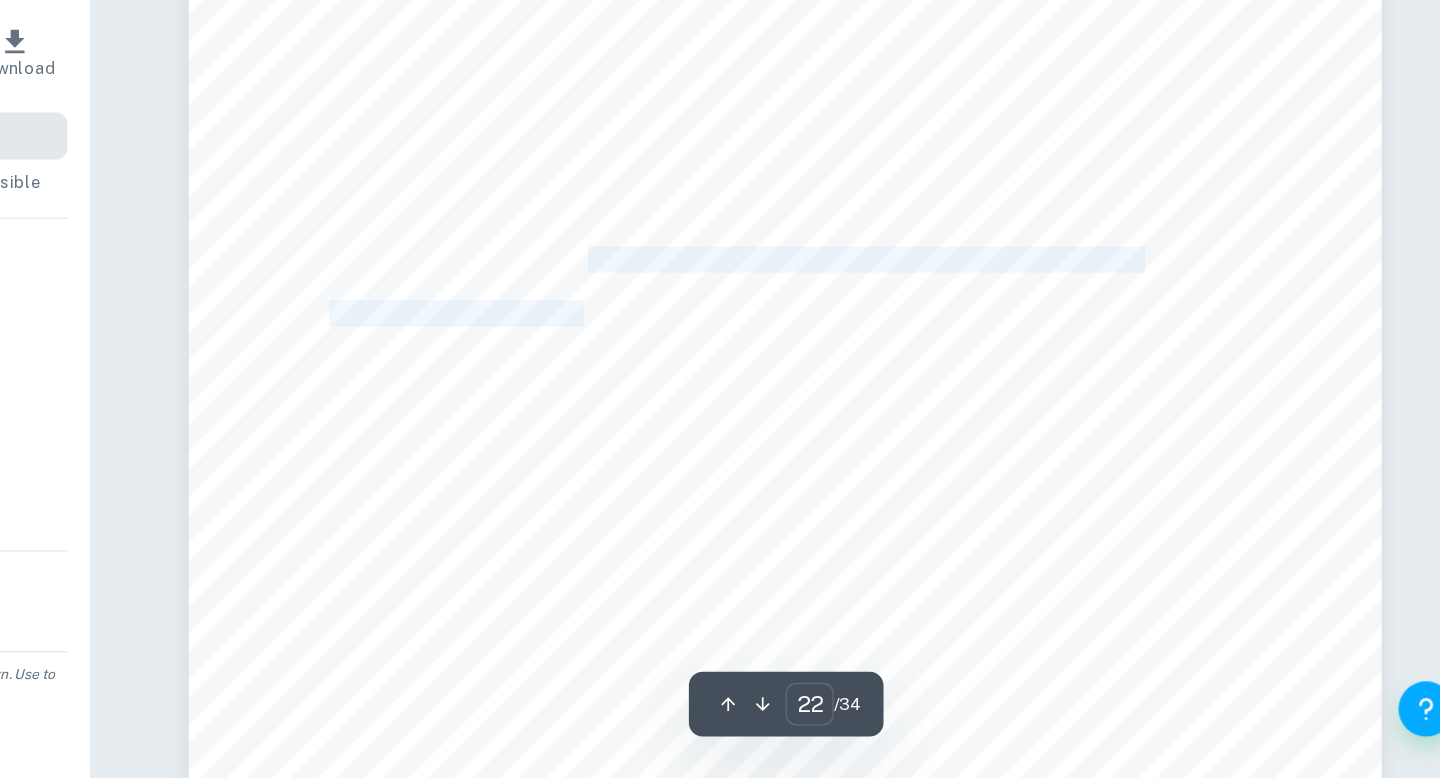 drag, startPoint x: 791, startPoint y: 396, endPoint x: 793, endPoint y: 448, distance: 52.03845 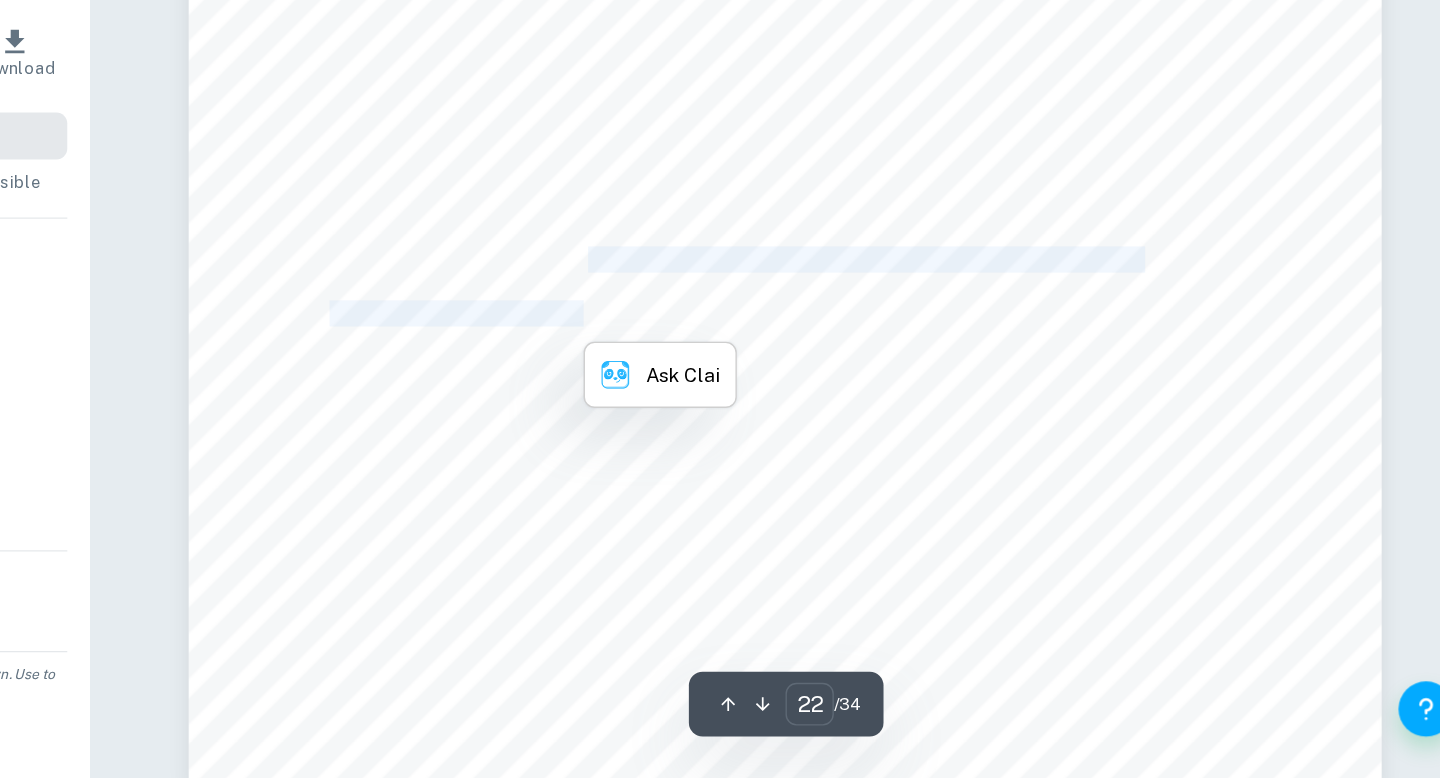 click on "derivatives of this equation are undefined at [NUMBER] and therefore, a Taylor series centered at [NUMBER] was" at bounding box center (988, 442) 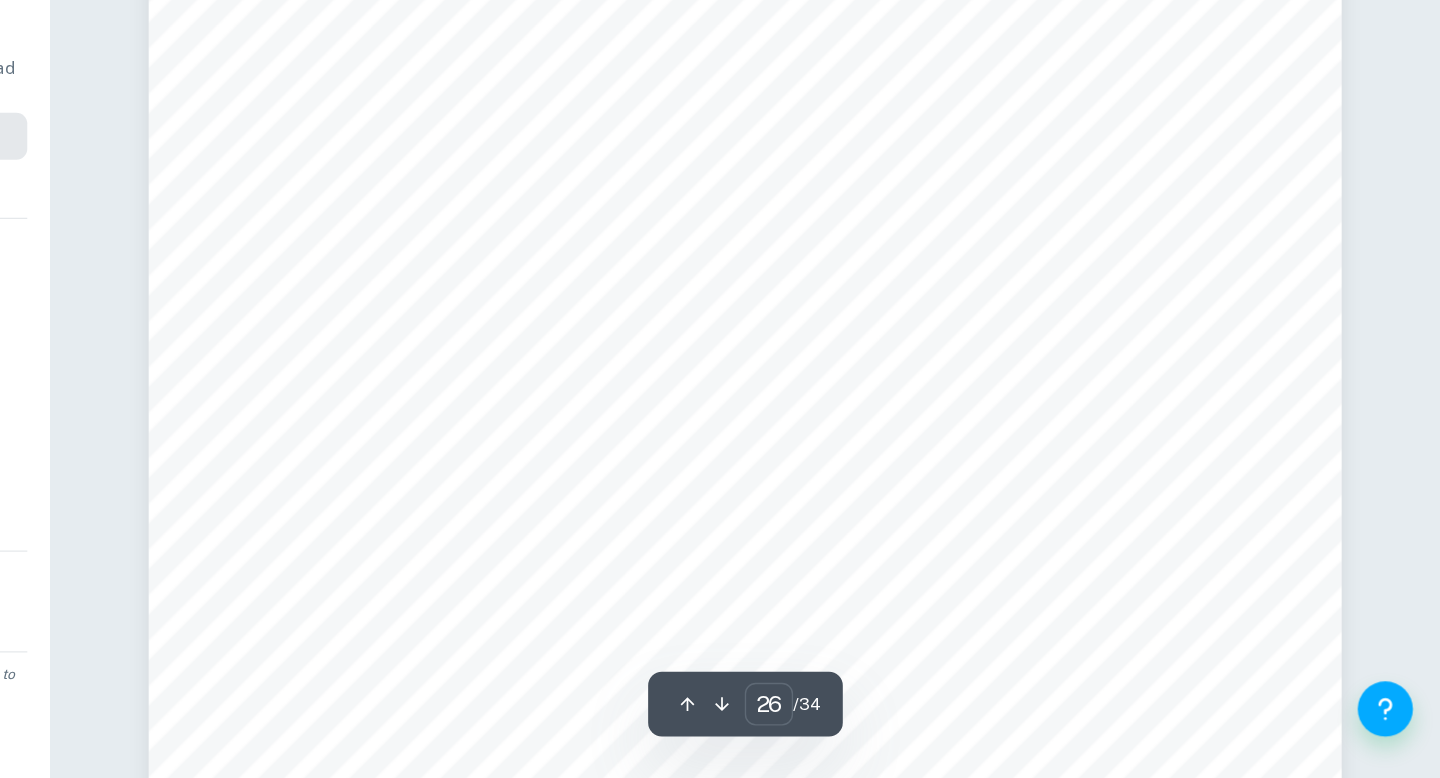 scroll, scrollTop: 28398, scrollLeft: 0, axis: vertical 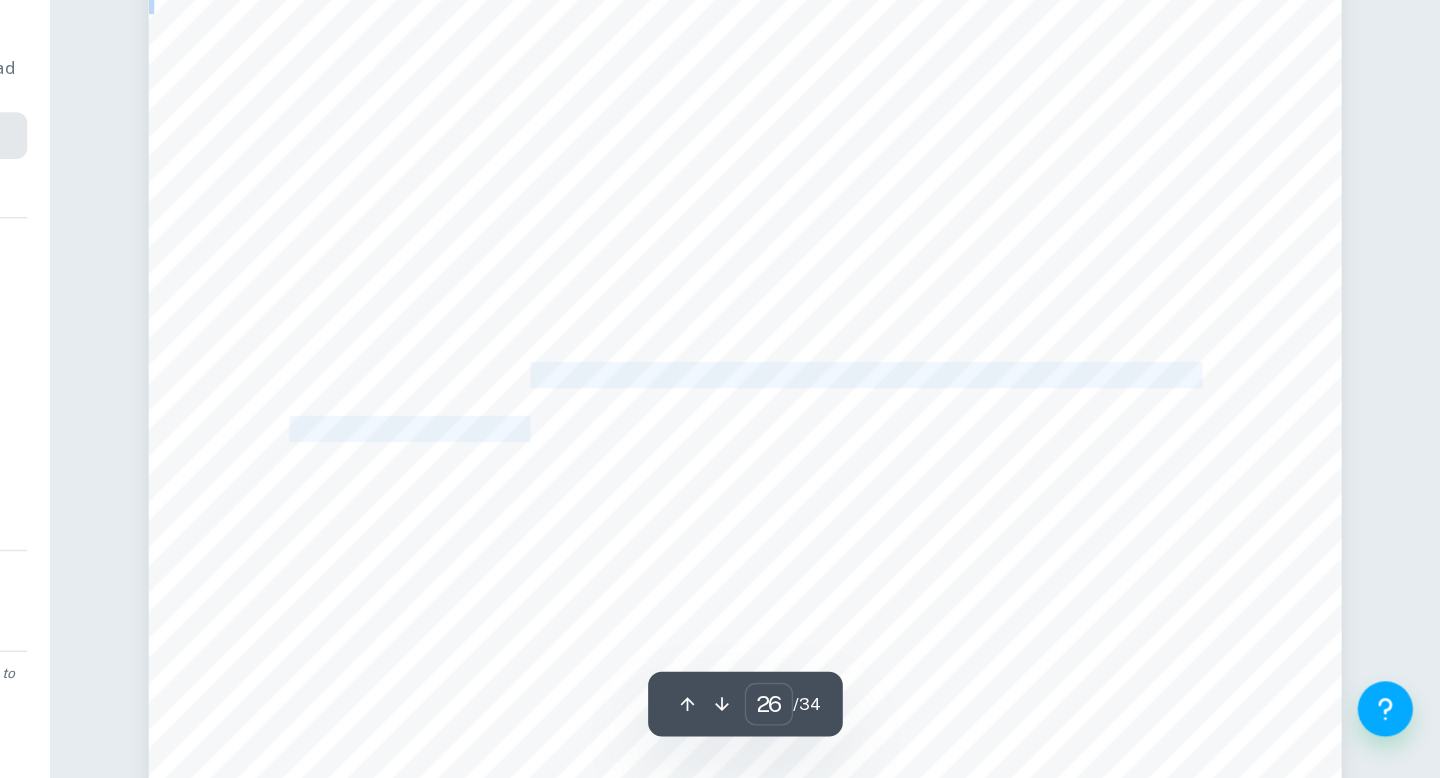 drag, startPoint x: 781, startPoint y: 493, endPoint x: 781, endPoint y: 517, distance: 24 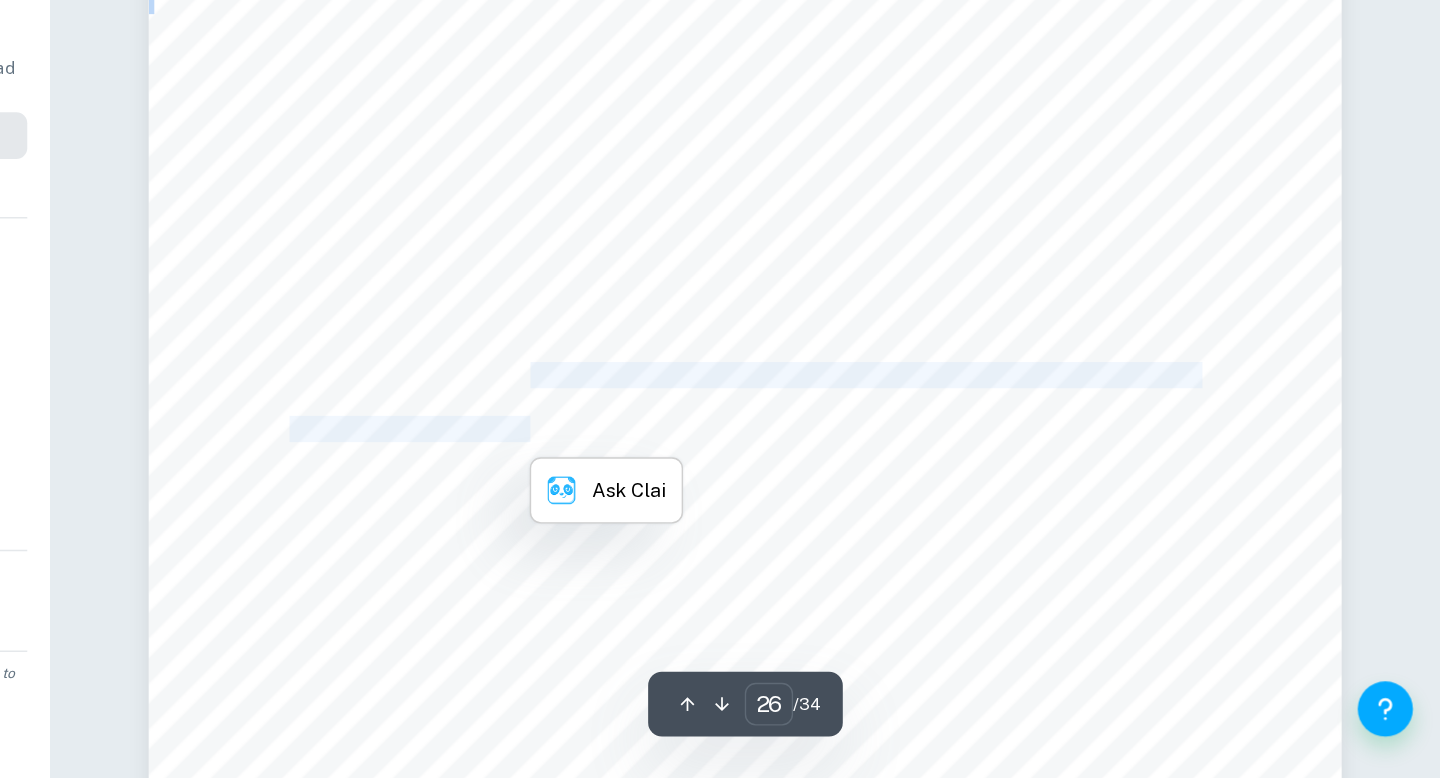 click on "It is very well possible that if I had added more terms to the series that the results of this" at bounding box center (904, 526) 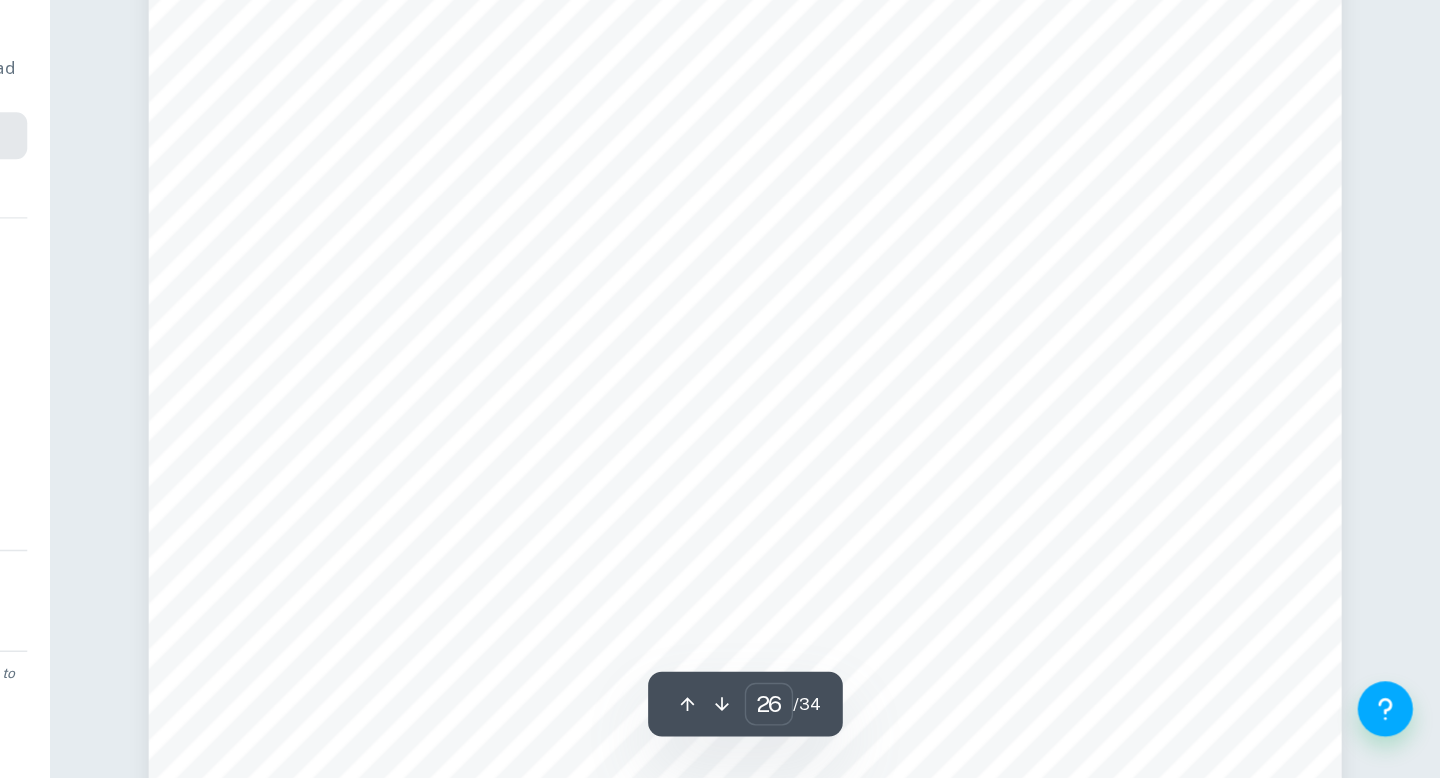 scroll, scrollTop: 28484, scrollLeft: 0, axis: vertical 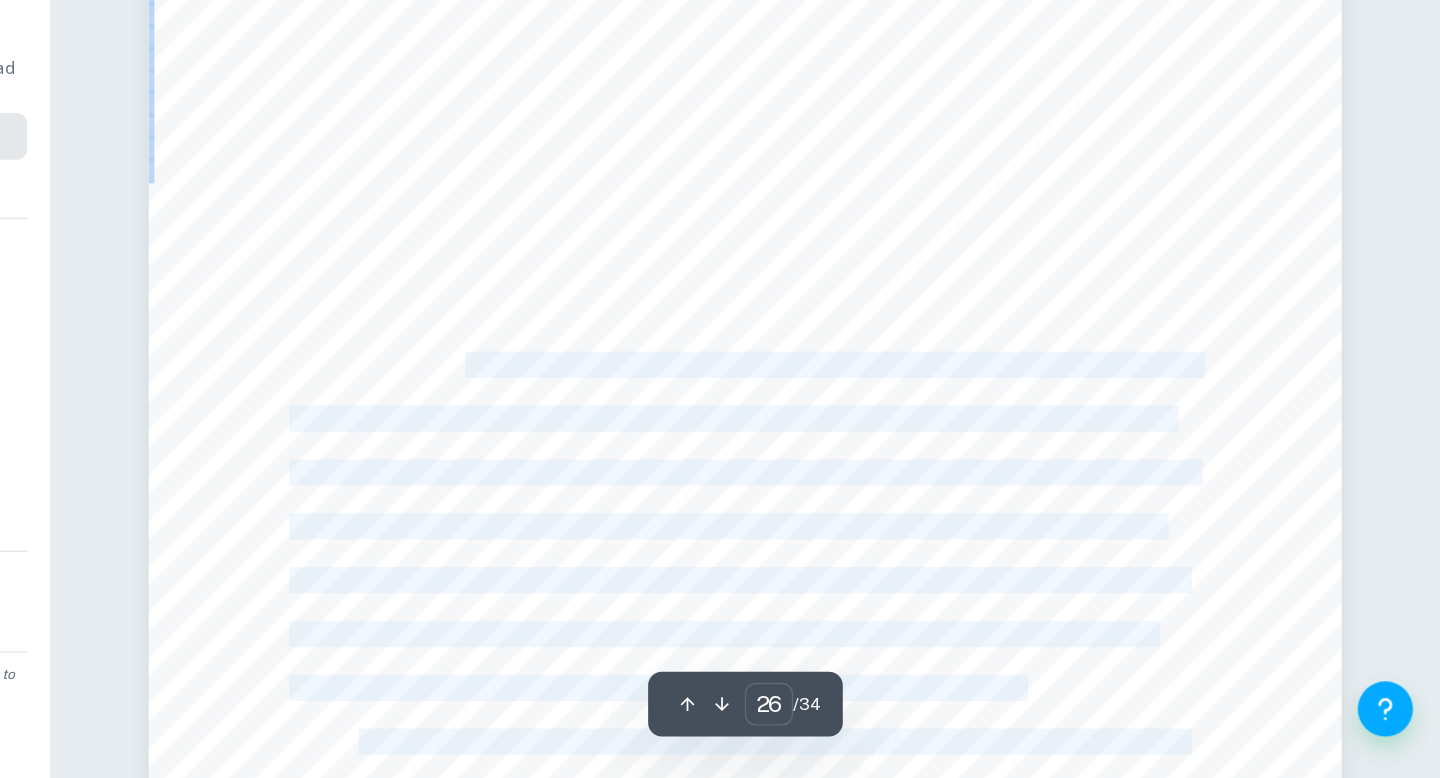 drag, startPoint x: 731, startPoint y: 482, endPoint x: 727, endPoint y: 528, distance: 46.173584 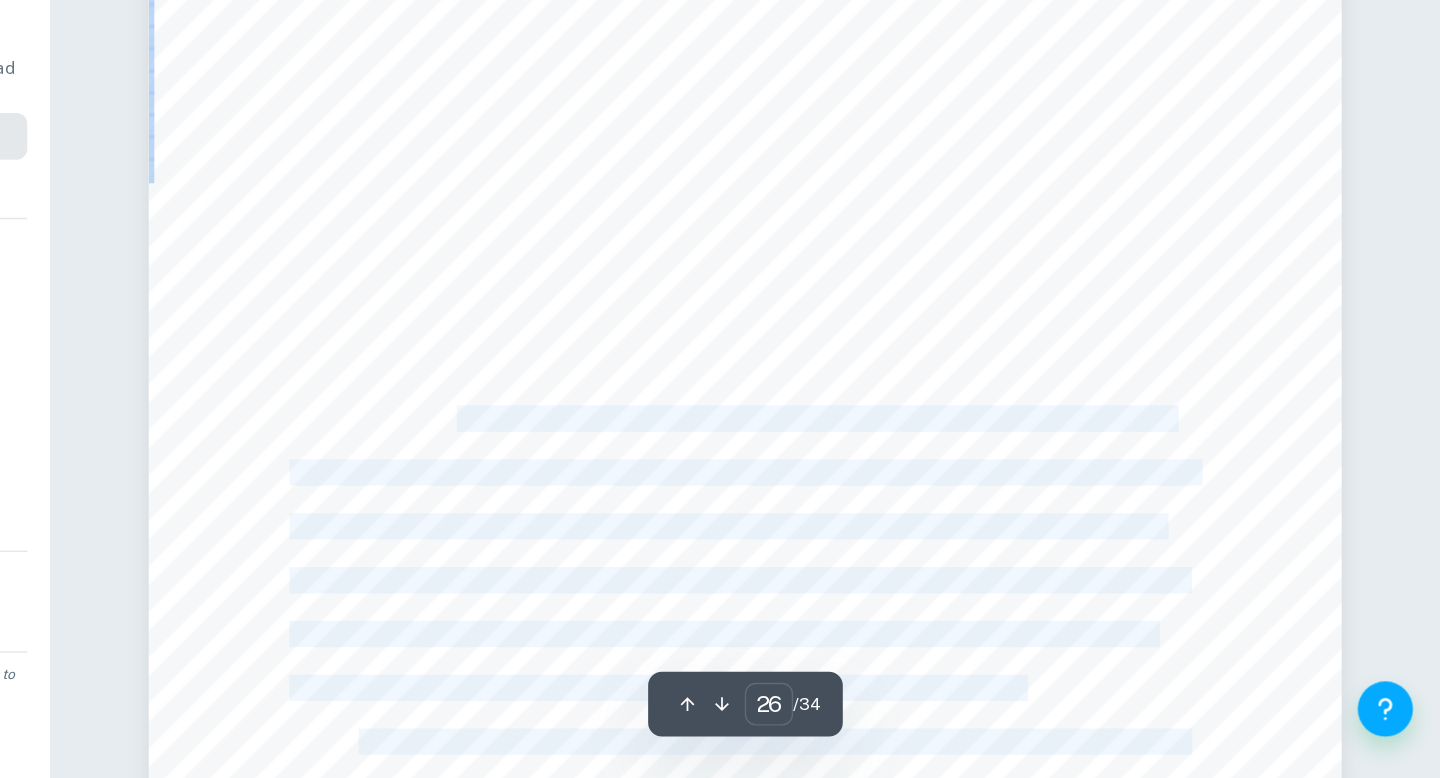drag, startPoint x: 727, startPoint y: 522, endPoint x: 726, endPoint y: 492, distance: 30.016663 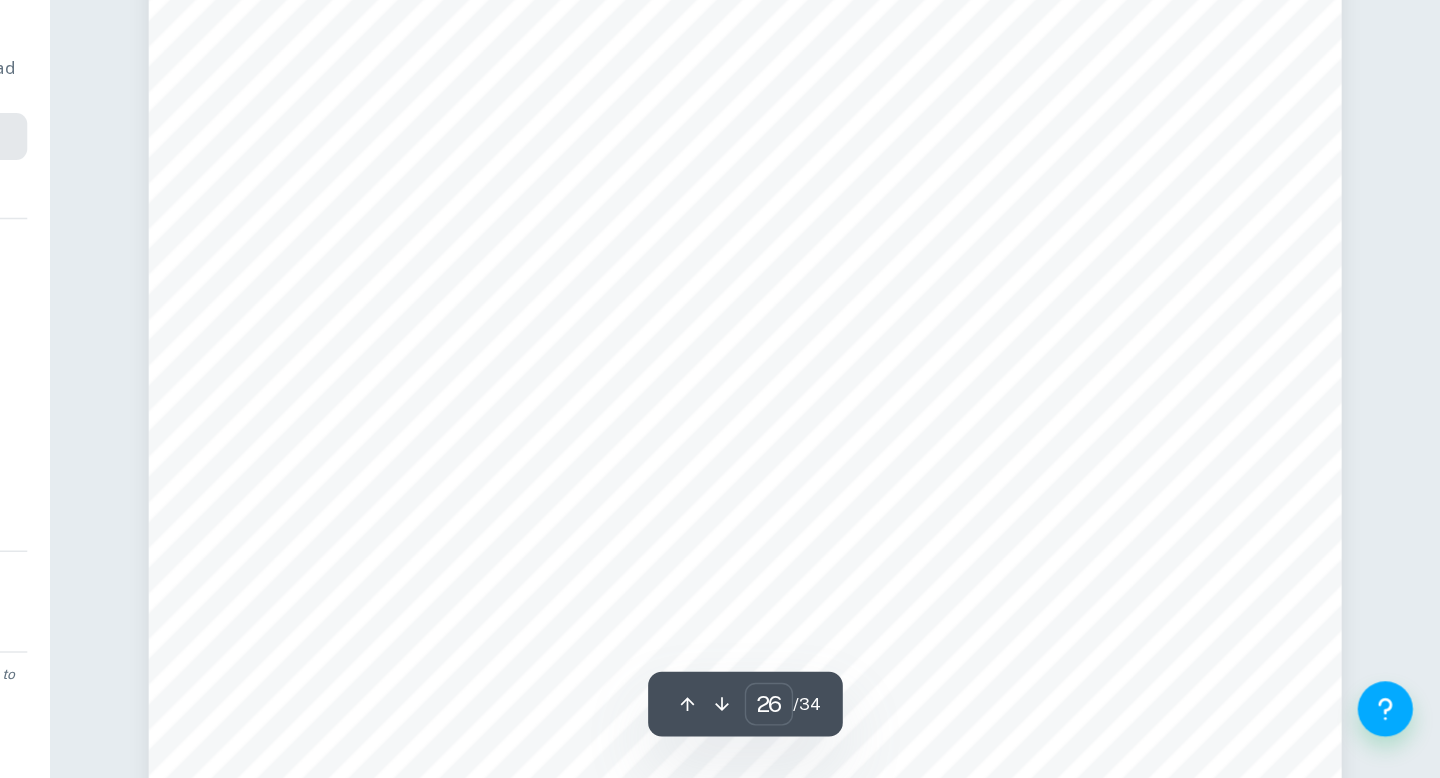scroll, scrollTop: 28577, scrollLeft: 0, axis: vertical 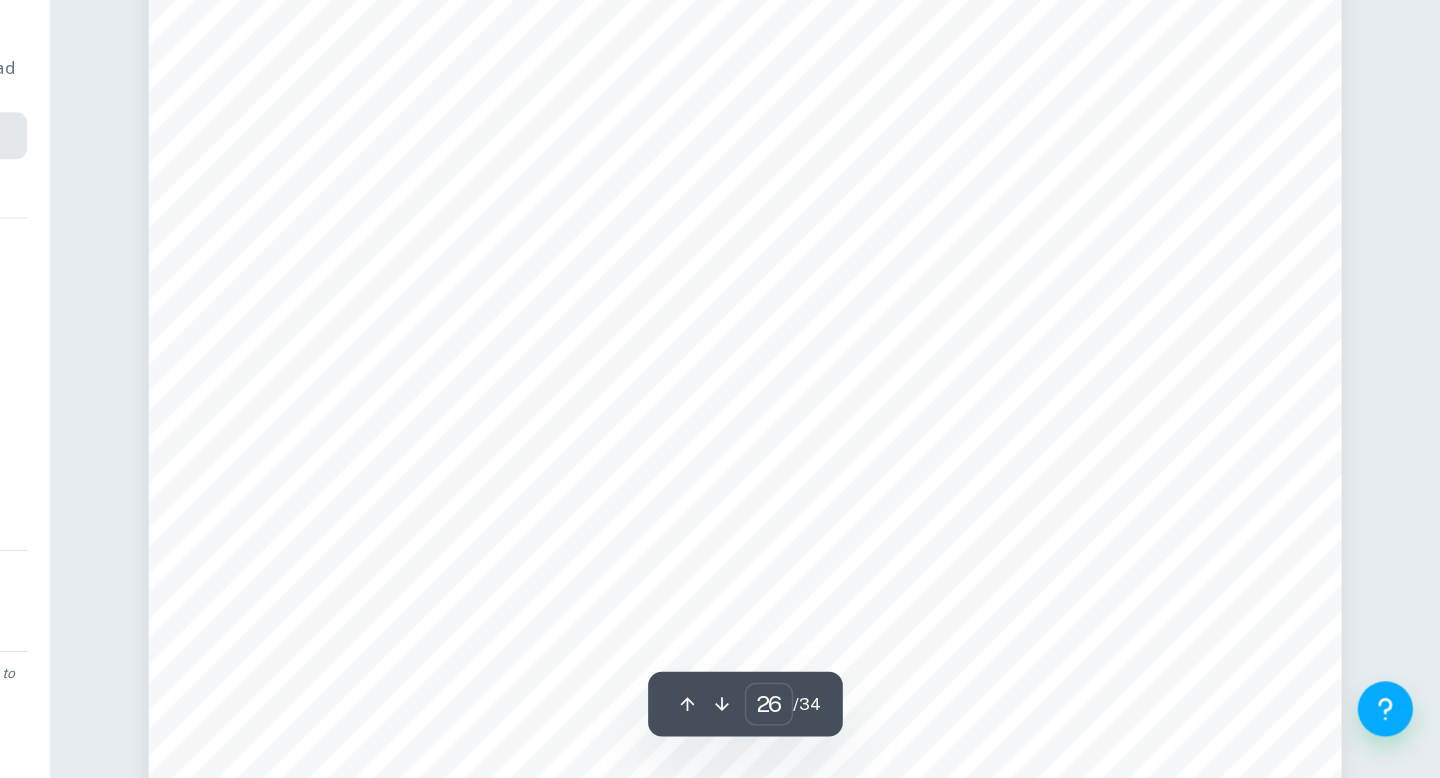 click on "variable is also a severe overgeneralization of how to actually model cancer. Most cancer models" at bounding box center [934, 464] 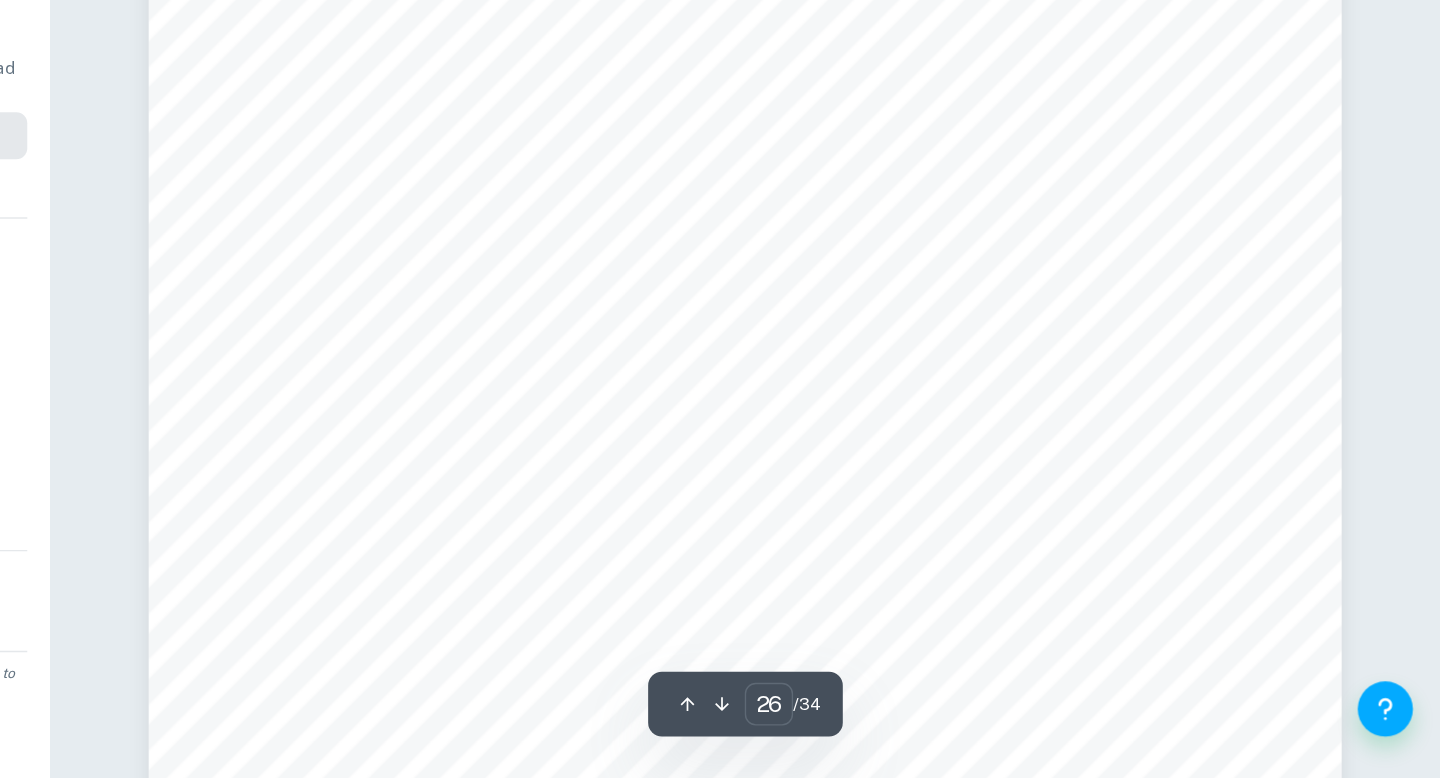scroll, scrollTop: 28624, scrollLeft: 0, axis: vertical 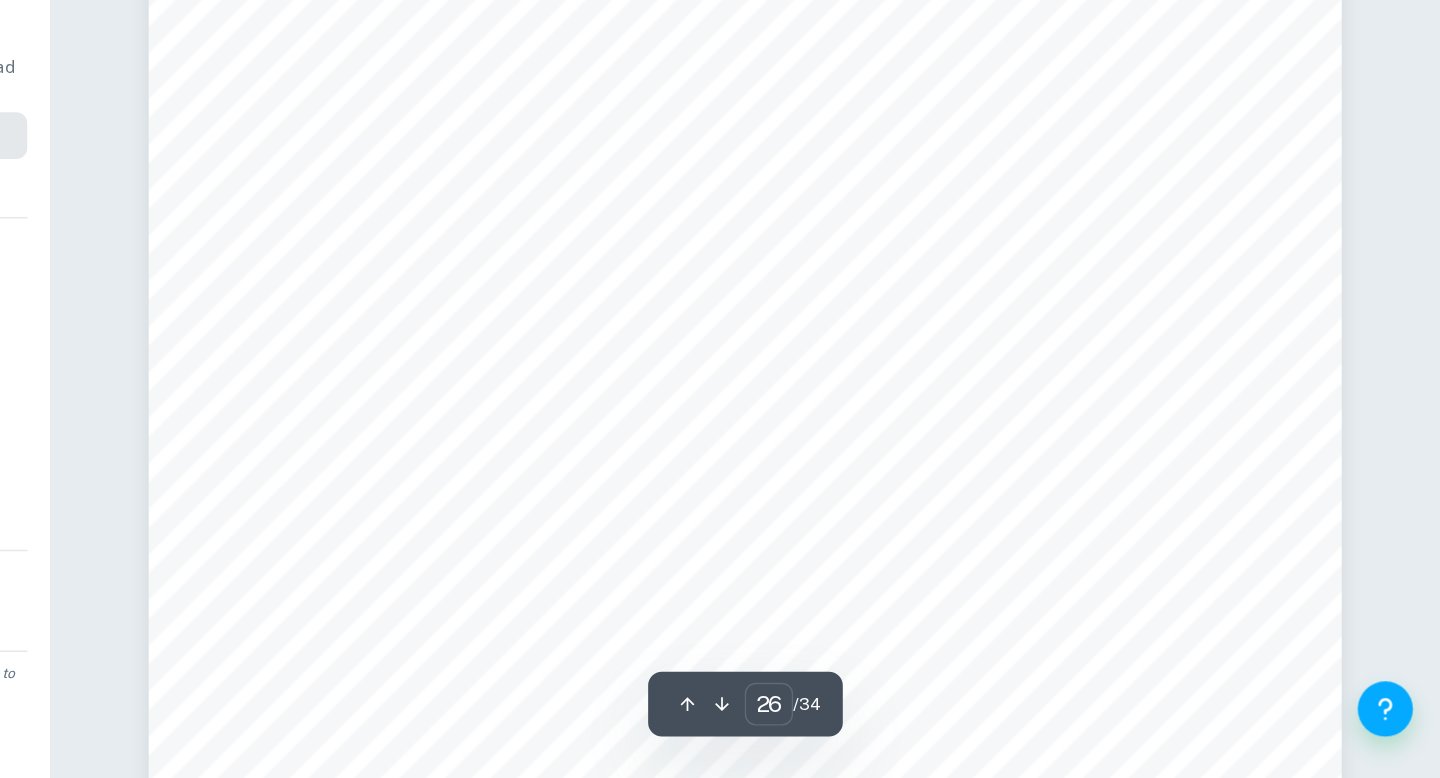 click on "nowadays use partial differential equations to model cancer as it allows for the usage of more" at bounding box center (922, 456) 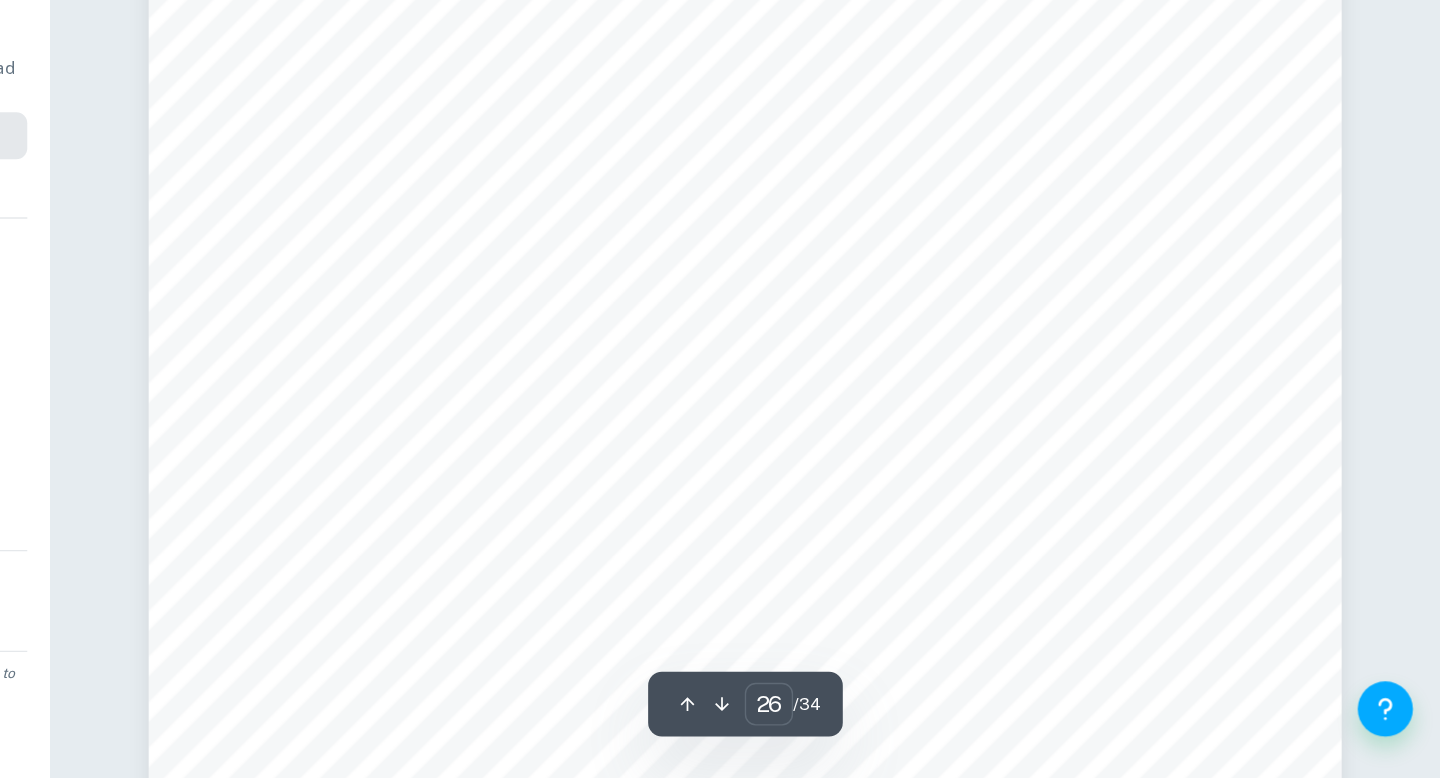 scroll, scrollTop: 28748, scrollLeft: 0, axis: vertical 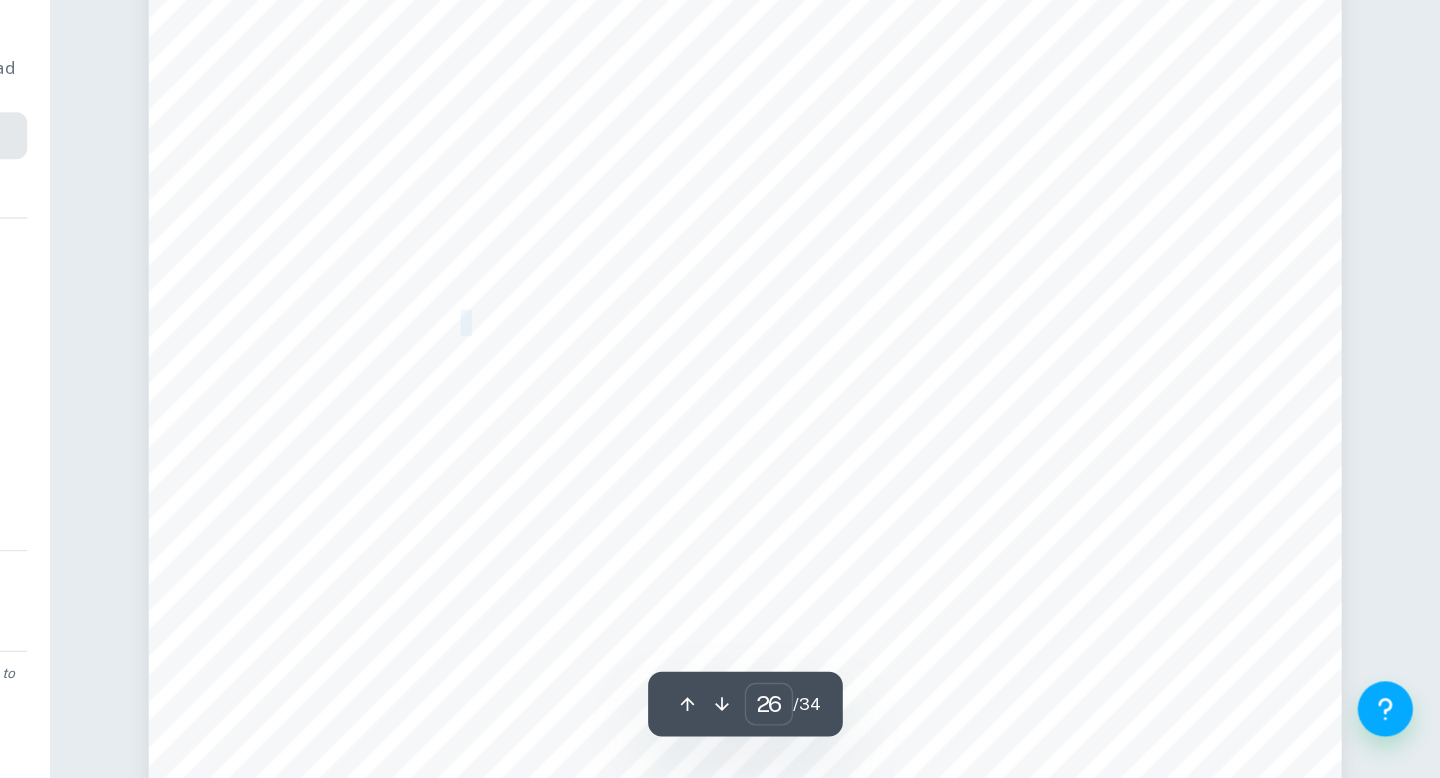 click on "giving time a big enough effect as a variable in the physical equations at hand." at bounding box center (871, 449) 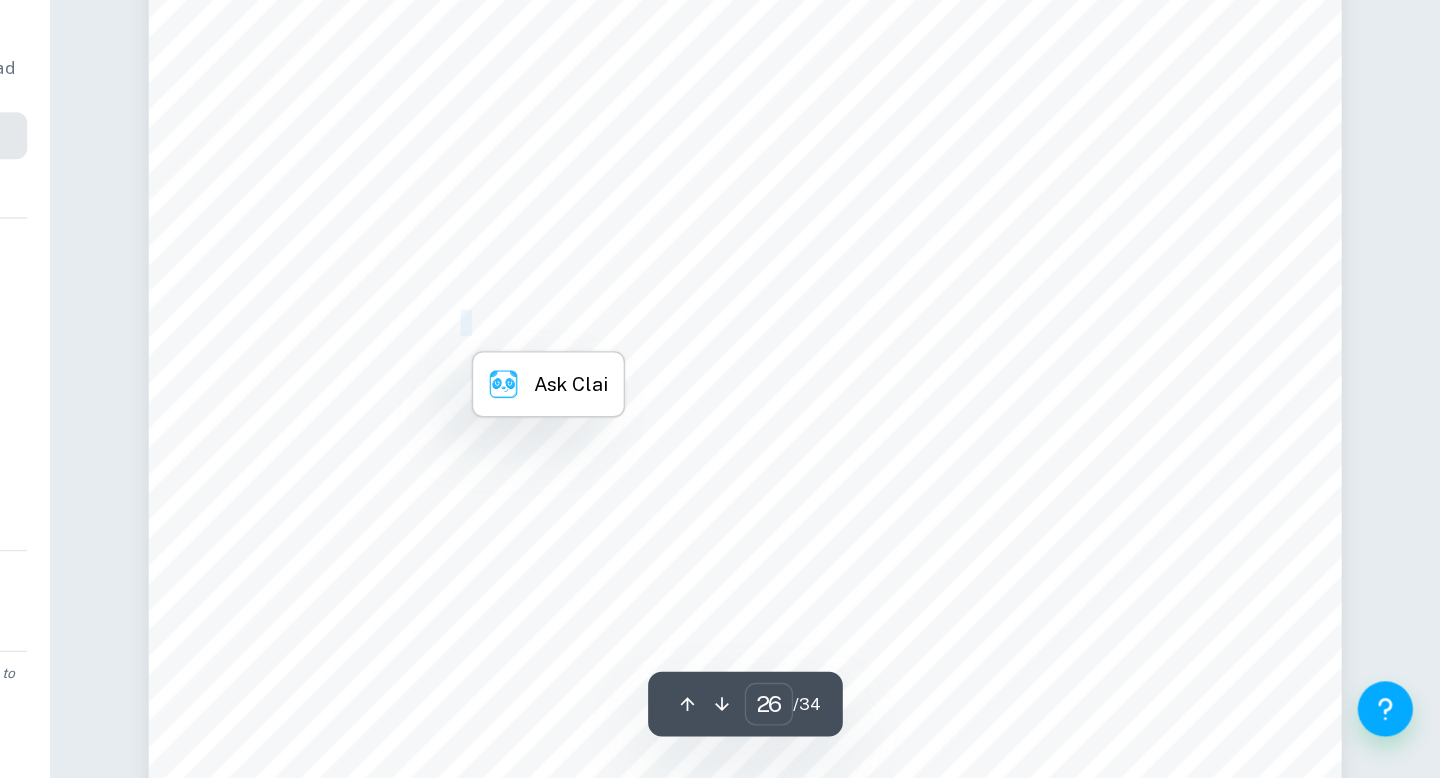 click on "giving time a big enough effect as a variable in the physical equations at hand." at bounding box center (871, 449) 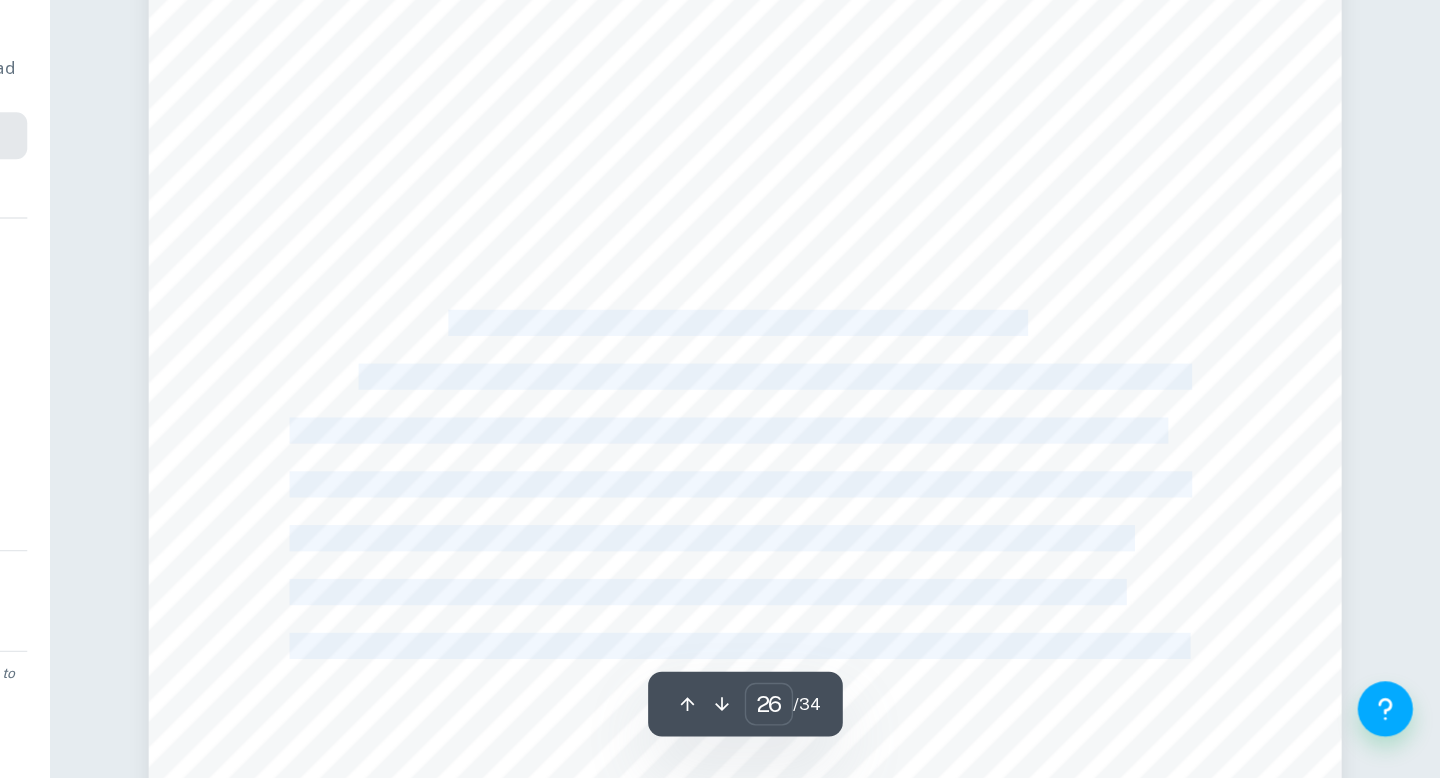 click on "26 determining prognosis, assessing treatment response, comparing outcomes, and planning clinical trials= (Linn Murphree and Chantada). As there are in any research process, they were clear limitations in this process. First off, the data that was collected was obtained across many years and from many different health professionals and therefore the standardization in how the tumors were measured can very well be present. Another clear limitation is that Taylor and Maclaurin series are infinite in their nature and go on forever, however, it would be impossible for me to include every part of the series, so I only went to the 4th order. In the big picture of an infinite series, only going to the 4th order is a huge generalization and can often not give a good enough picture of what's to come of the series. It is very well possible that if I had added more terms to the series that the results of this exploration would have been very different. A final limitation is that exclusively using ODEs and" at bounding box center (936, 273) 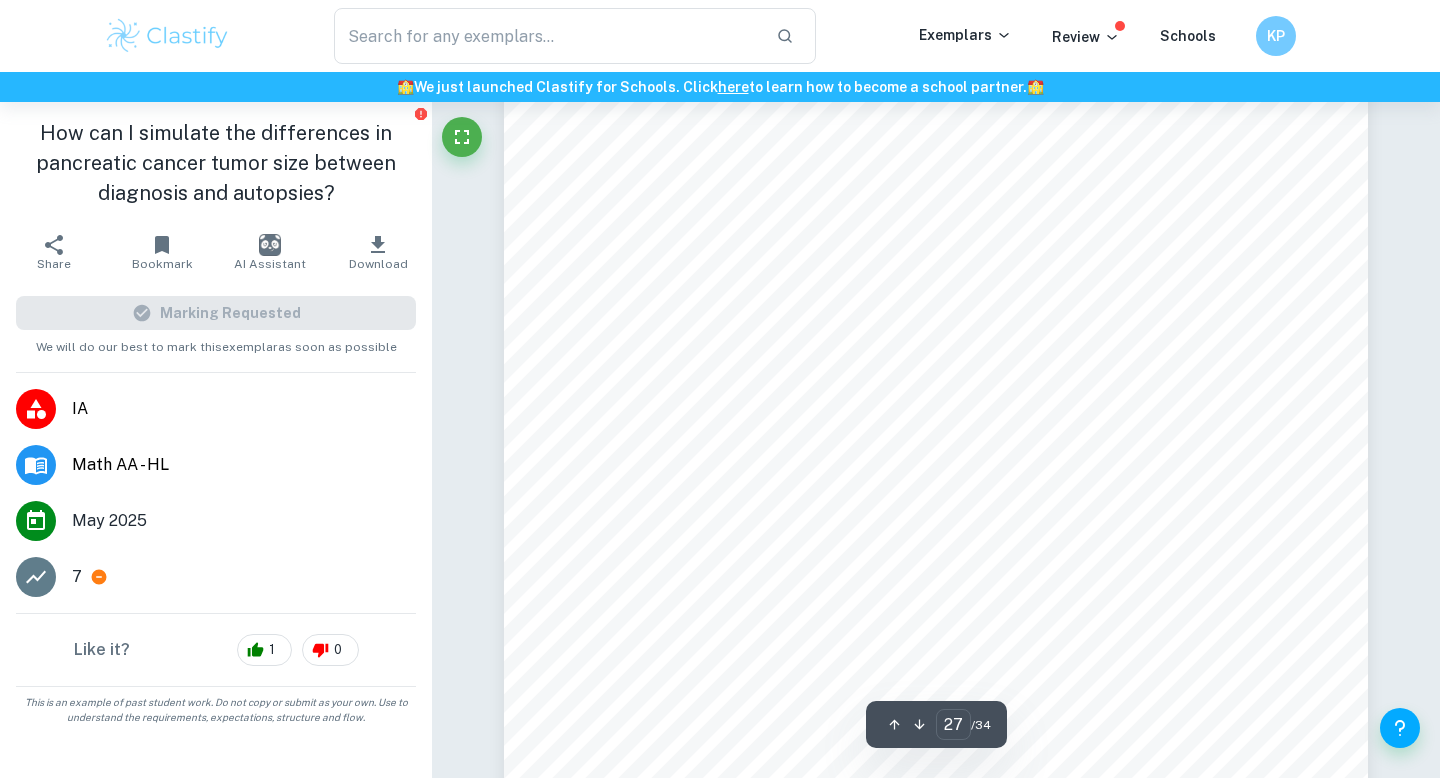 scroll, scrollTop: 29764, scrollLeft: 0, axis: vertical 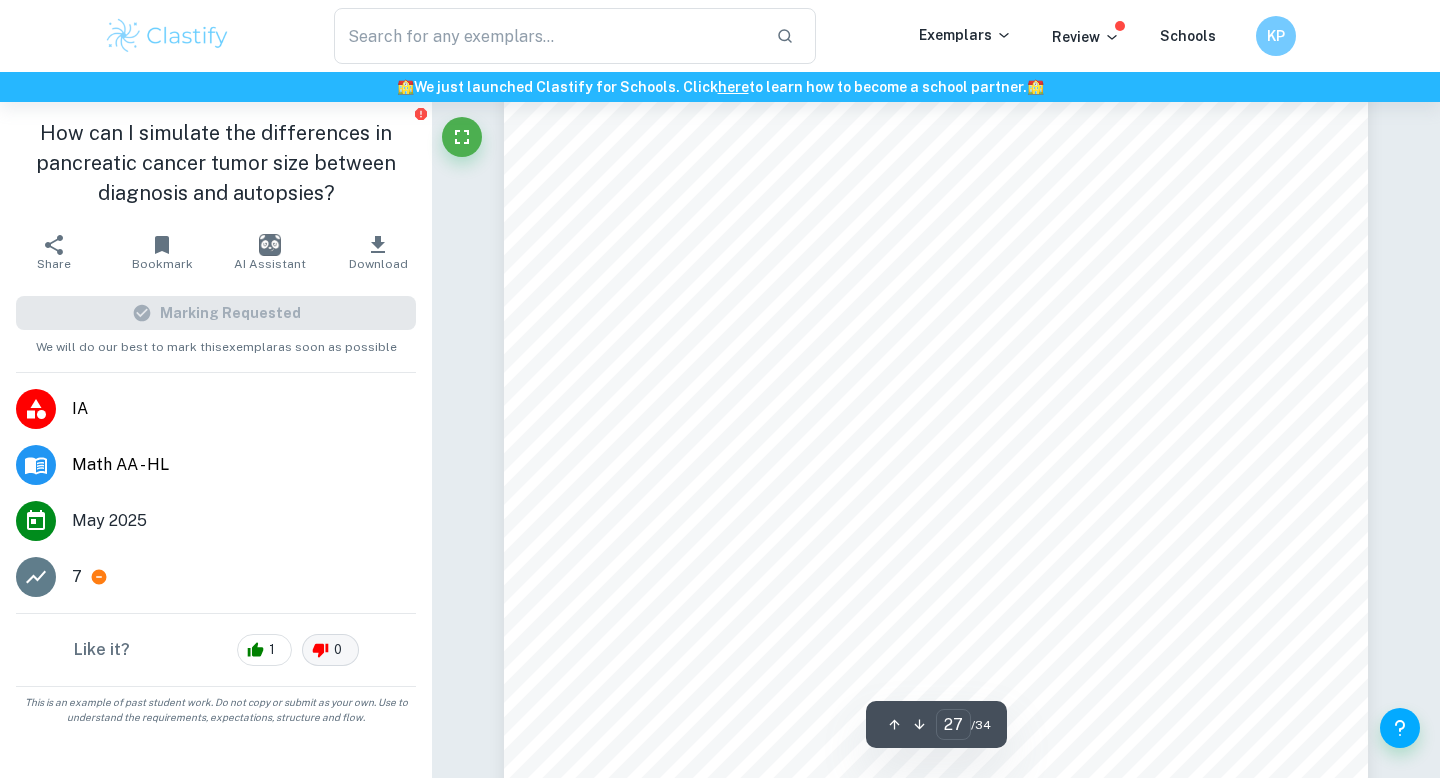 click 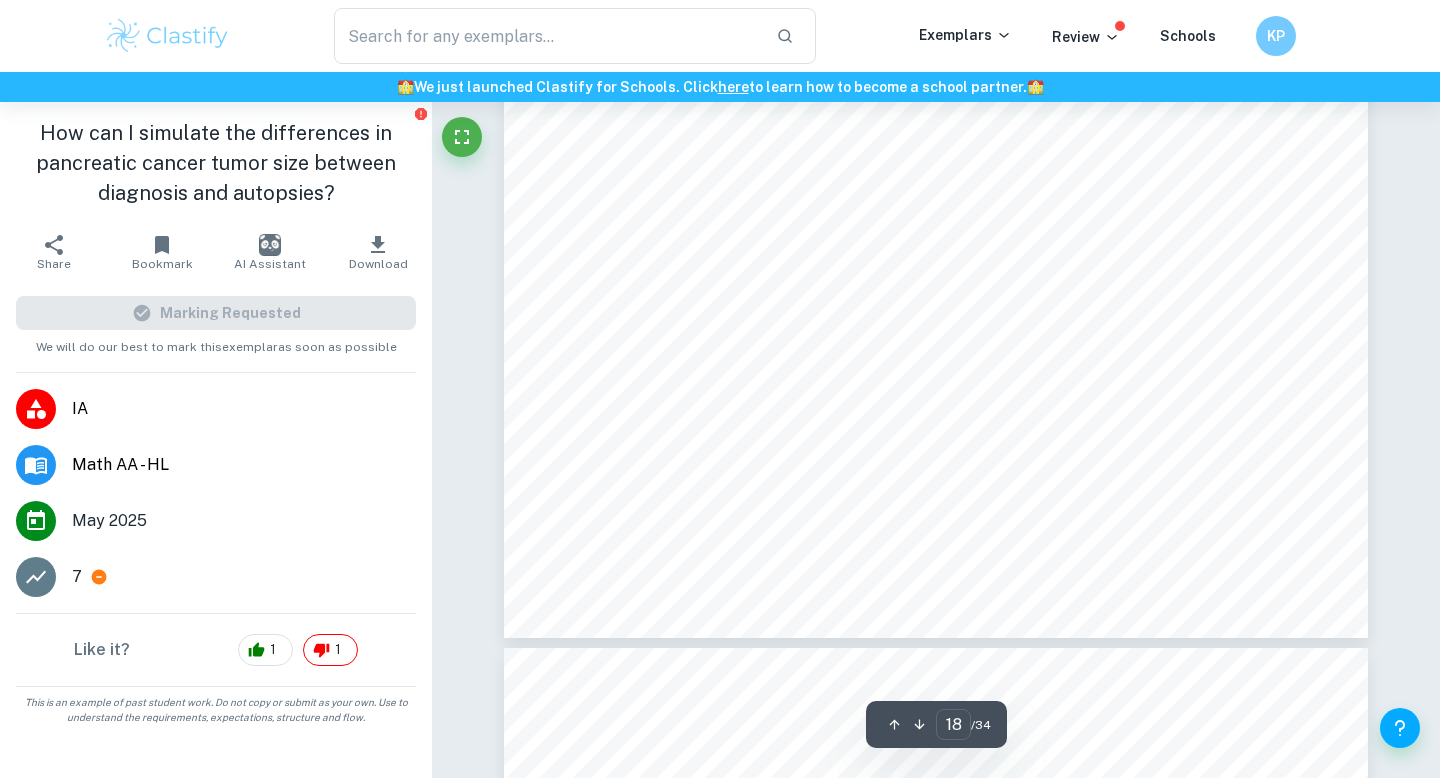 scroll, scrollTop: 19840, scrollLeft: 0, axis: vertical 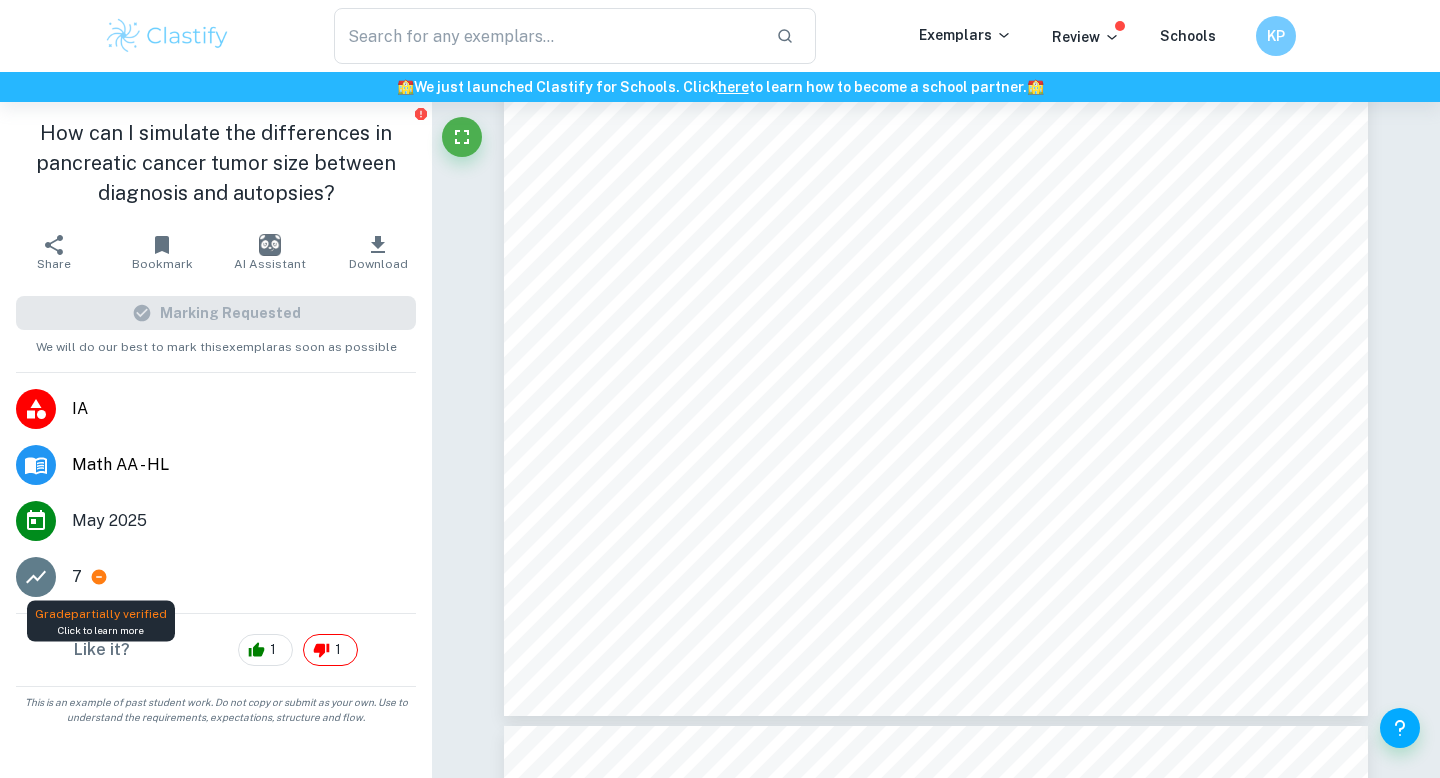 click 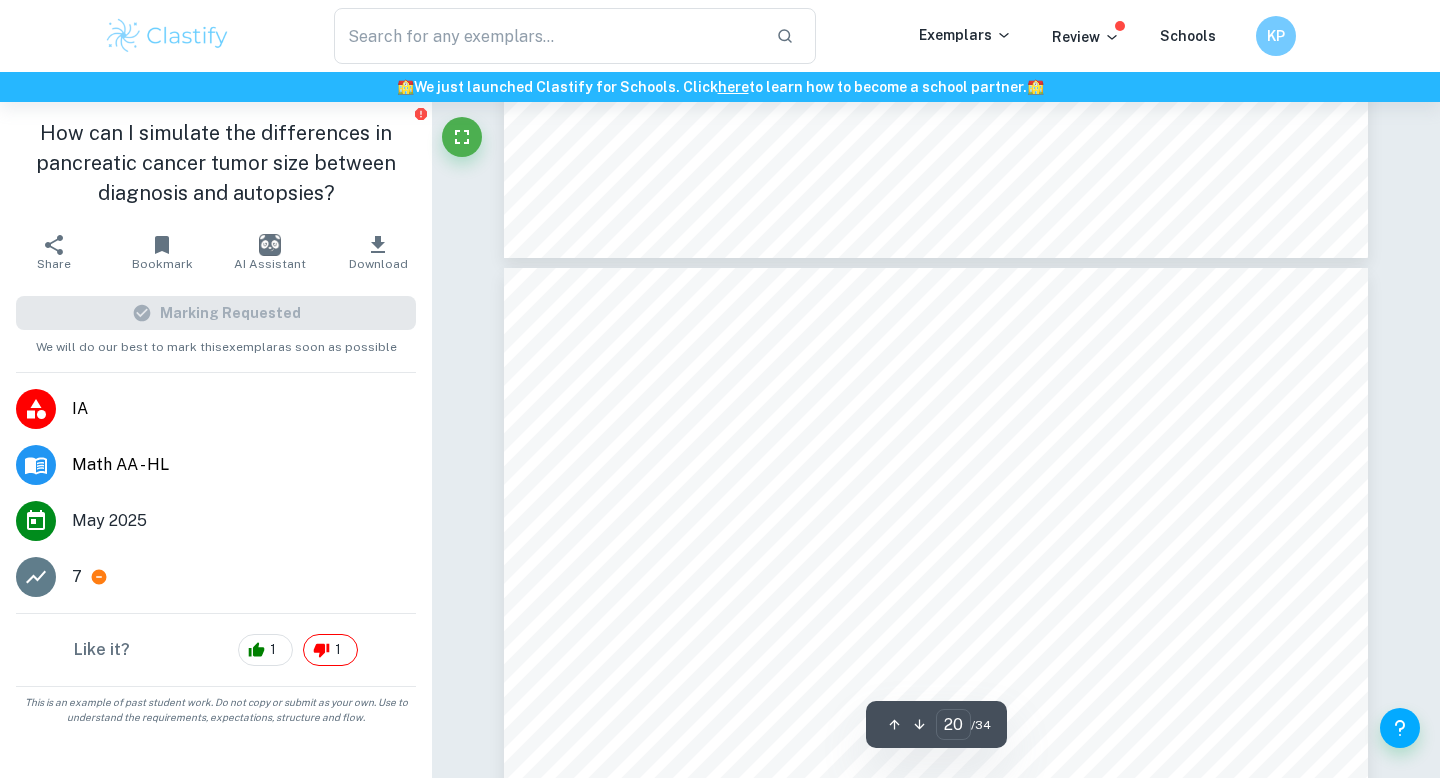 type on "19" 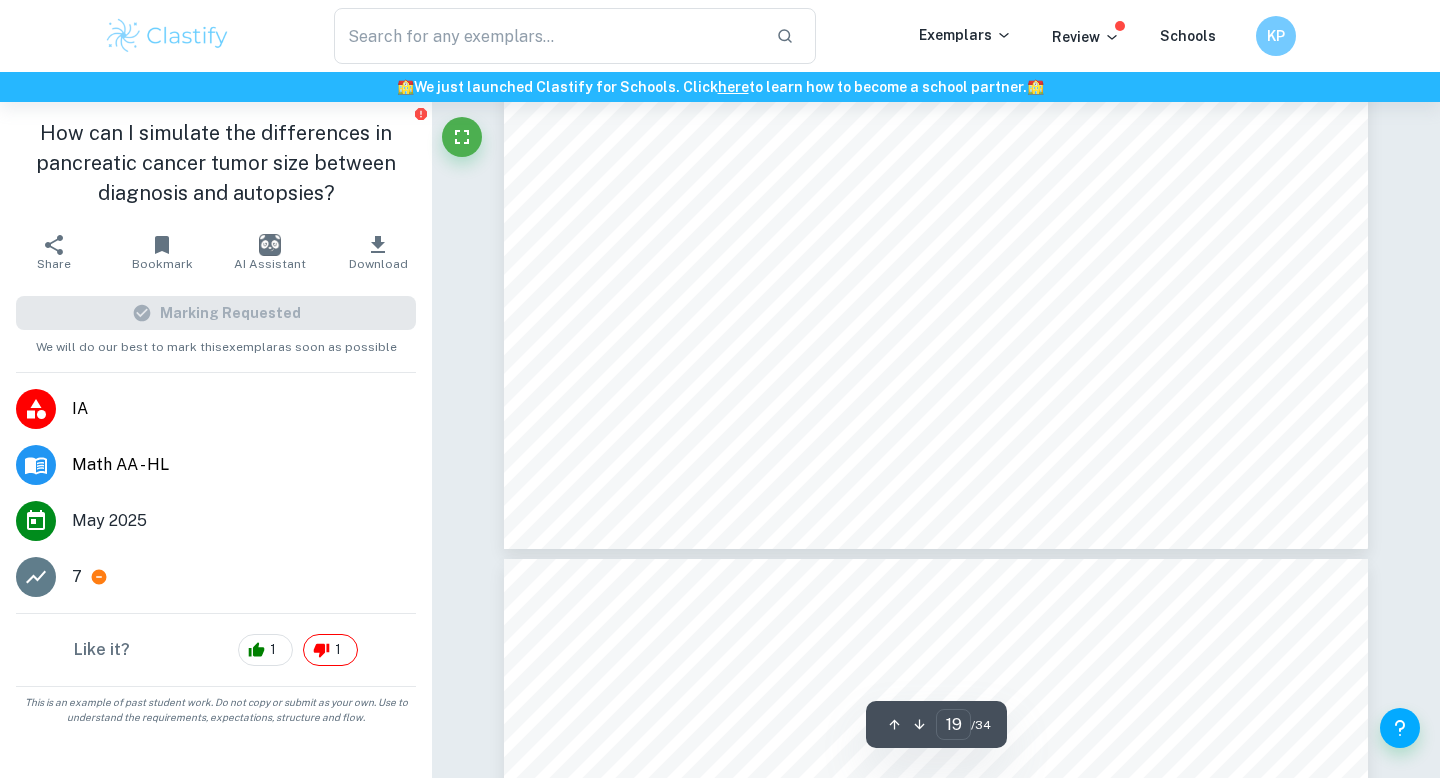 scroll, scrollTop: 20832, scrollLeft: 0, axis: vertical 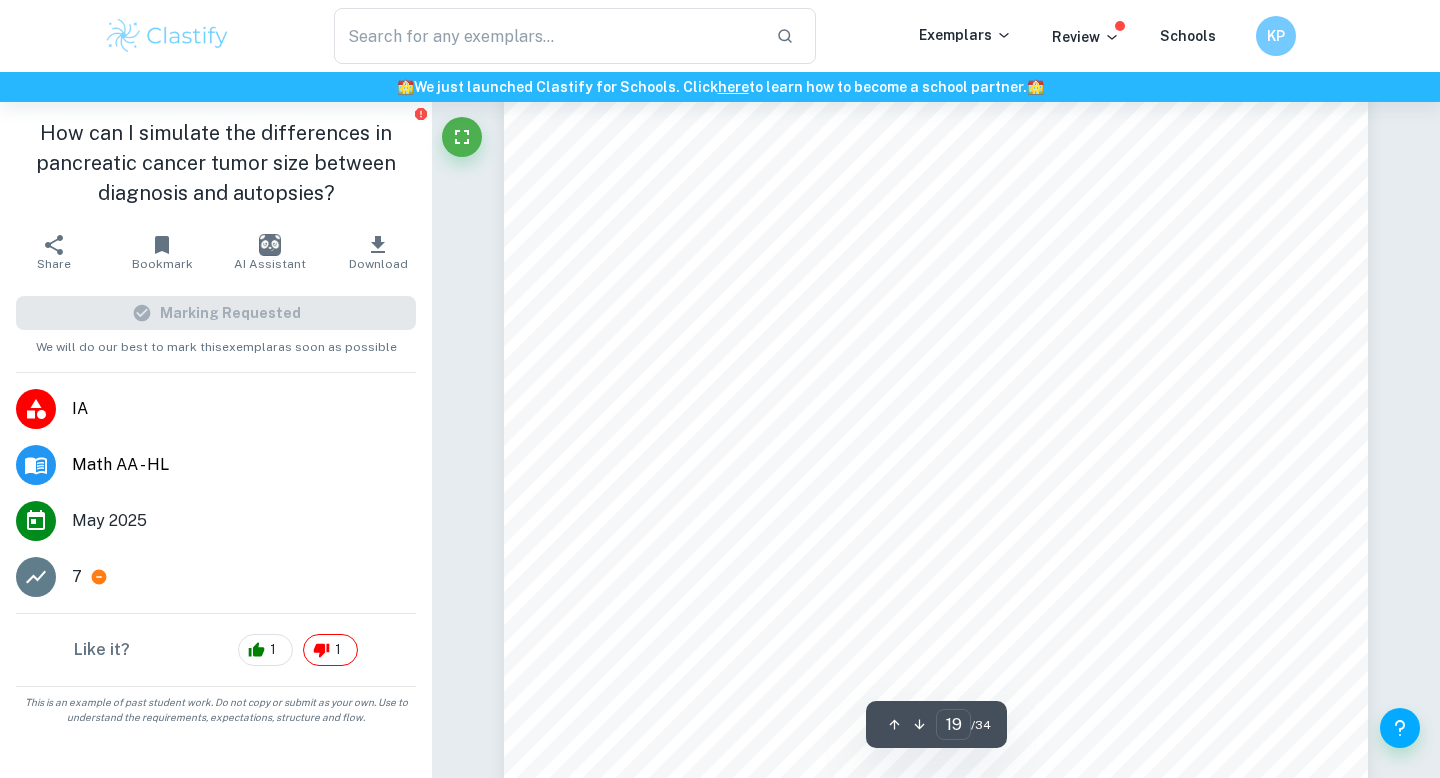 click 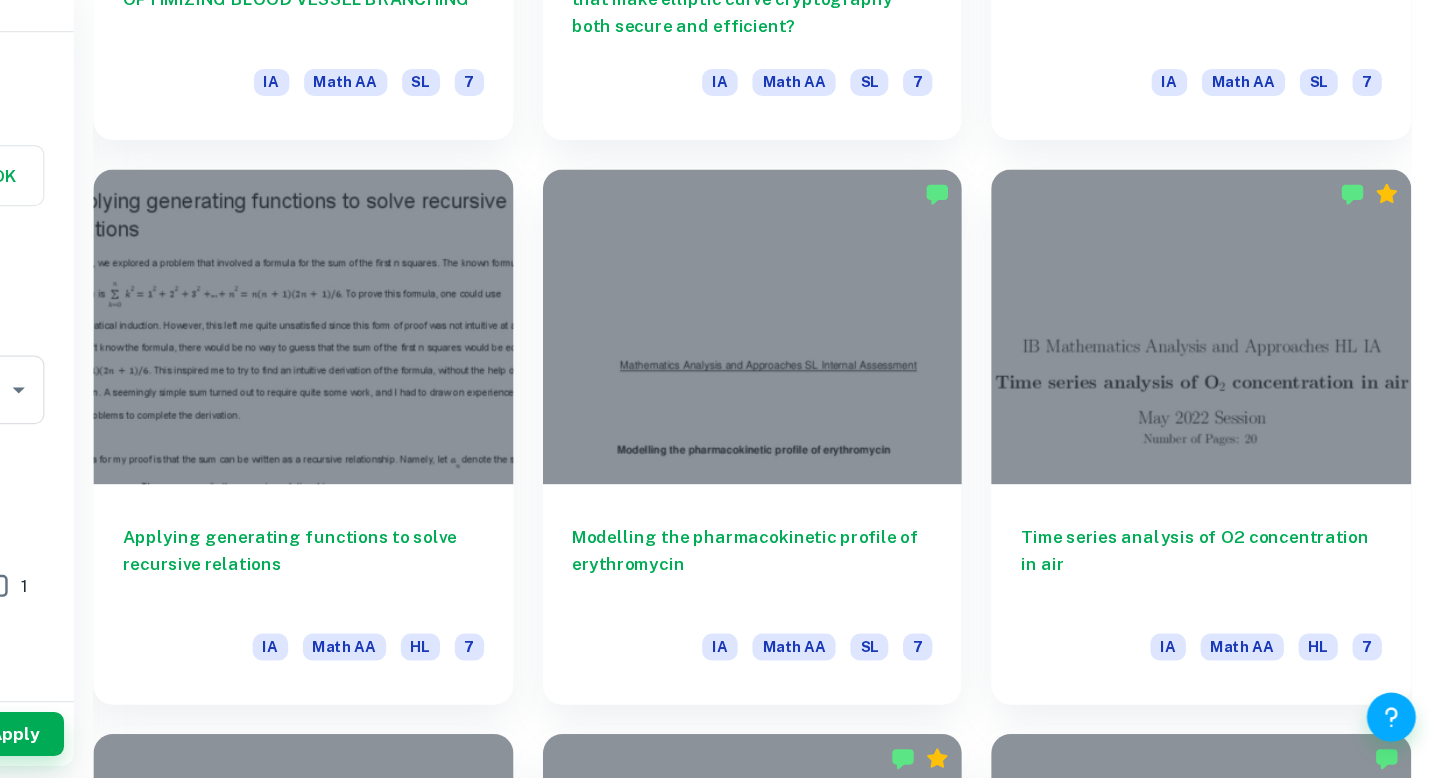 scroll, scrollTop: 1784, scrollLeft: 0, axis: vertical 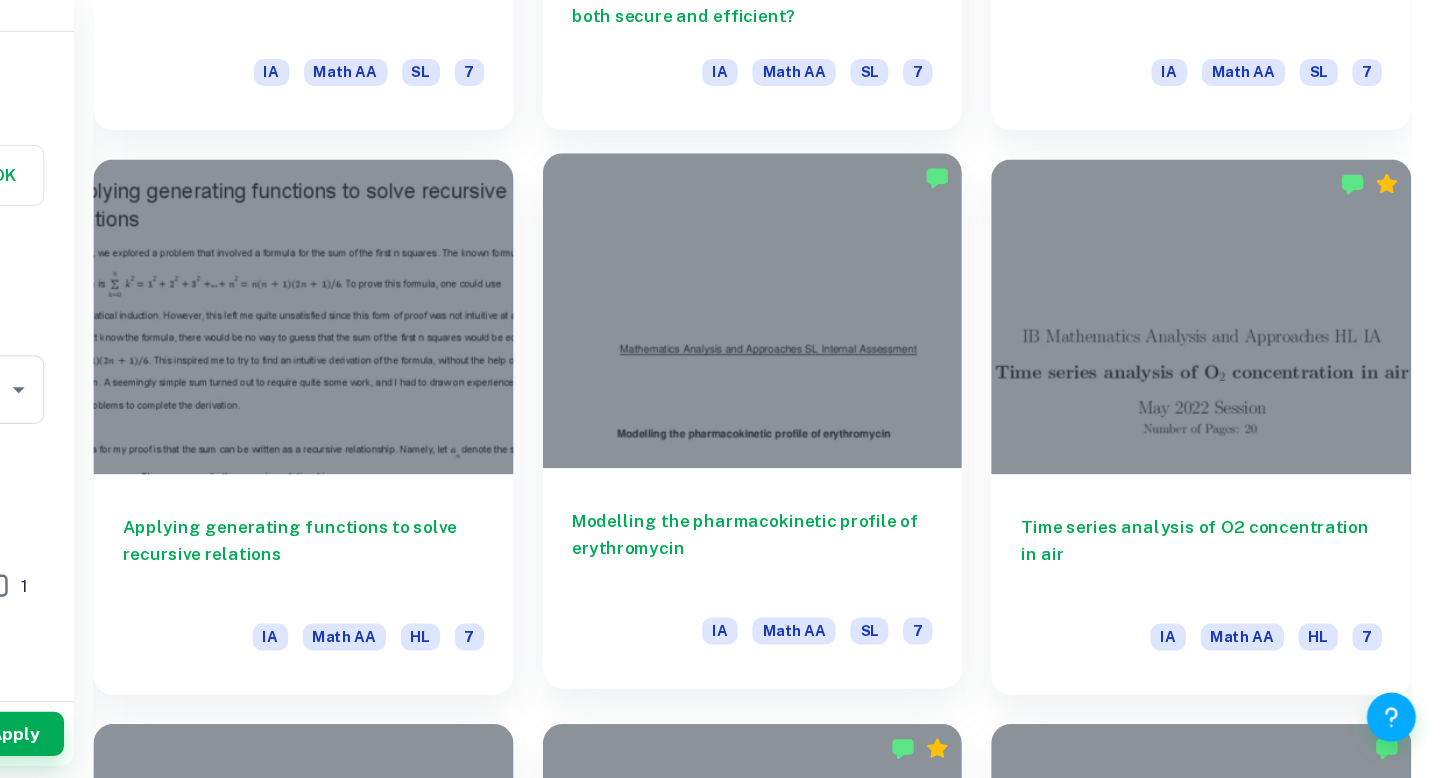 click on "Modelling the pharmacokinetic profile of erythromycin" at bounding box center [878, 590] 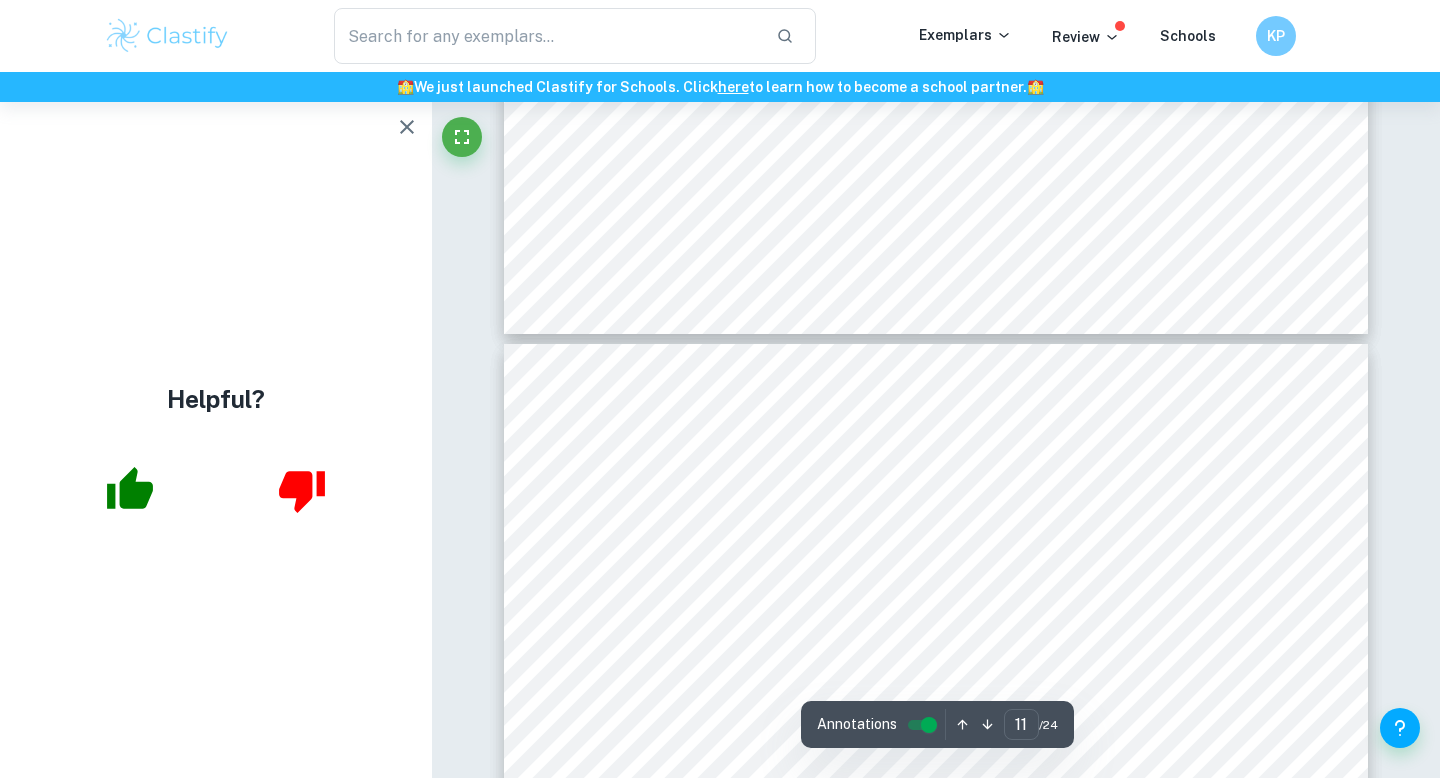 scroll, scrollTop: 12306, scrollLeft: 0, axis: vertical 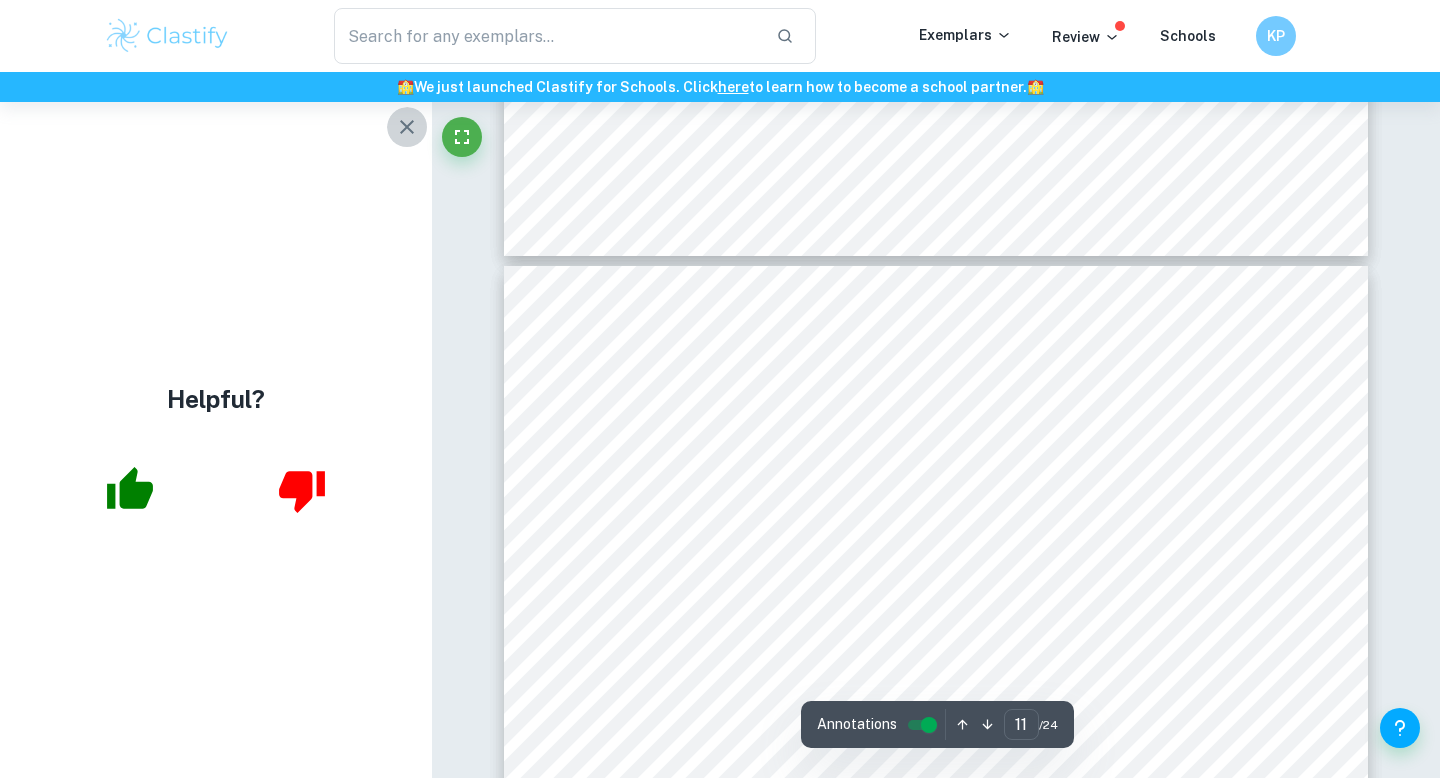 click 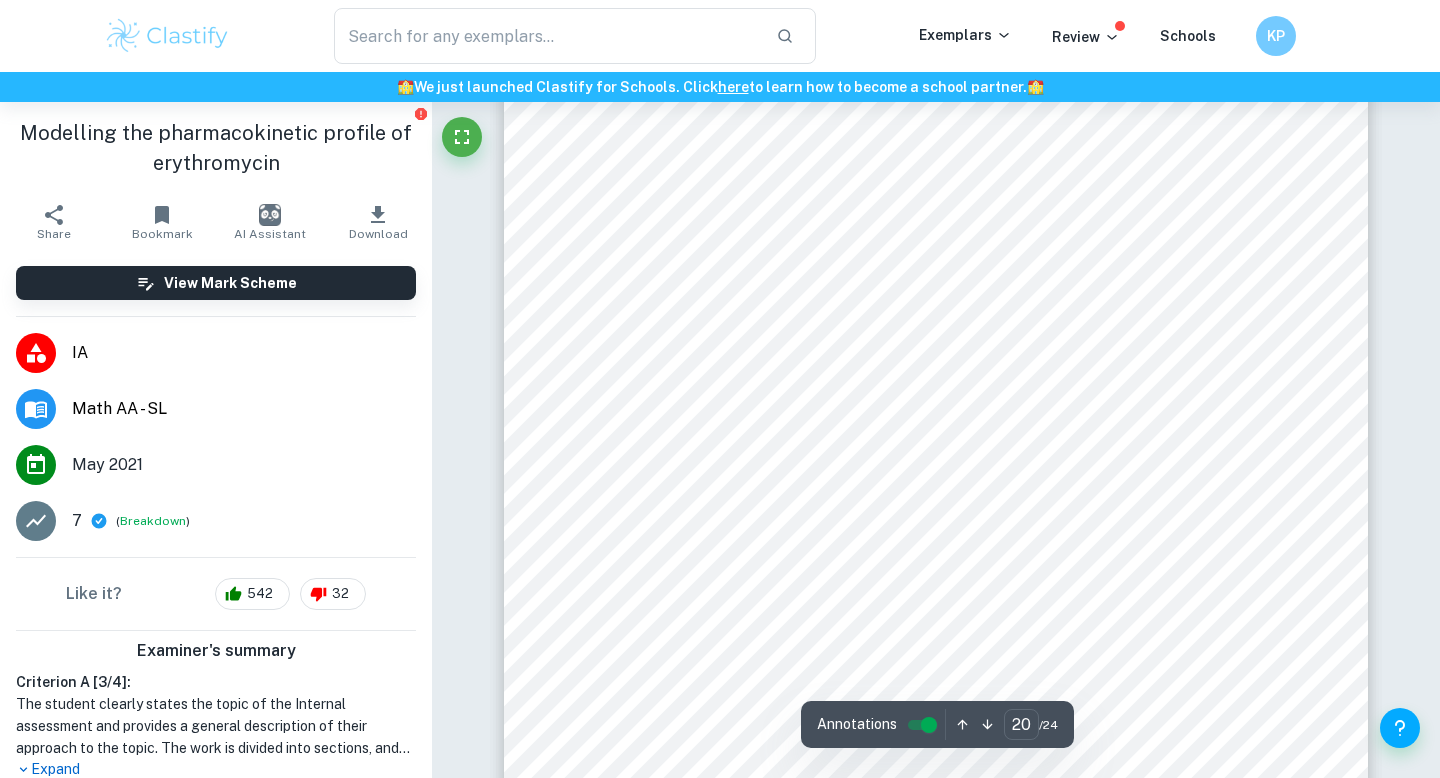 scroll, scrollTop: 24036, scrollLeft: 0, axis: vertical 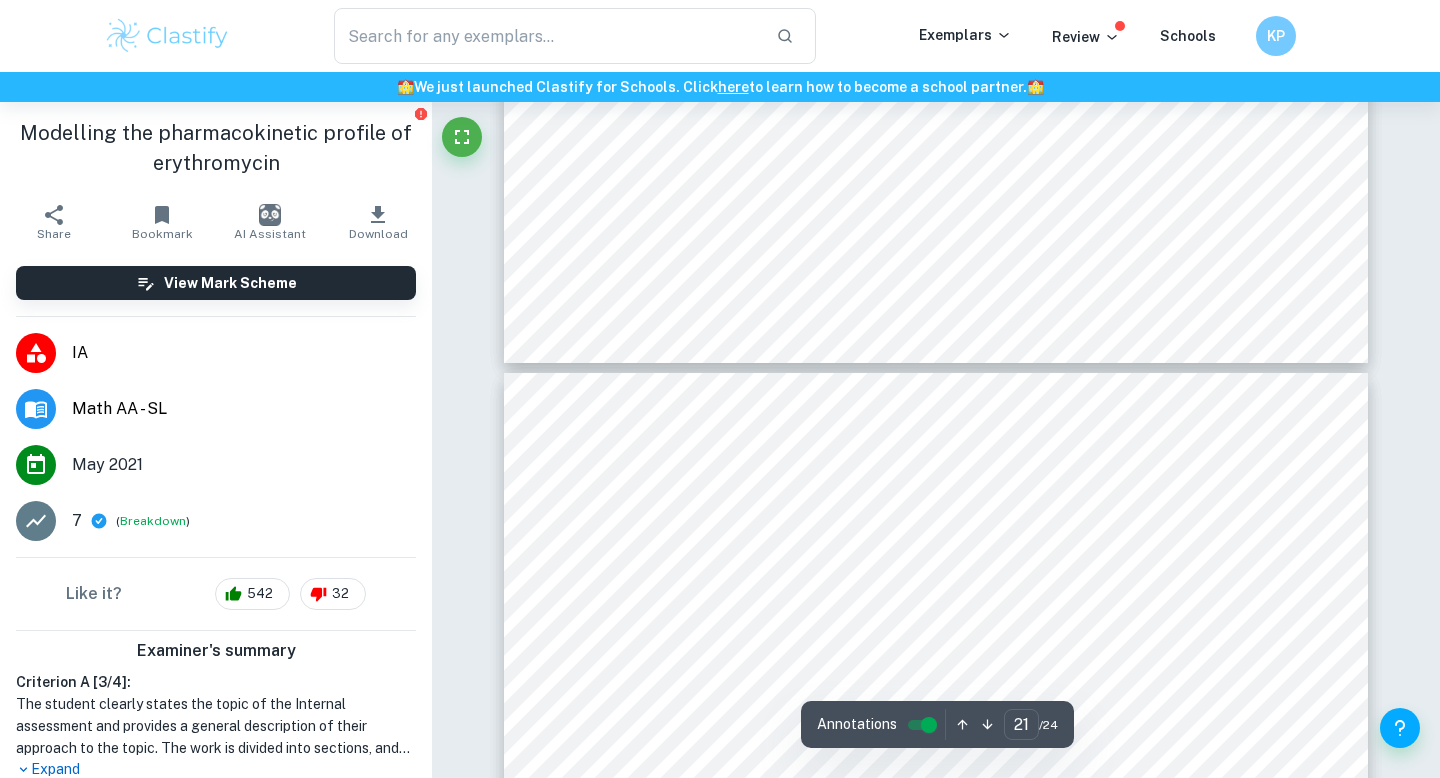 type on "20" 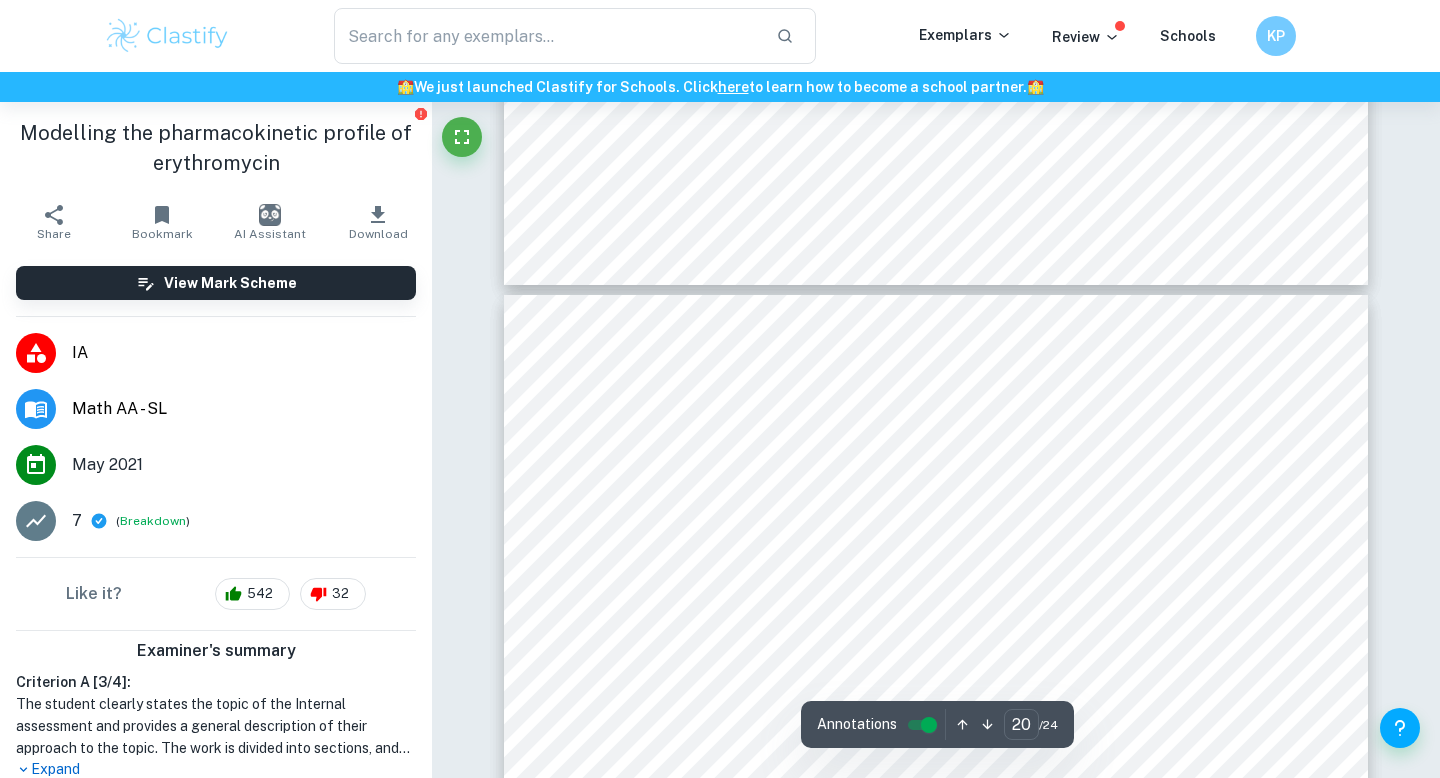 scroll, scrollTop: 23432, scrollLeft: 0, axis: vertical 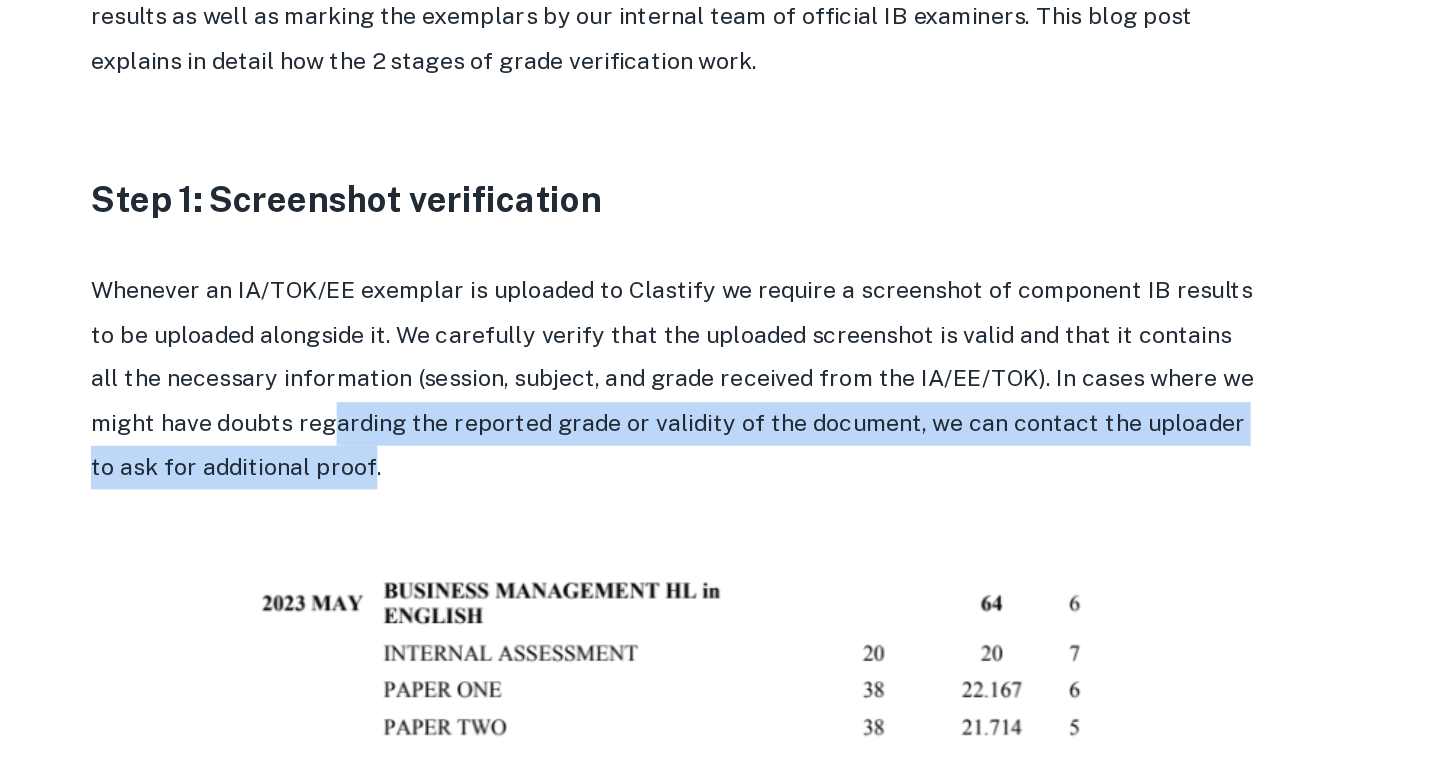 drag, startPoint x: 494, startPoint y: 568, endPoint x: 485, endPoint y: 534, distance: 35.17101 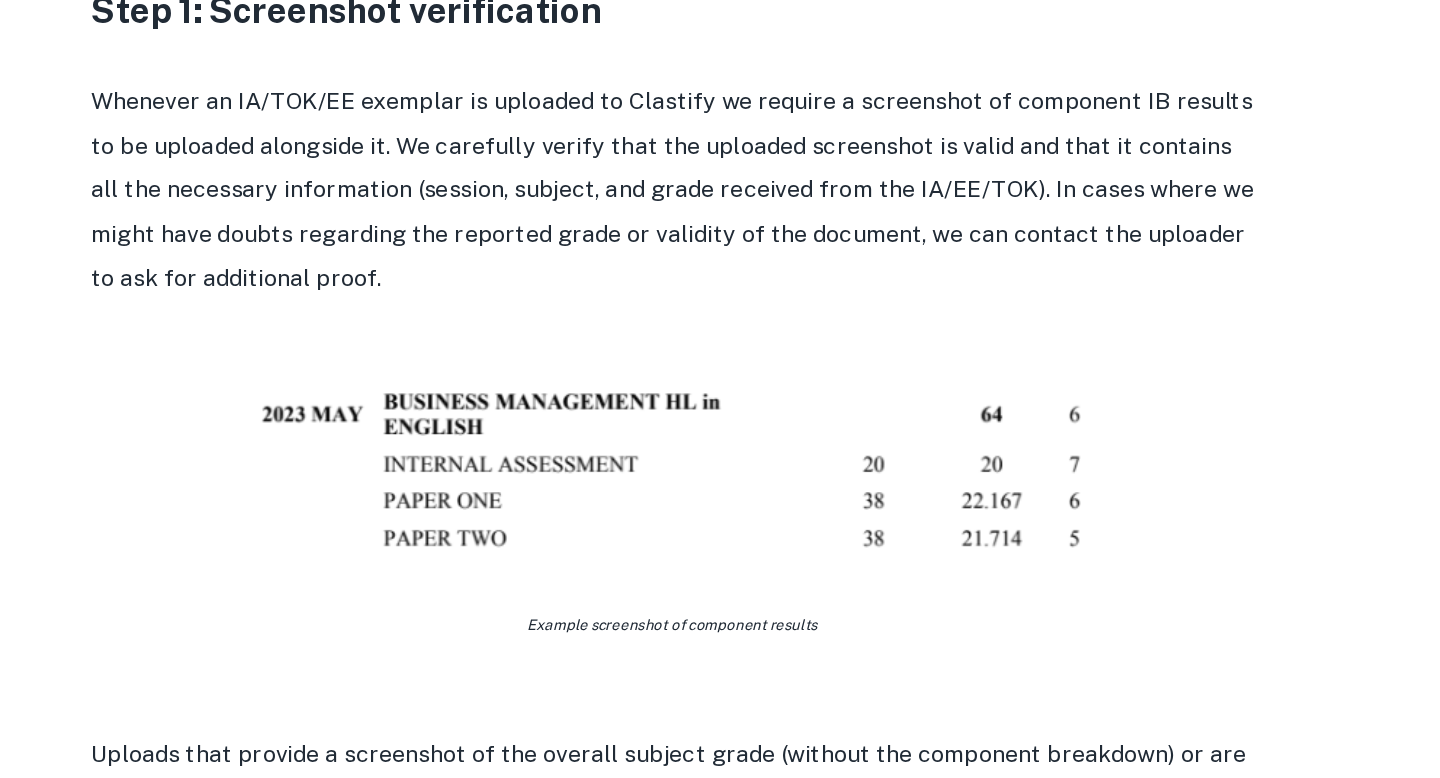 scroll, scrollTop: 924, scrollLeft: 0, axis: vertical 